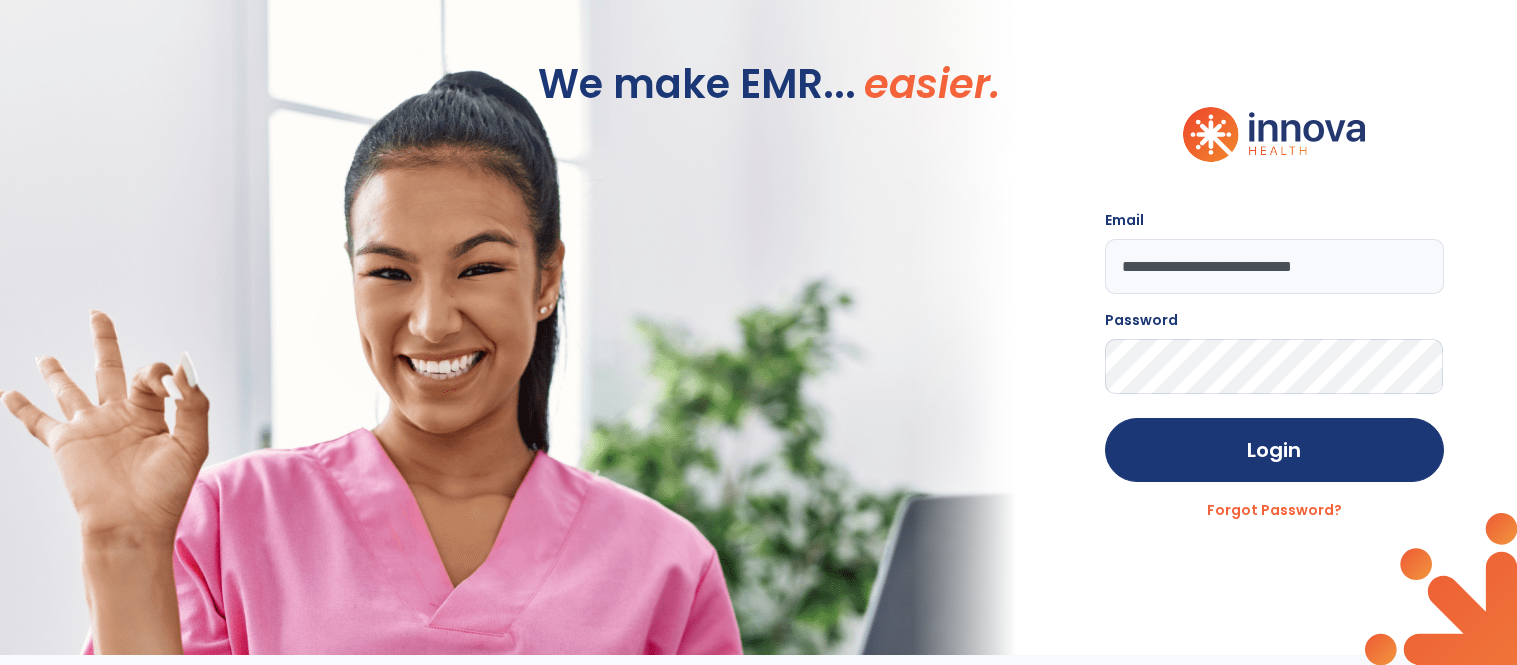 scroll, scrollTop: 0, scrollLeft: 0, axis: both 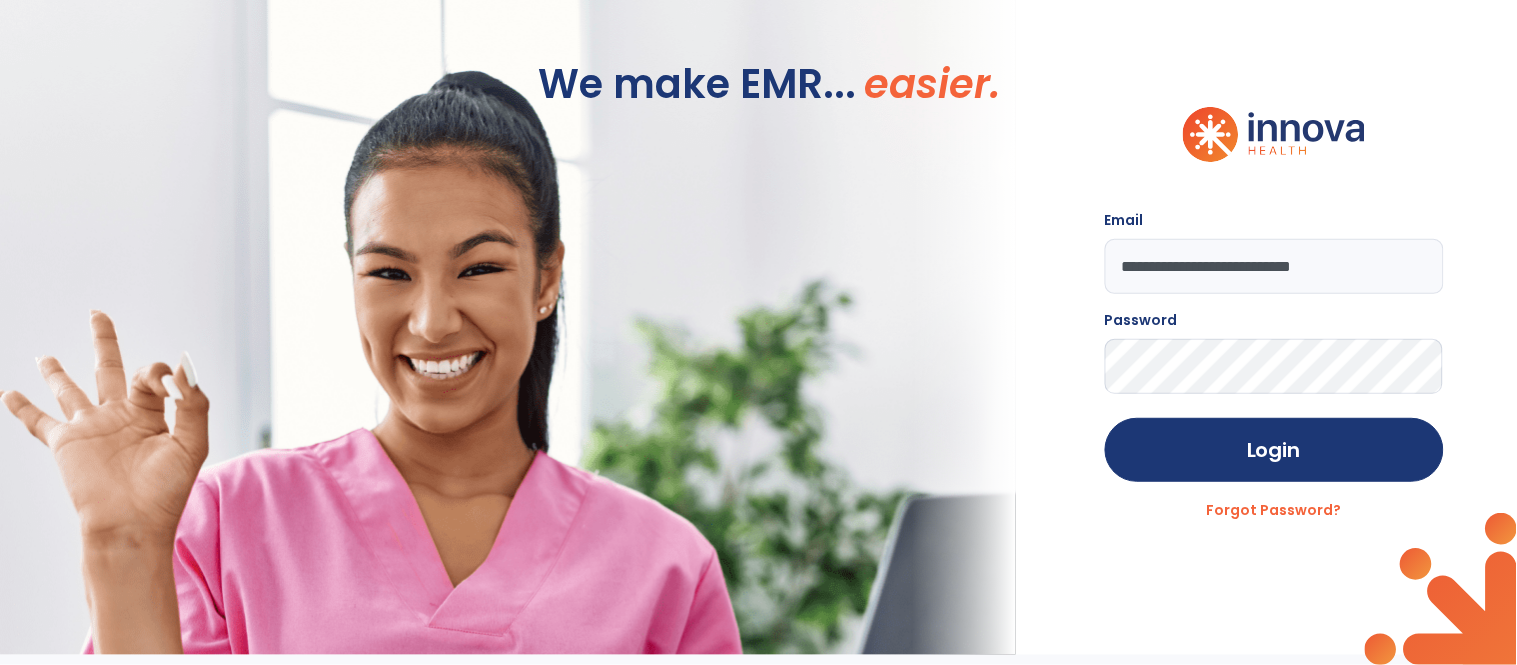click on "**********" 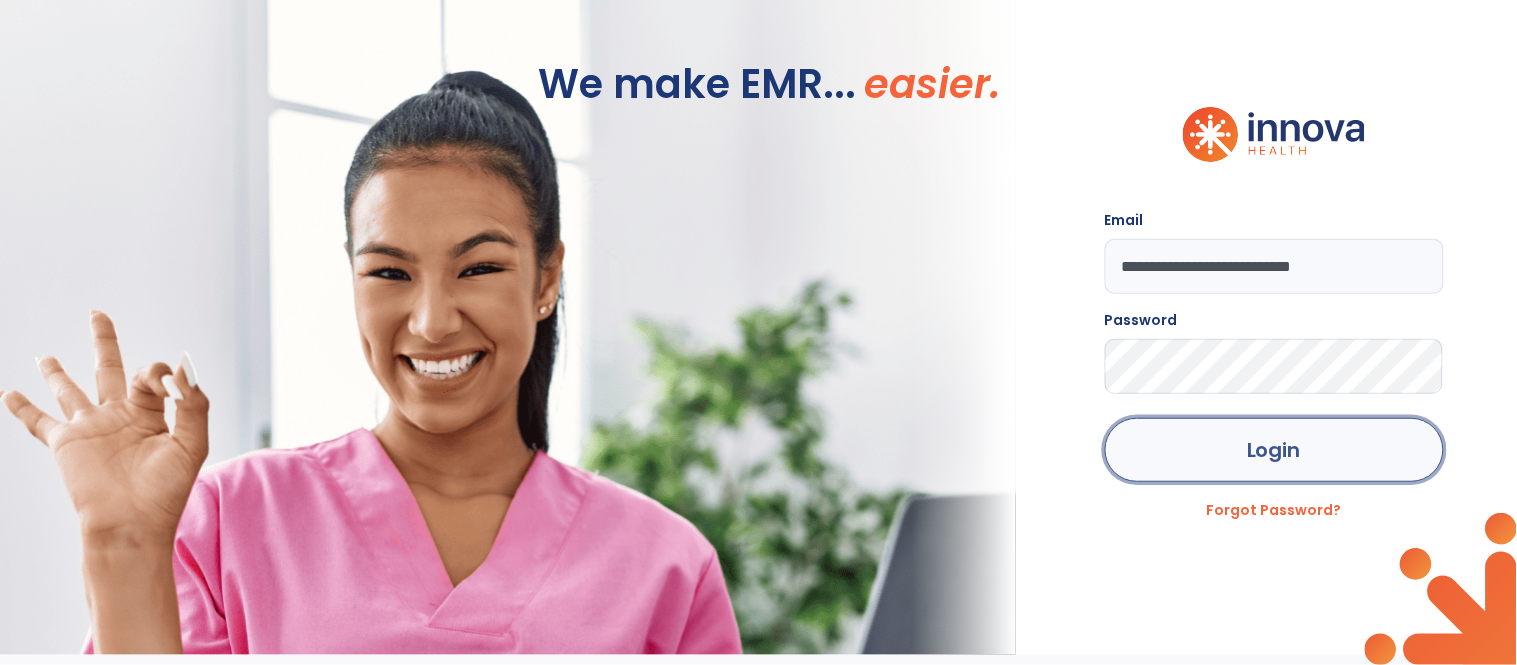 click on "Login" 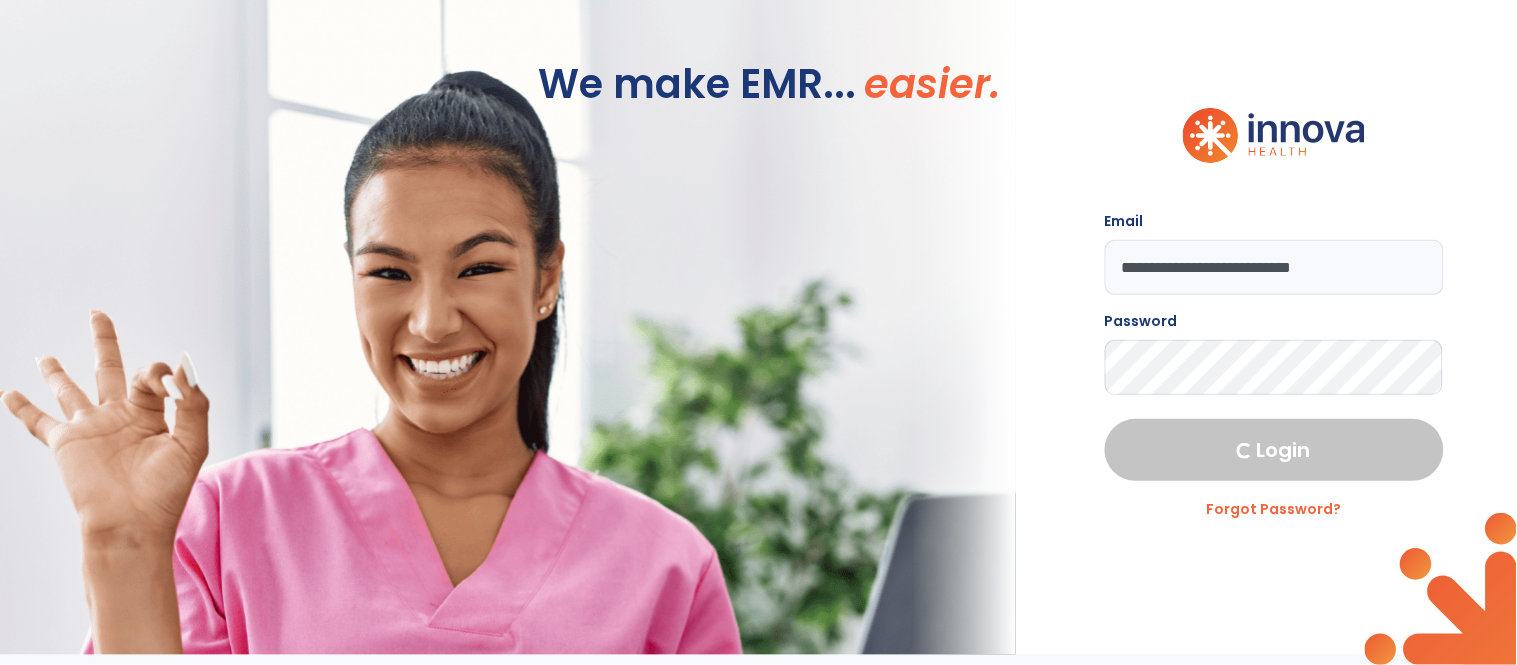 select on "****" 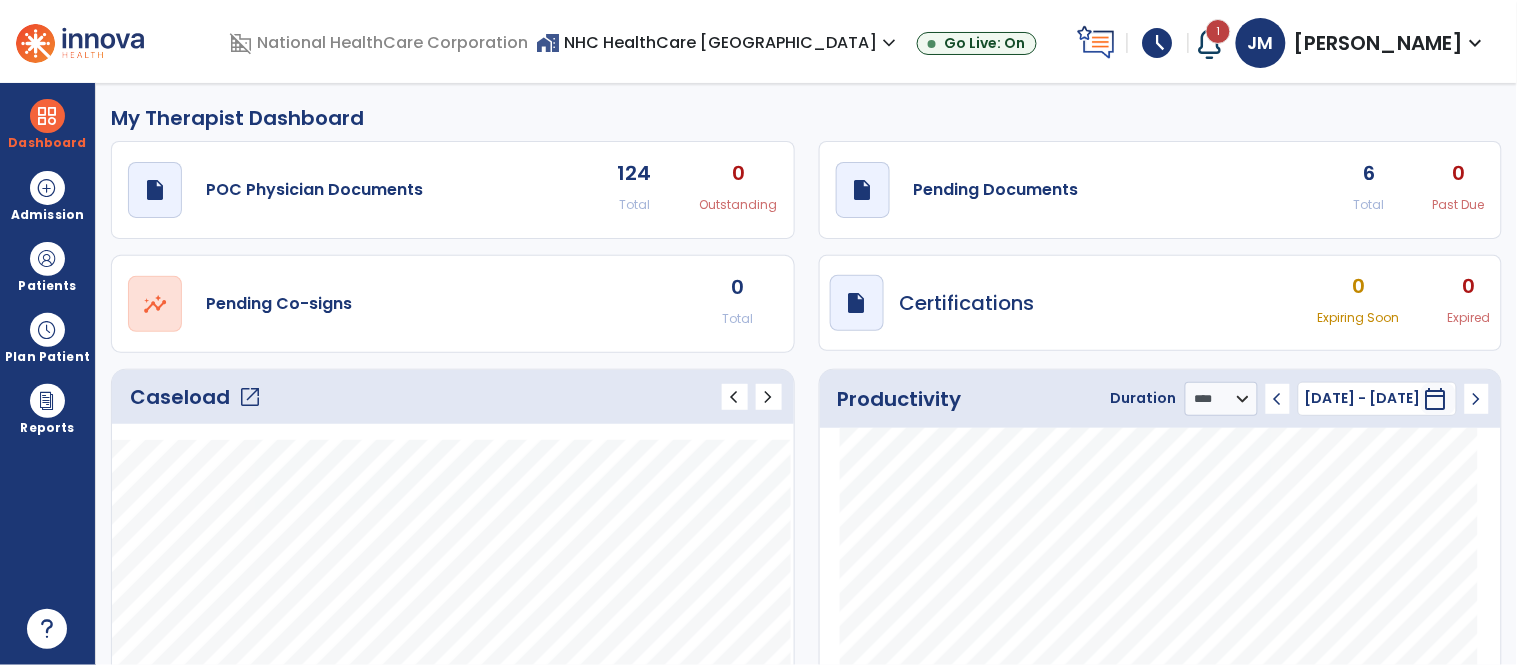 click on "Caseload   open_in_new" 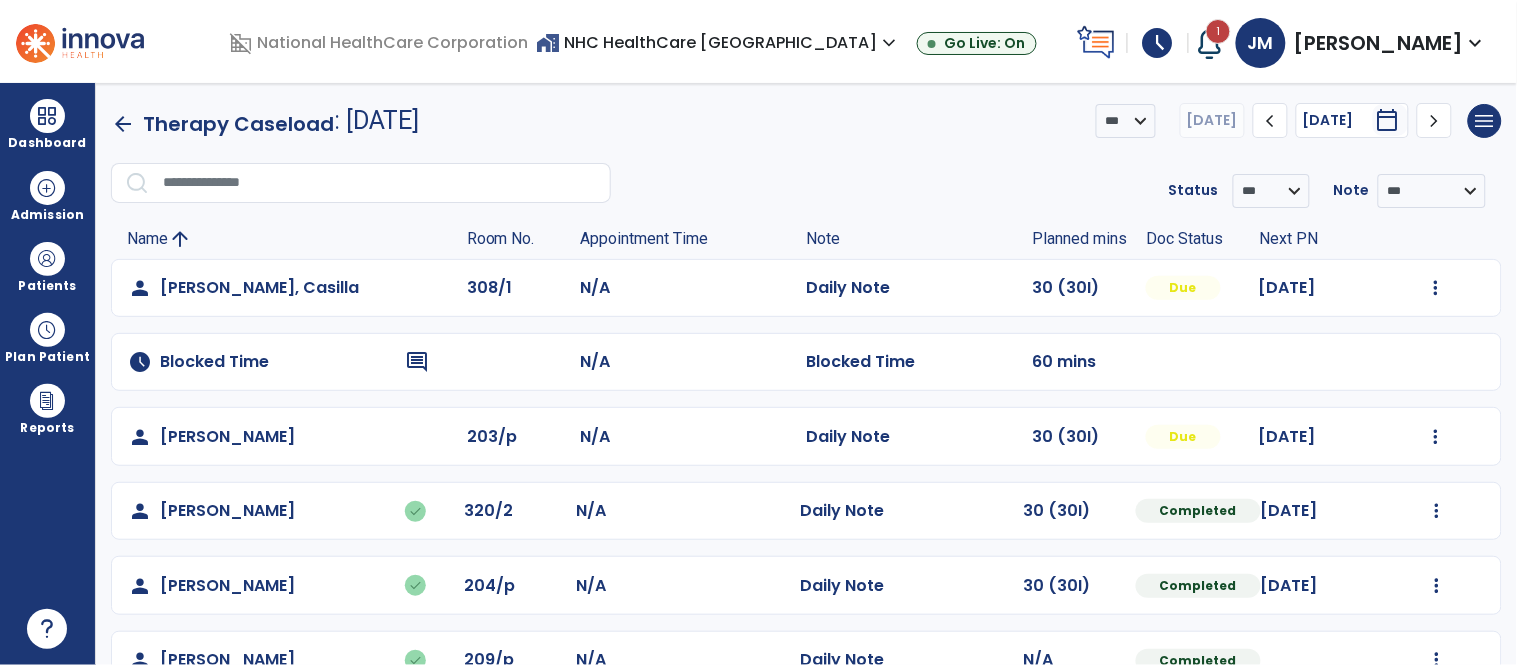 click on "Mark Visit As Complete   Reset Note   Open Document   G + C Mins" 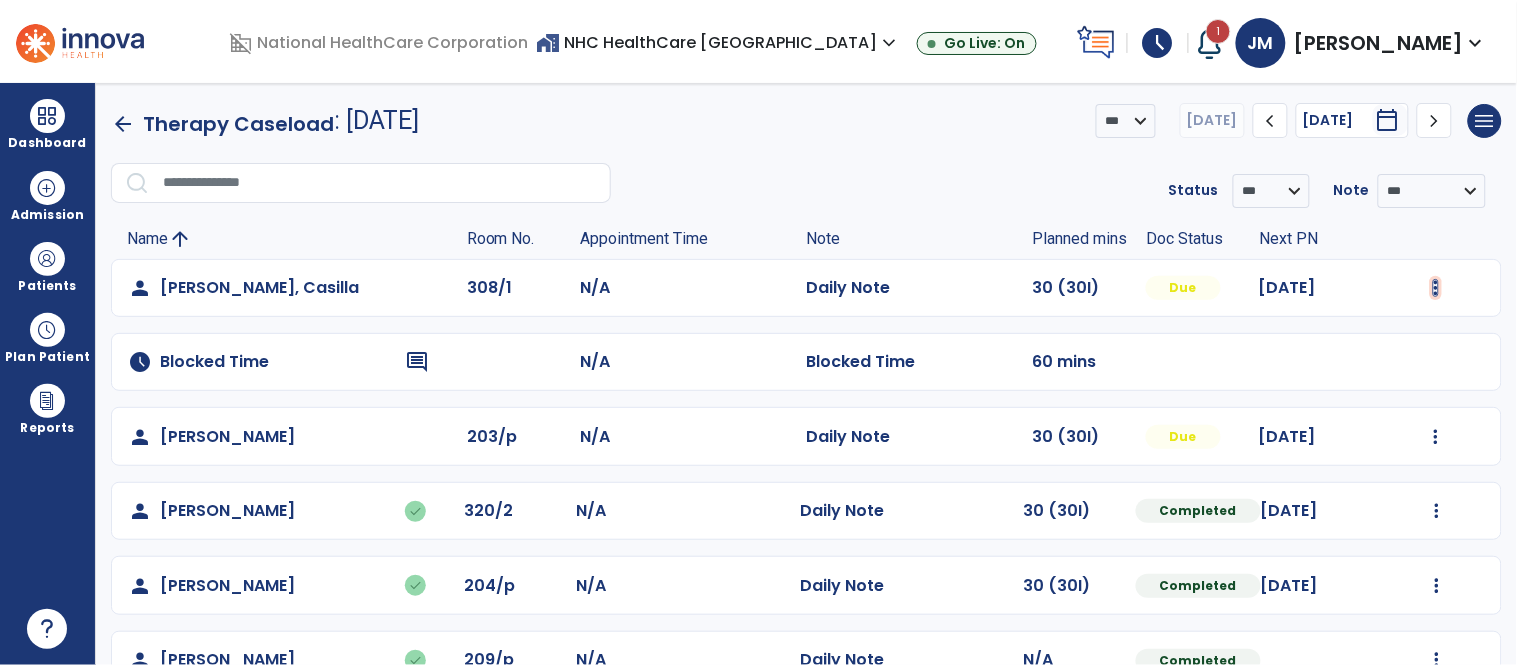 click at bounding box center (1436, 288) 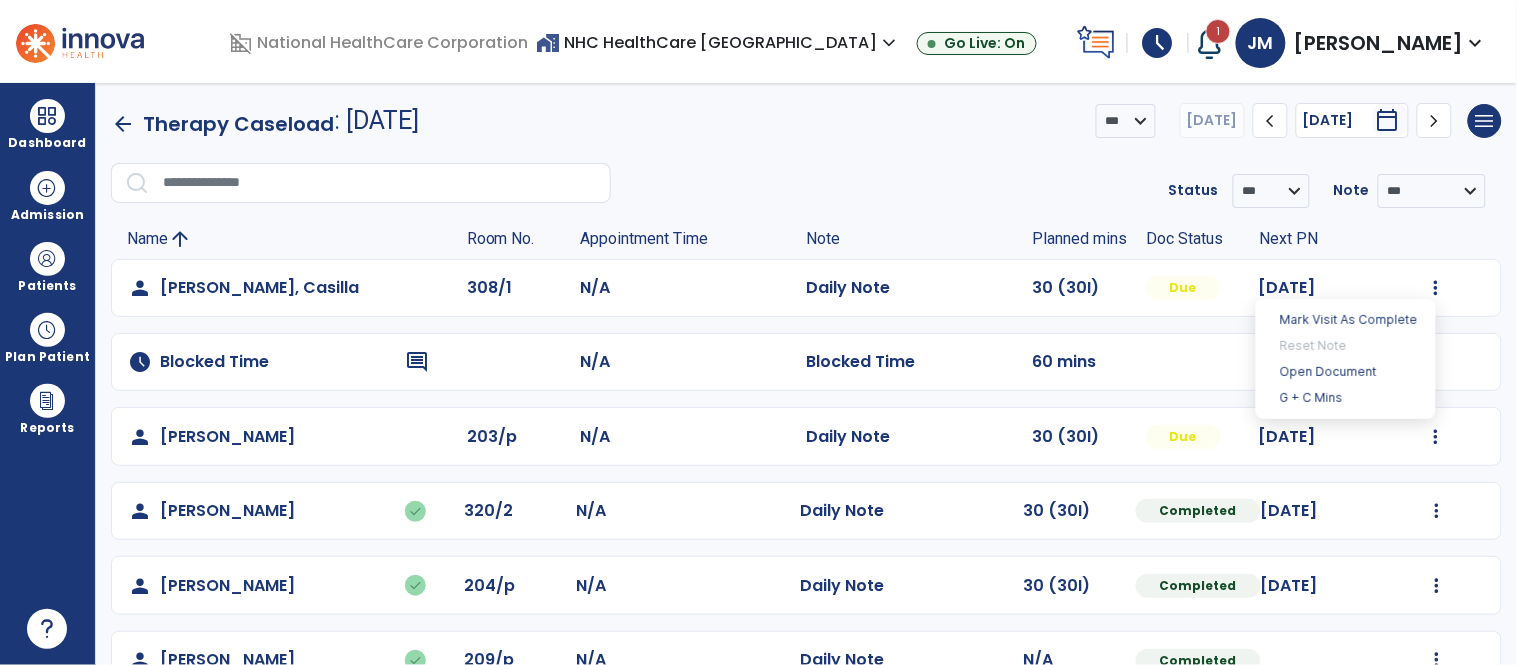 click on "**********" 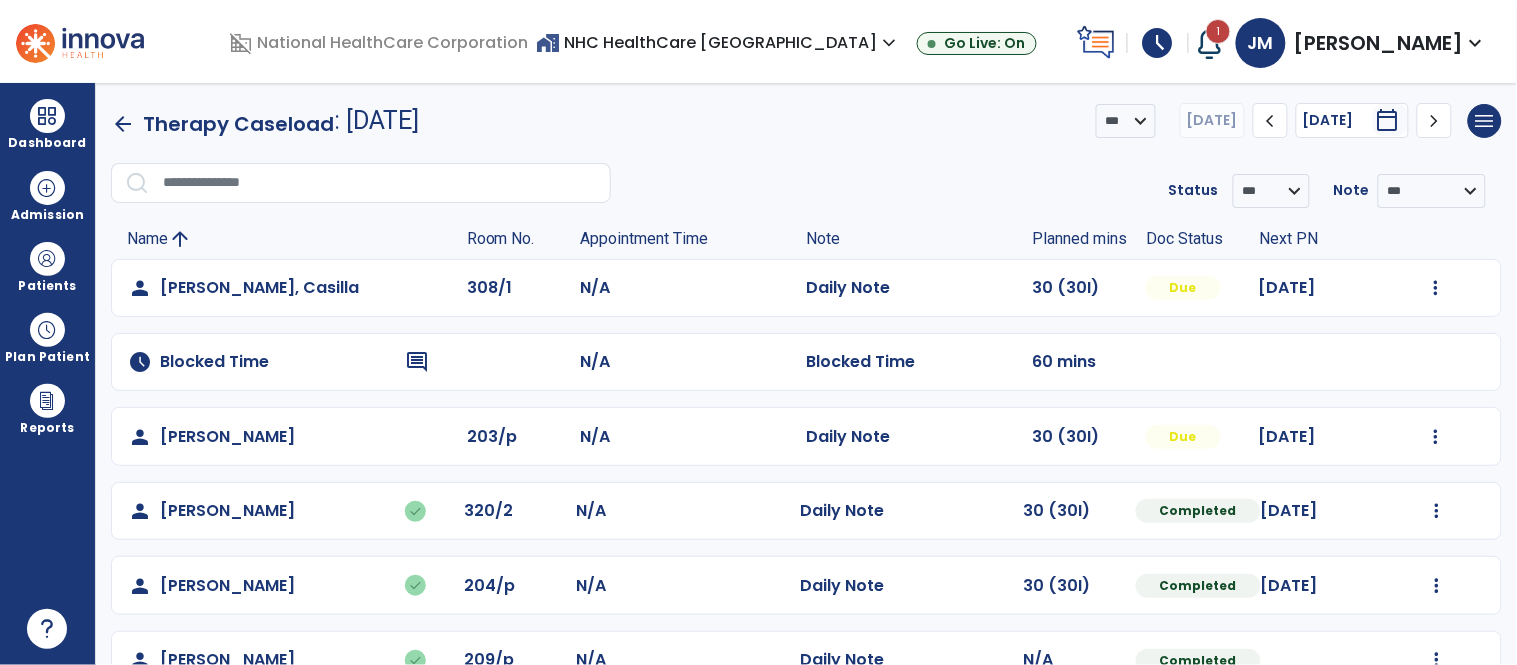 scroll, scrollTop: 494, scrollLeft: 0, axis: vertical 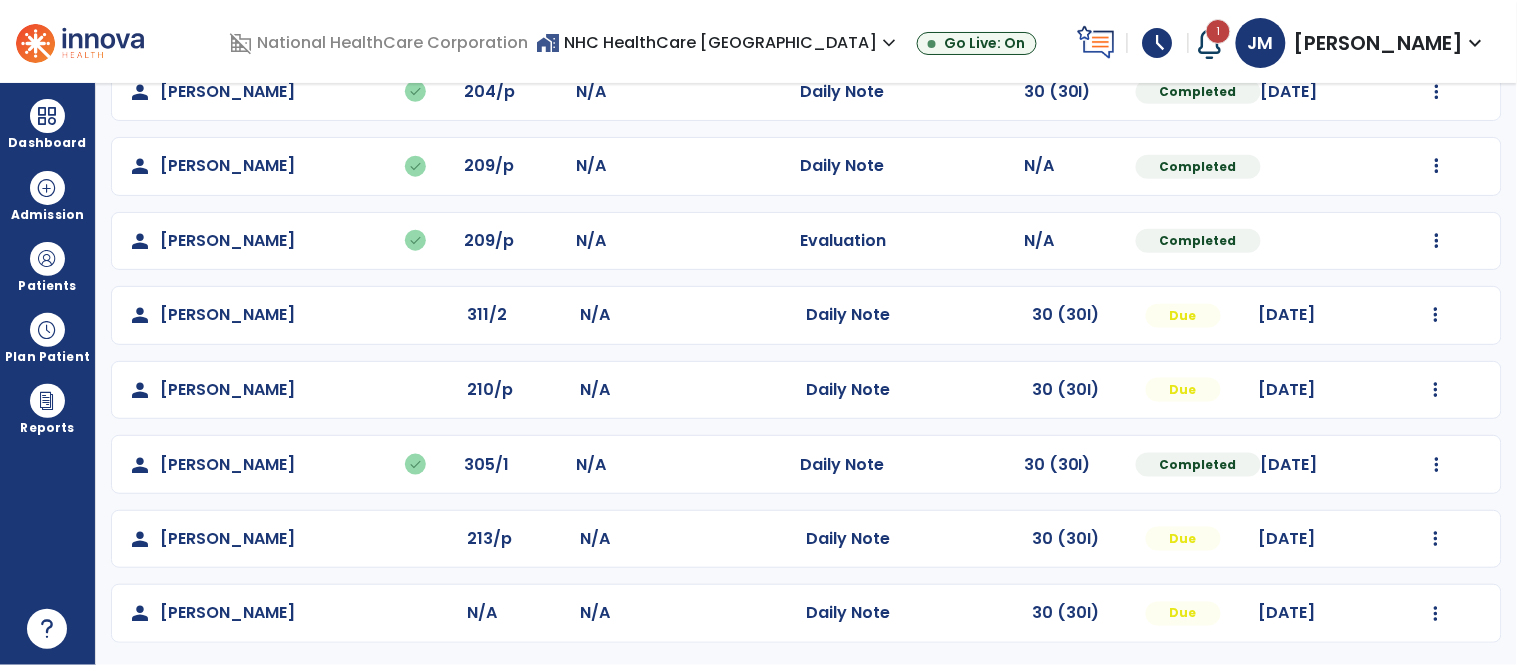 click on "Mark Visit As Complete   Reset Note   Open Document   G + C Mins" 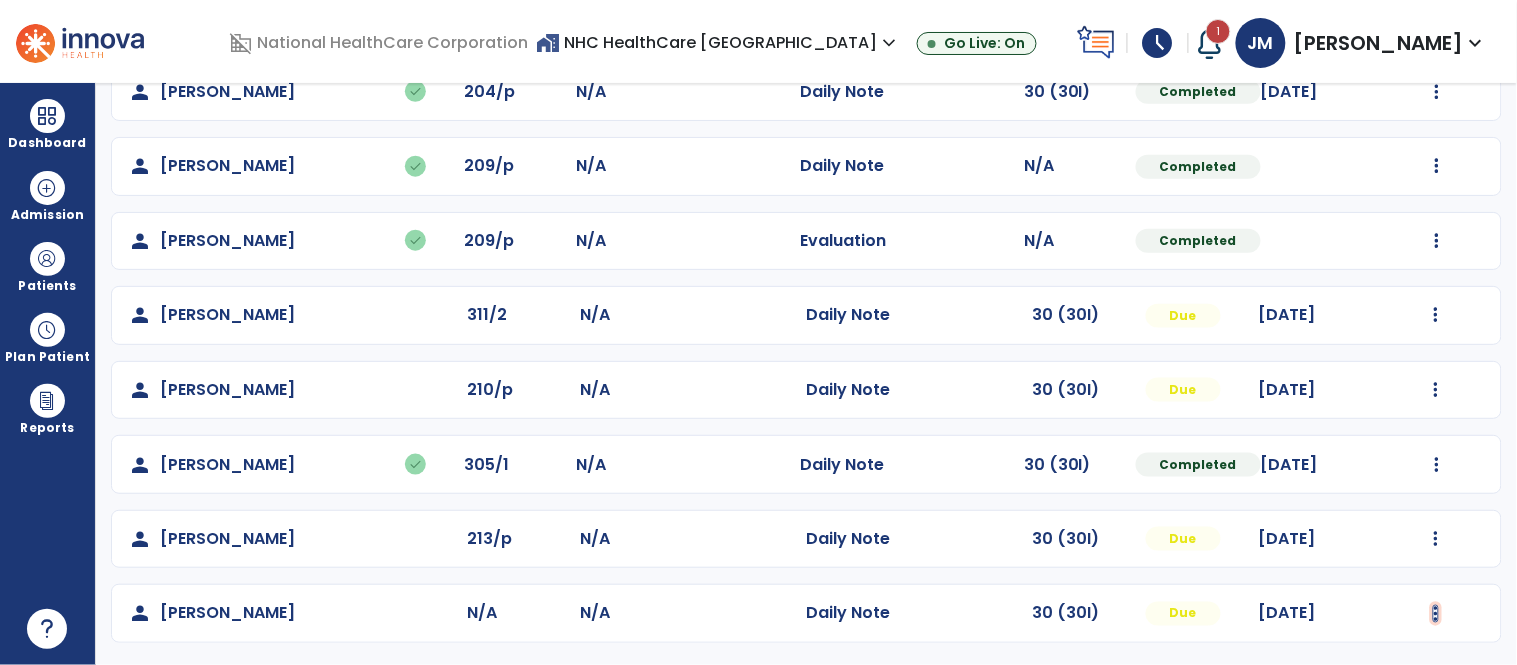 click at bounding box center (1436, -206) 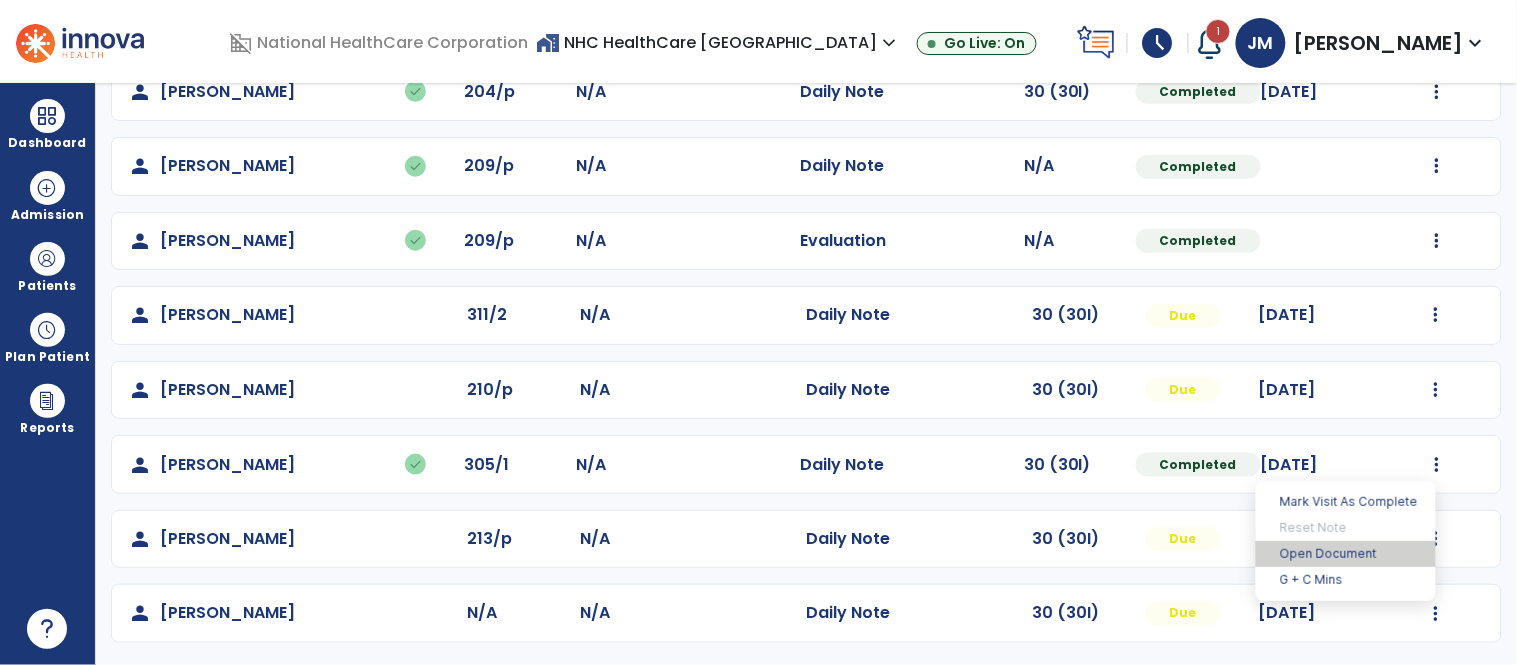 click on "Open Document" at bounding box center (1346, 554) 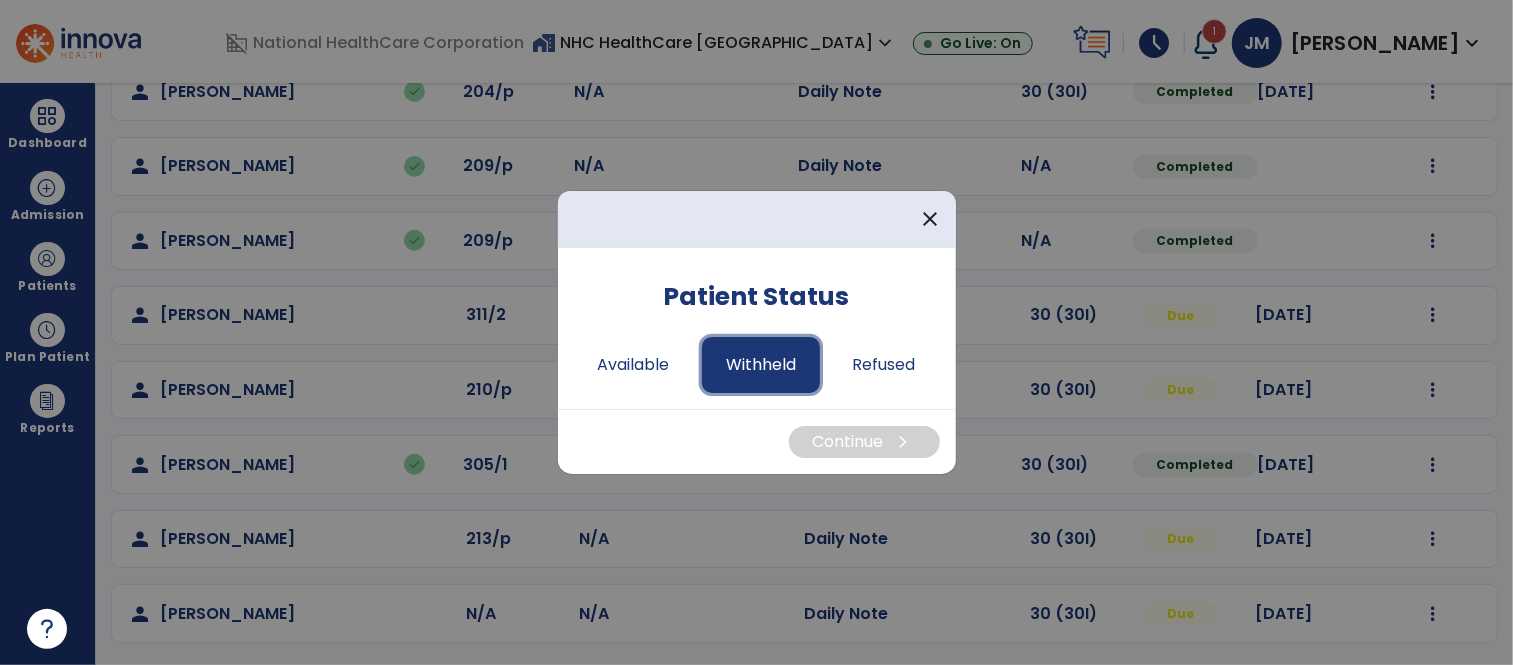 click on "Withheld" at bounding box center [761, 365] 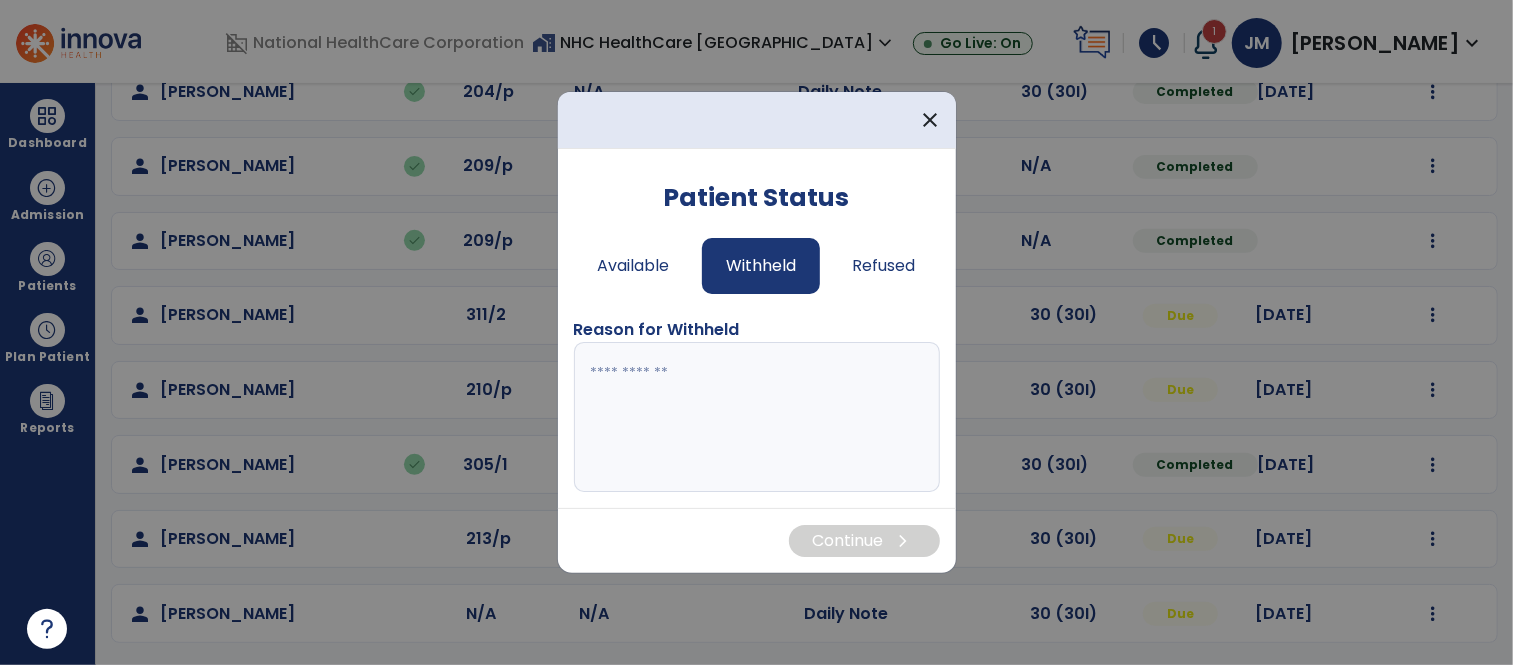 click at bounding box center [757, 417] 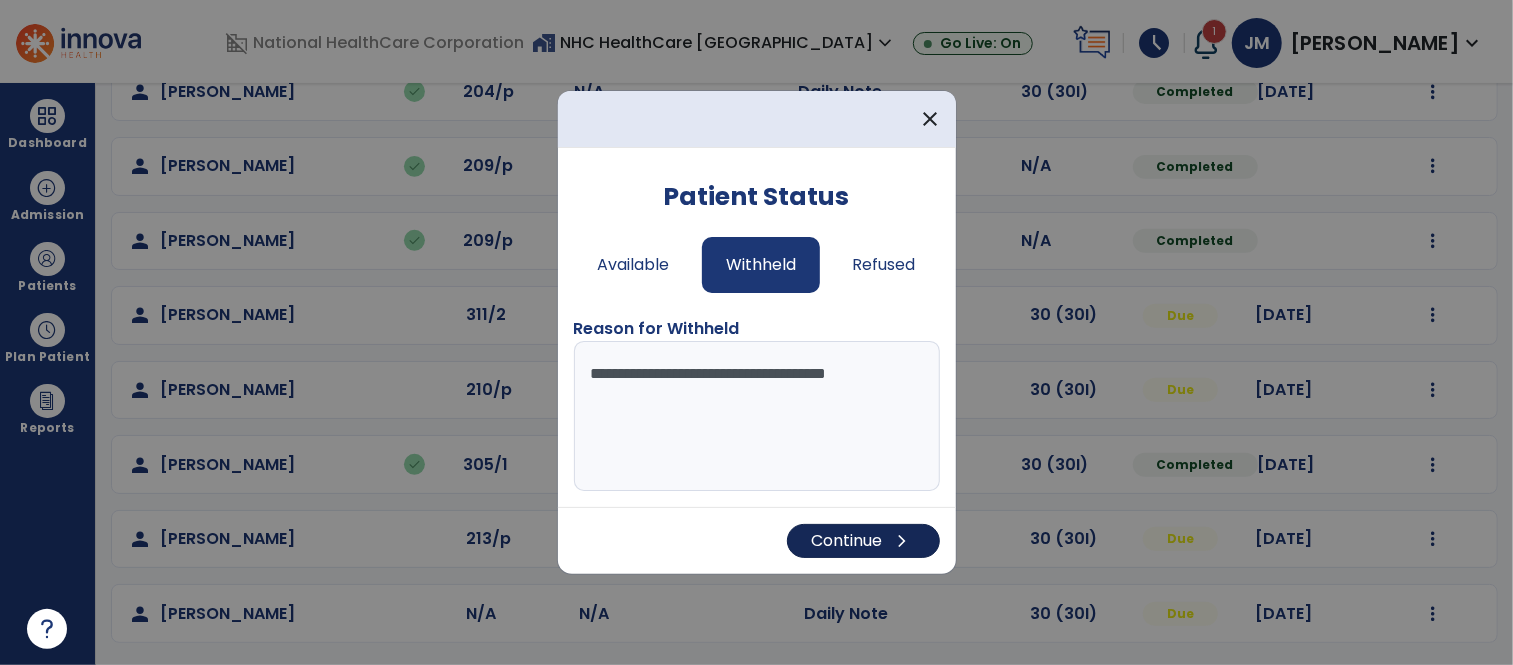 type on "**********" 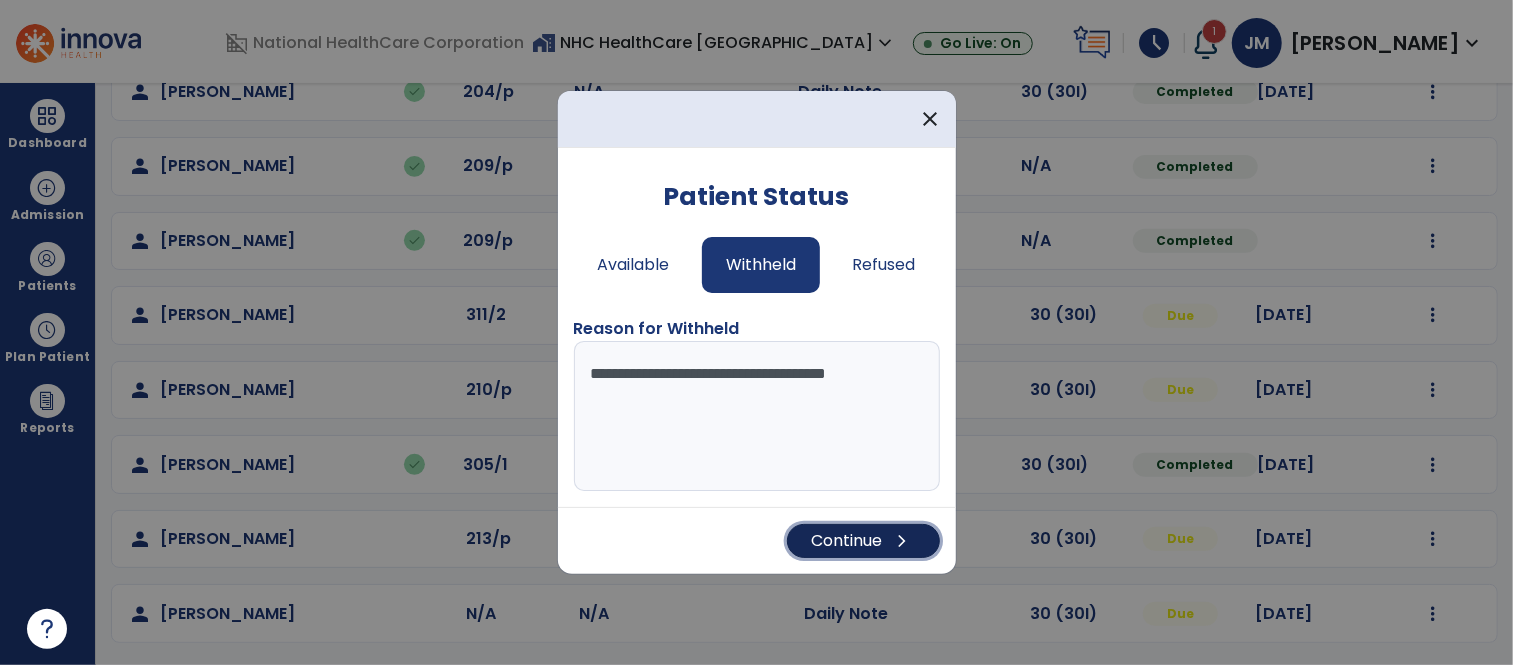 click on "Continue   chevron_right" at bounding box center (863, 541) 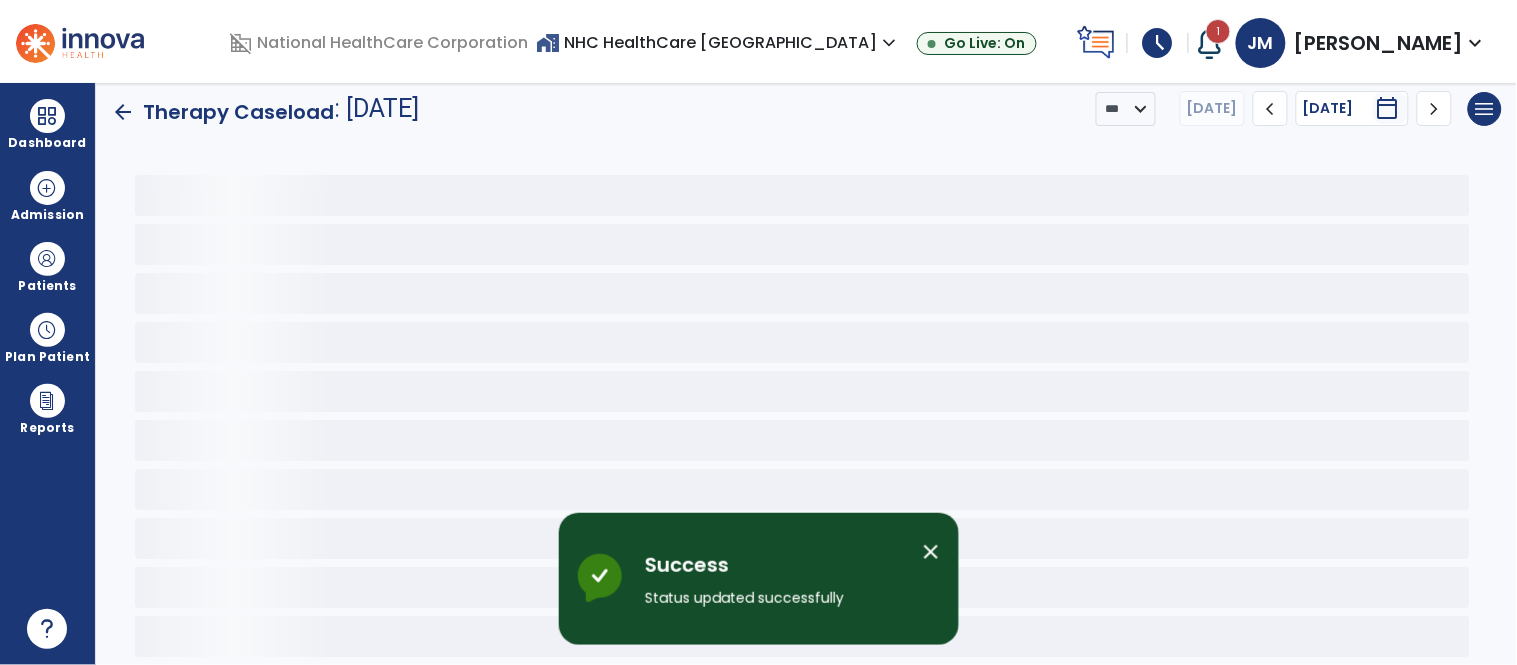 scroll, scrollTop: 4, scrollLeft: 0, axis: vertical 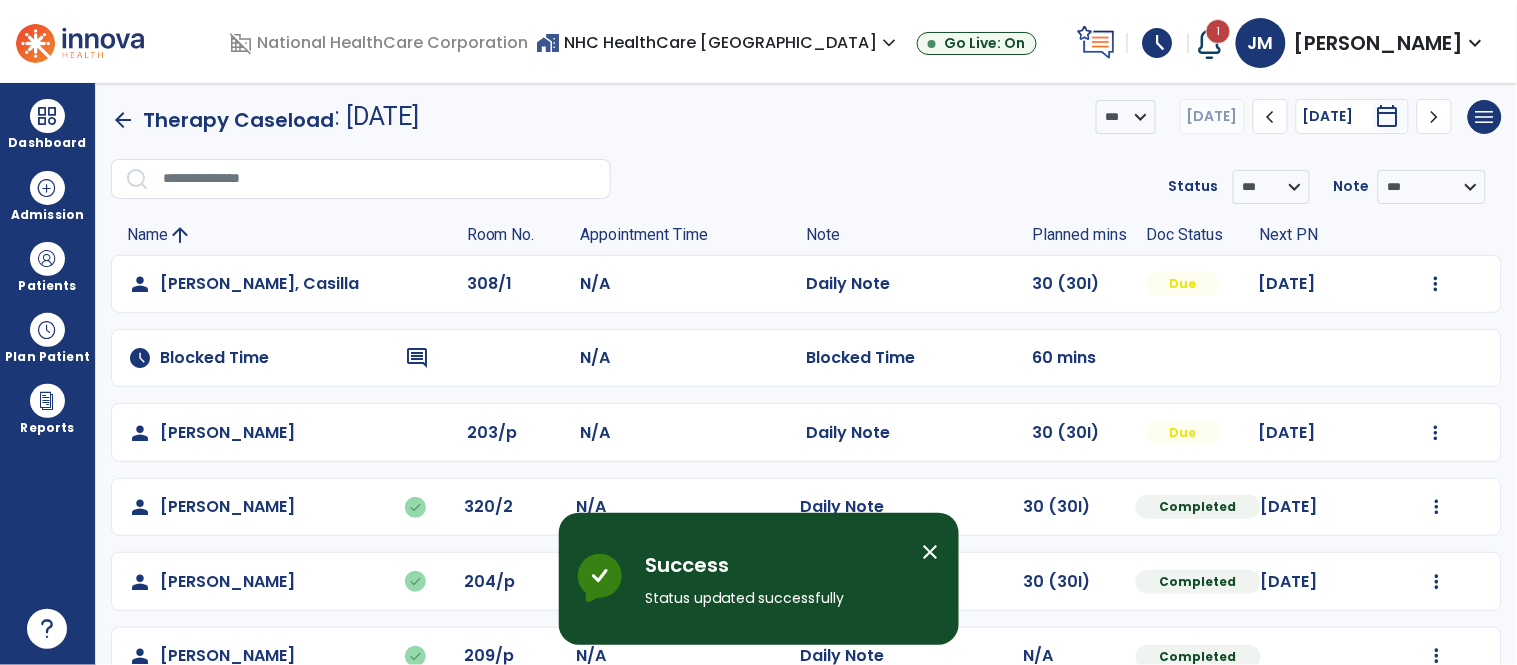 click on "Mark Visit As Complete   Reset Note   Open Document   G + C Mins" 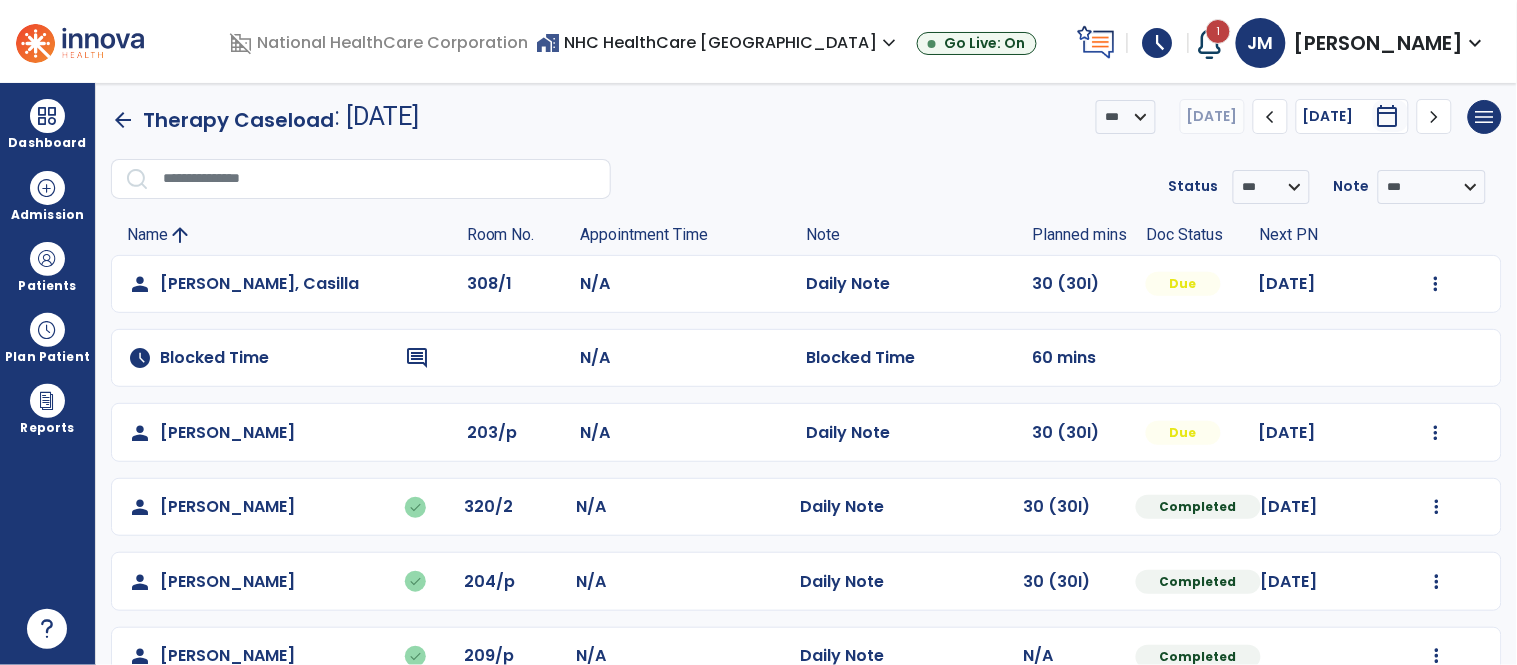 click on "Mark Visit As Complete   Reset Note   Open Document   G + C Mins" 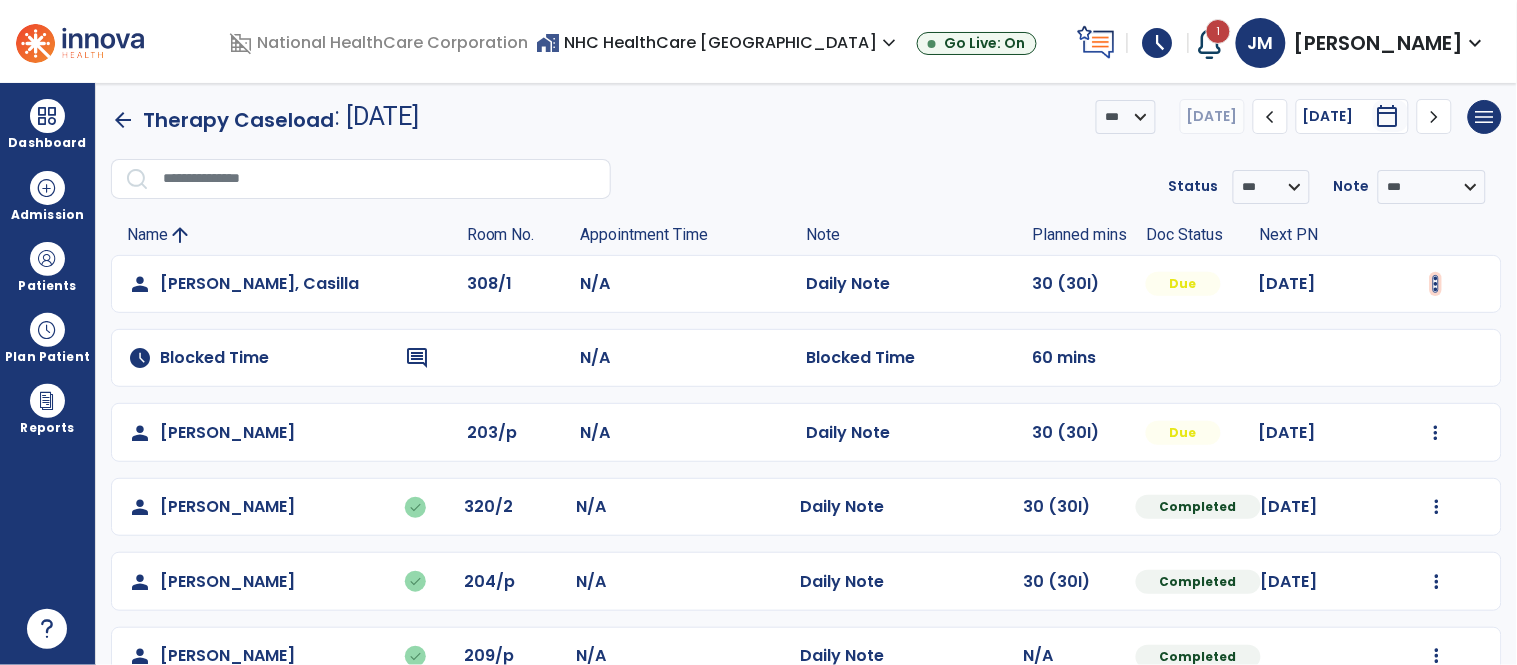 click at bounding box center (1436, 284) 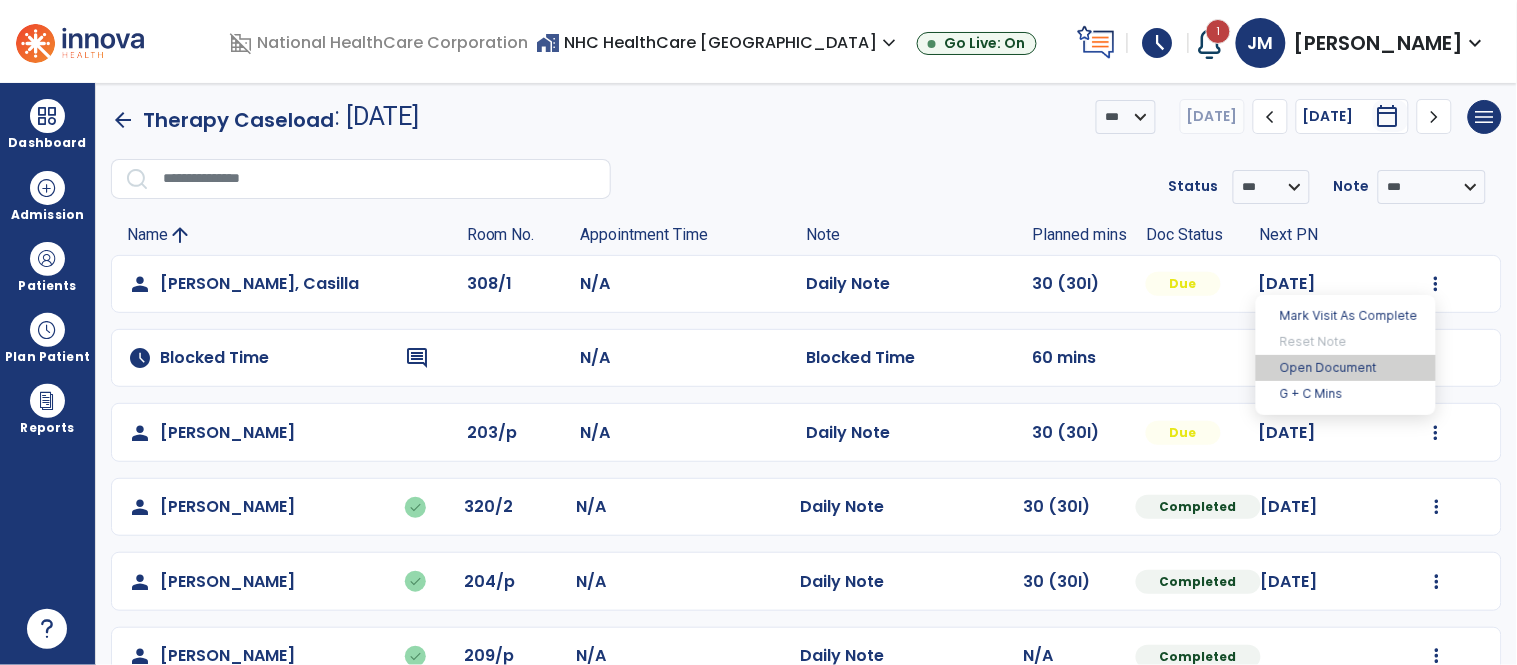 click on "Open Document" at bounding box center [1346, 368] 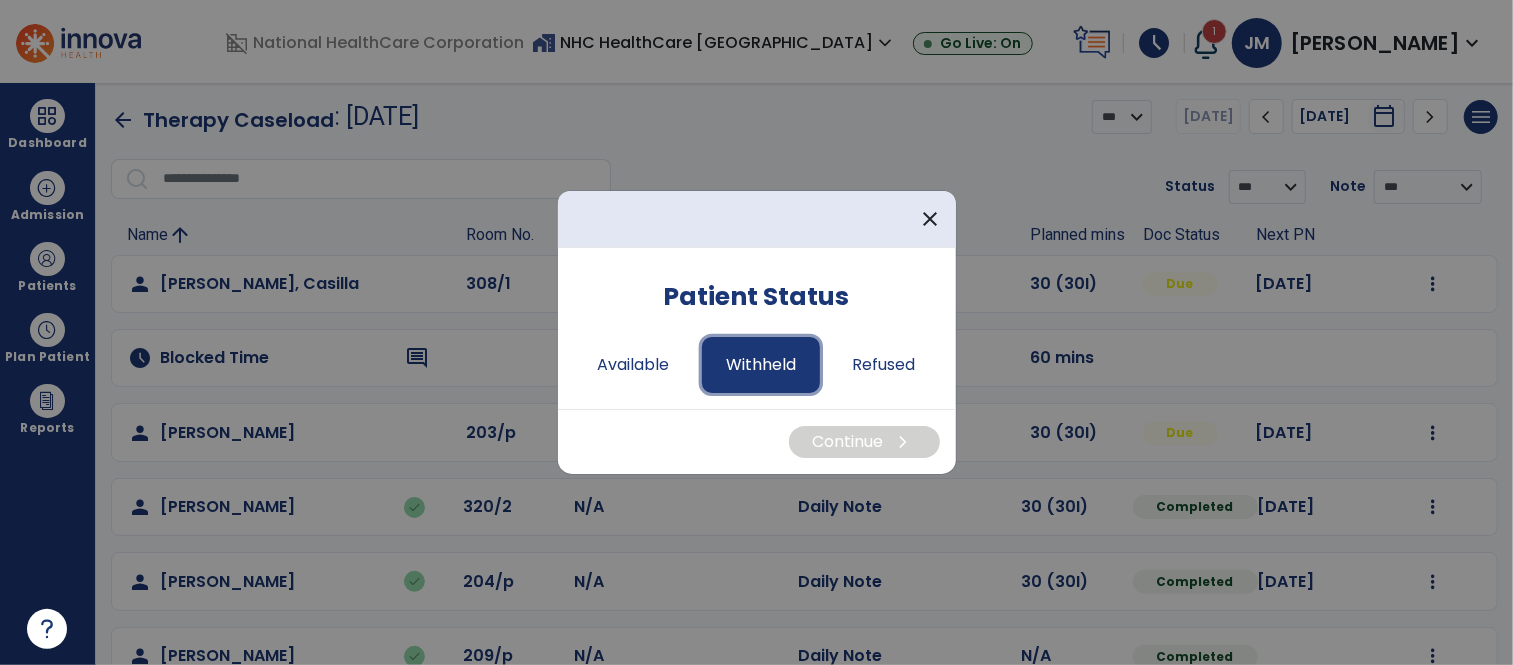 click on "Withheld" at bounding box center [761, 365] 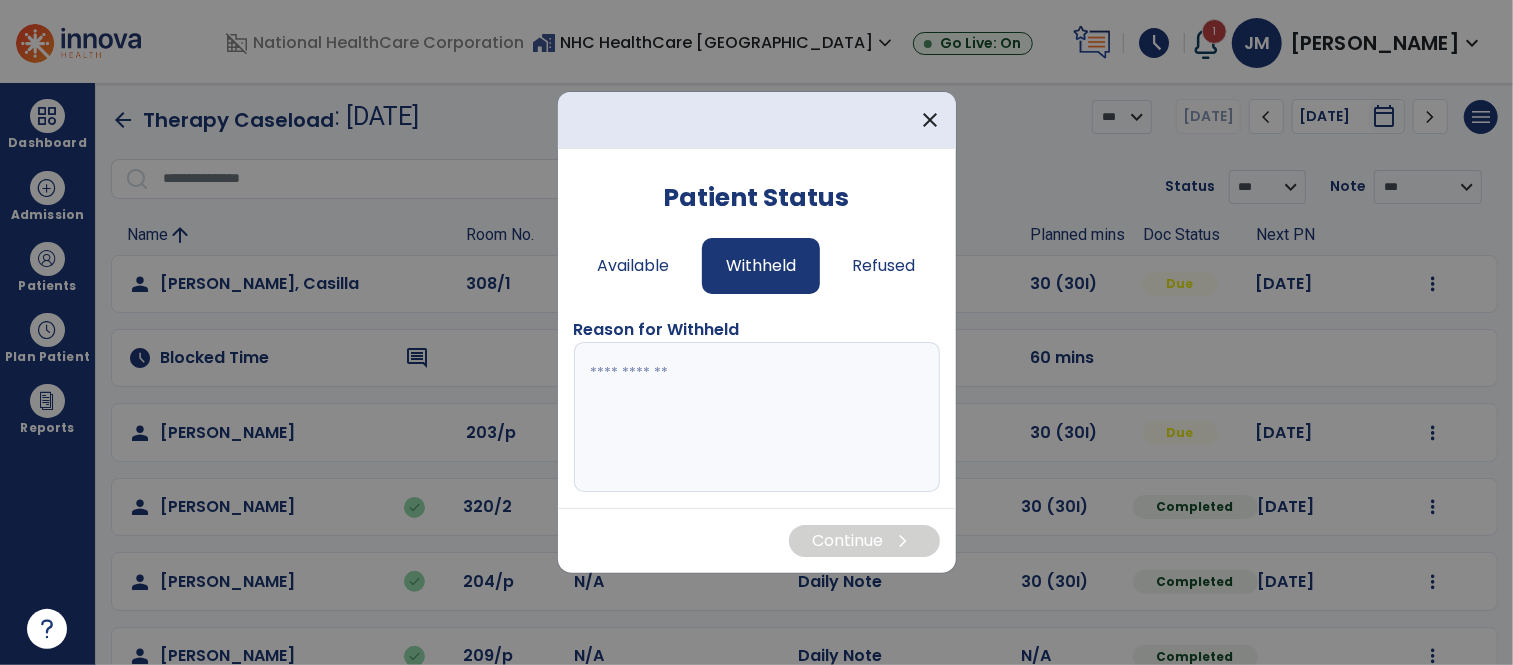click at bounding box center [757, 417] 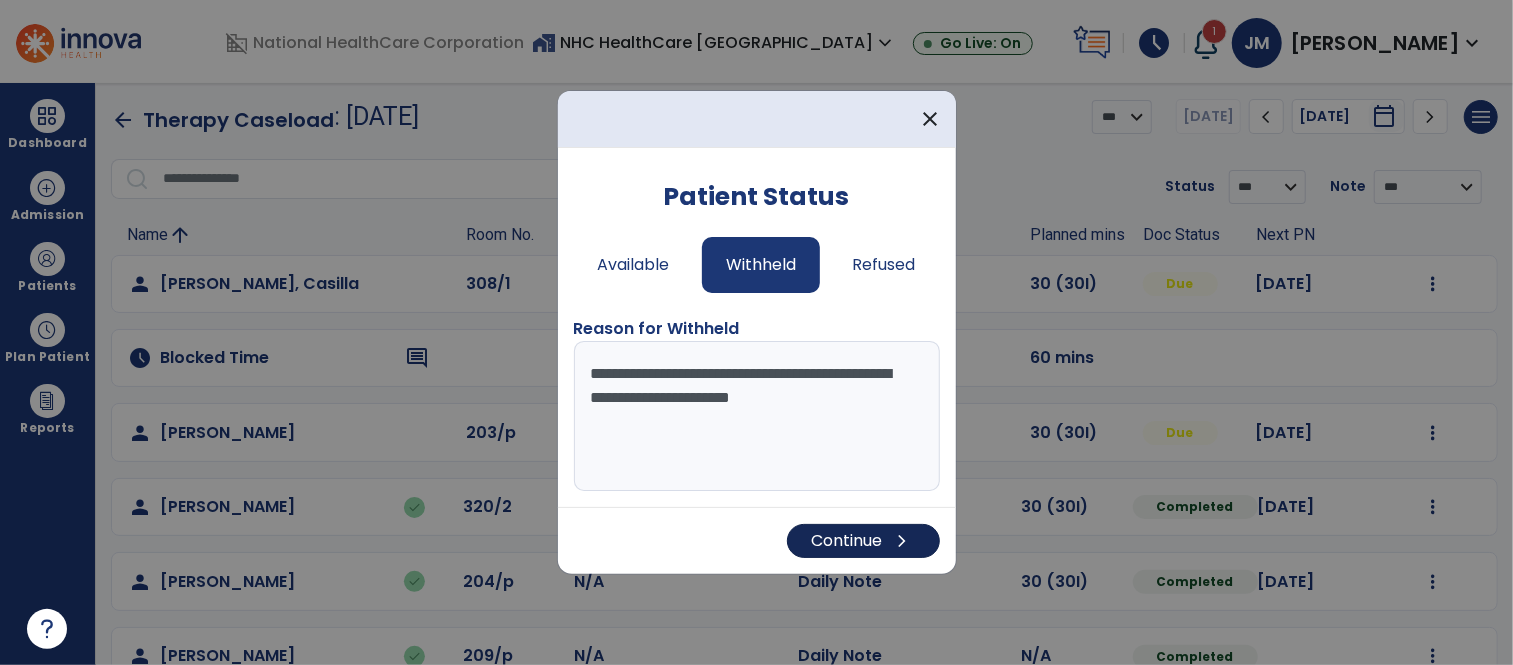 type on "**********" 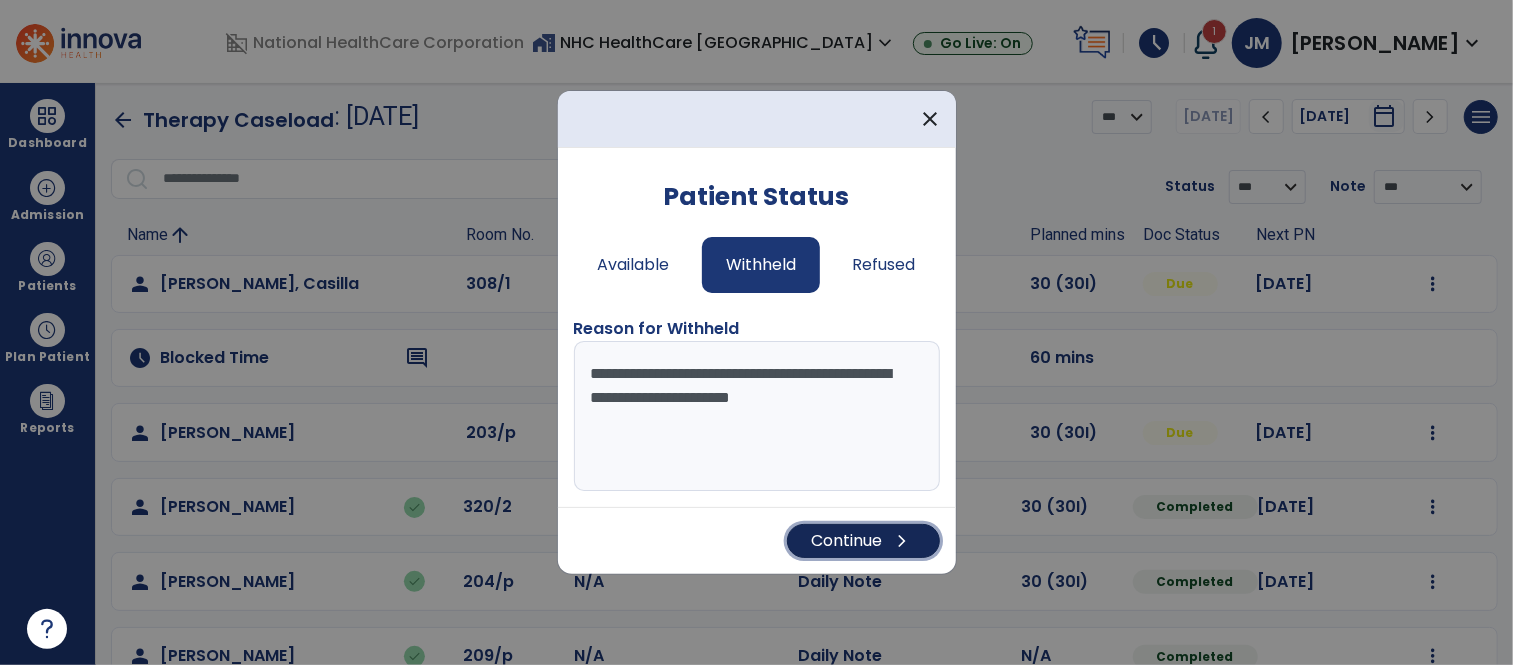 click on "Continue   chevron_right" at bounding box center [863, 541] 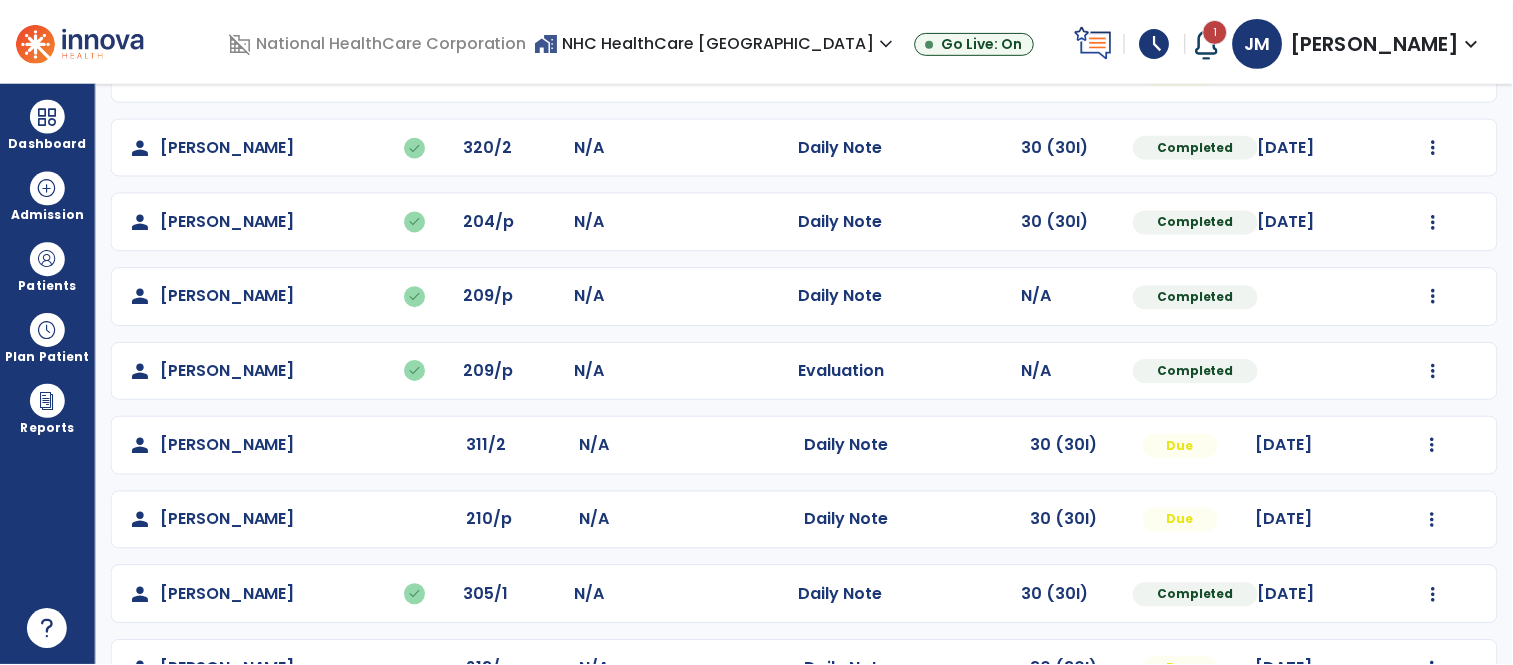 scroll, scrollTop: 494, scrollLeft: 0, axis: vertical 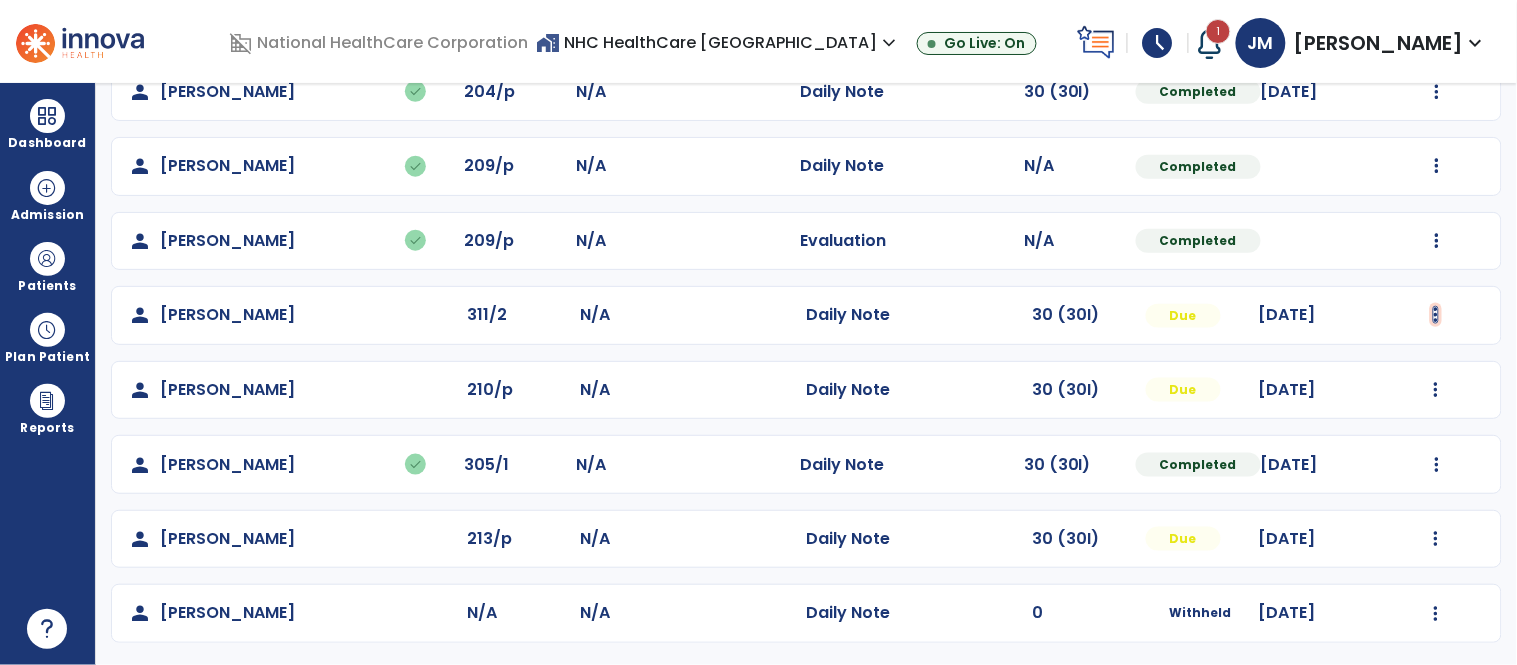 click at bounding box center (1436, -206) 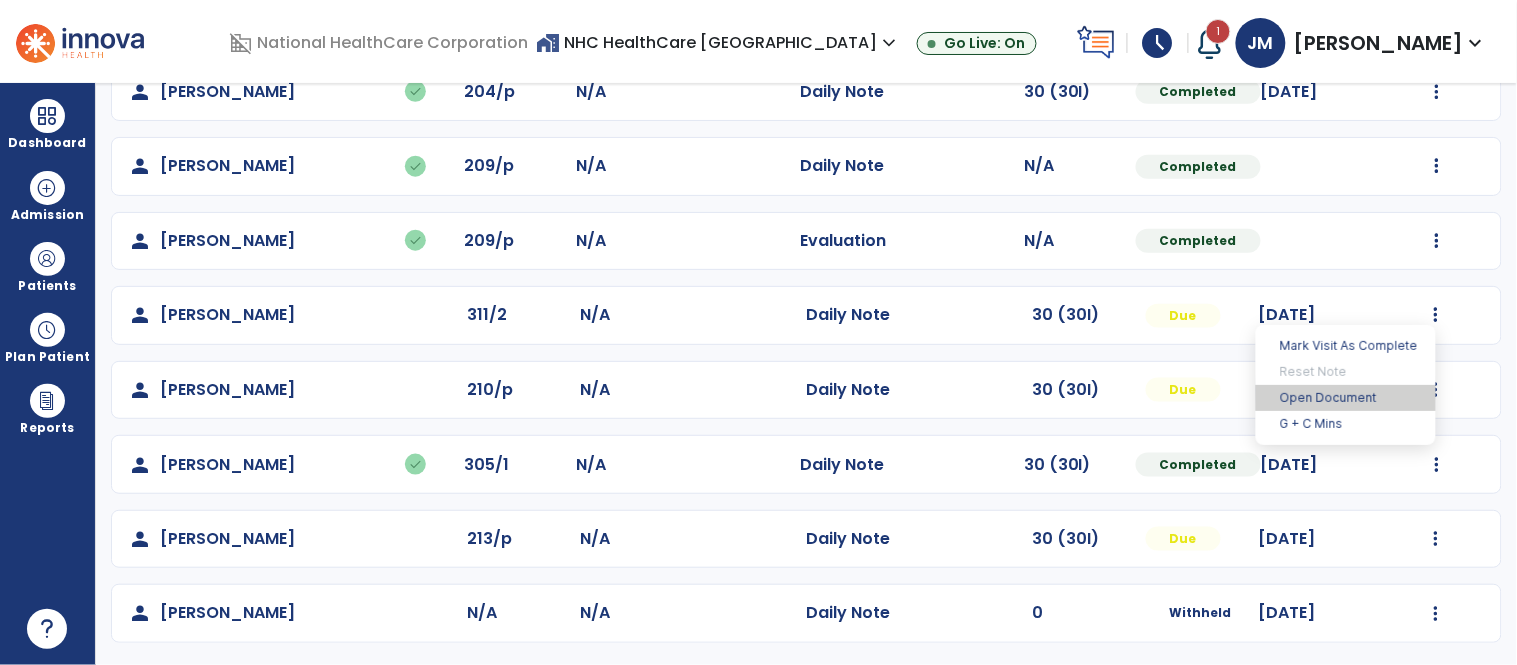 click on "Open Document" at bounding box center [1346, 398] 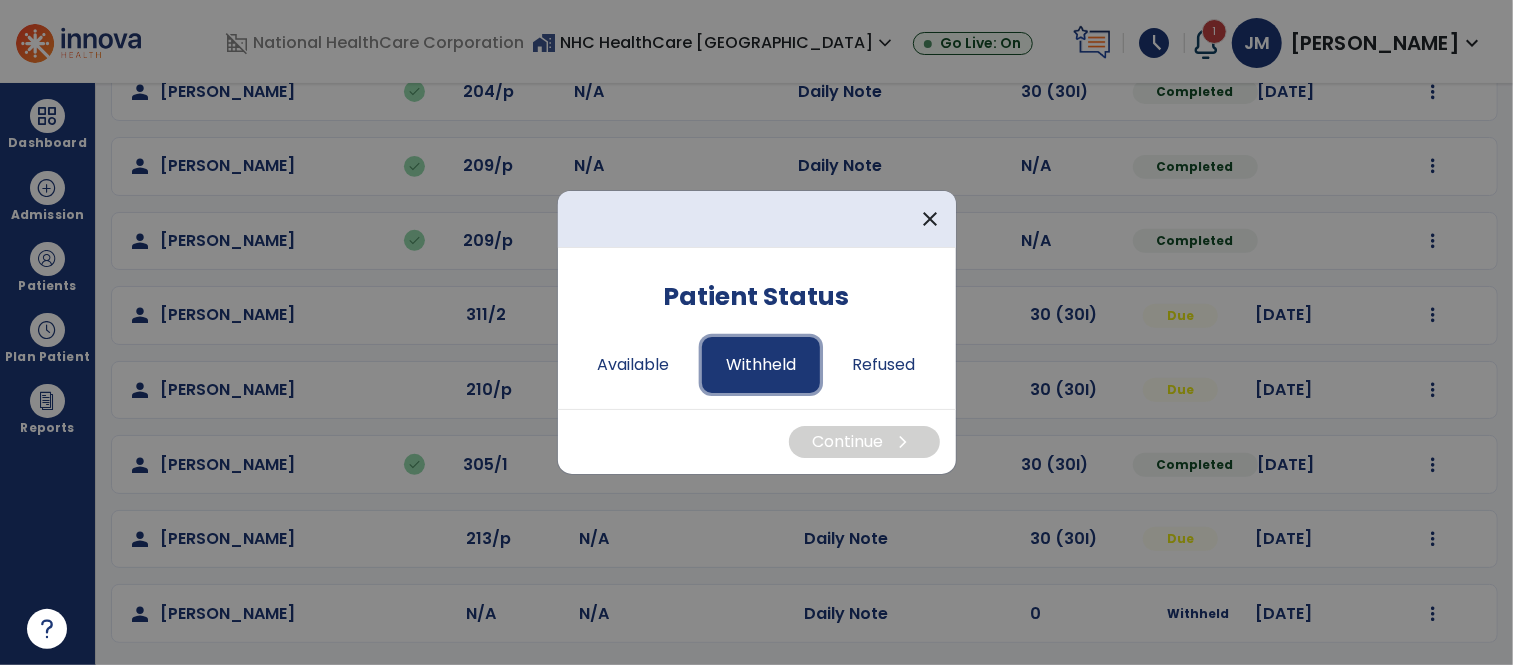 click on "Withheld" at bounding box center (761, 365) 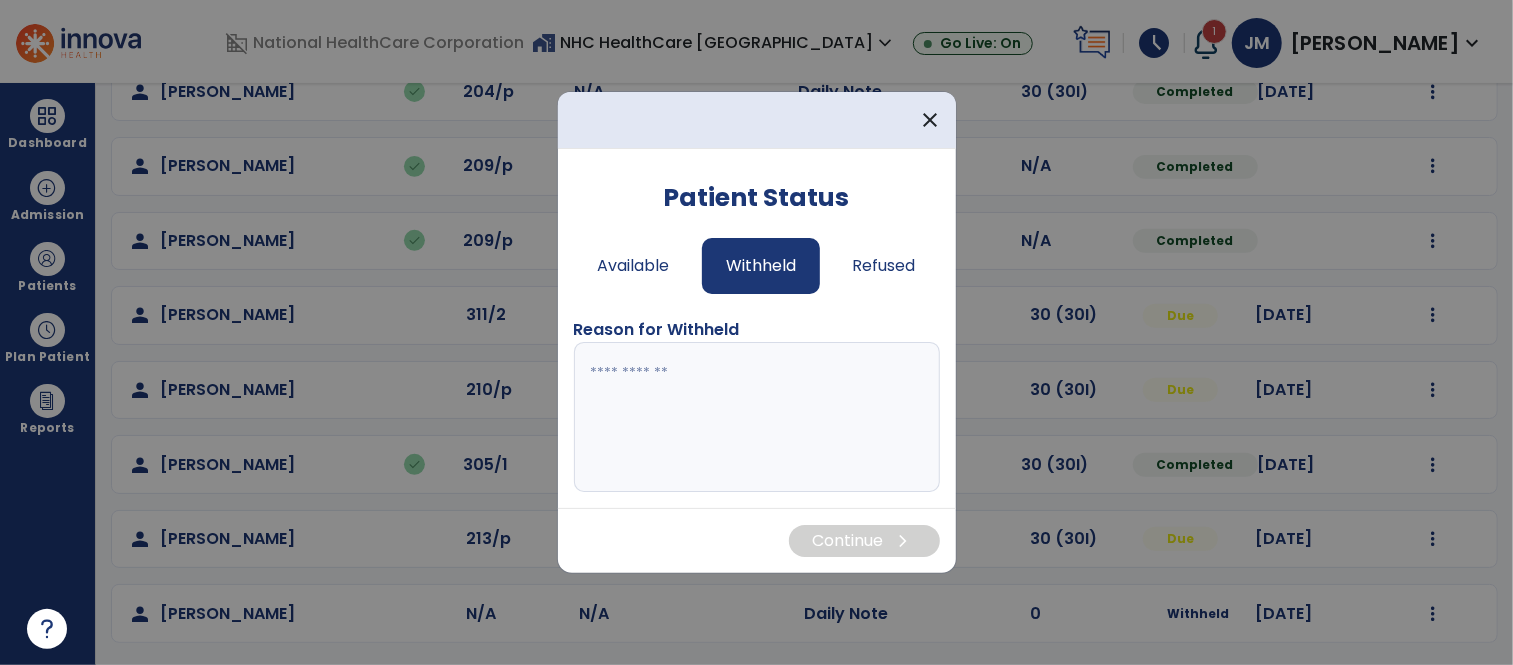 click at bounding box center (757, 417) 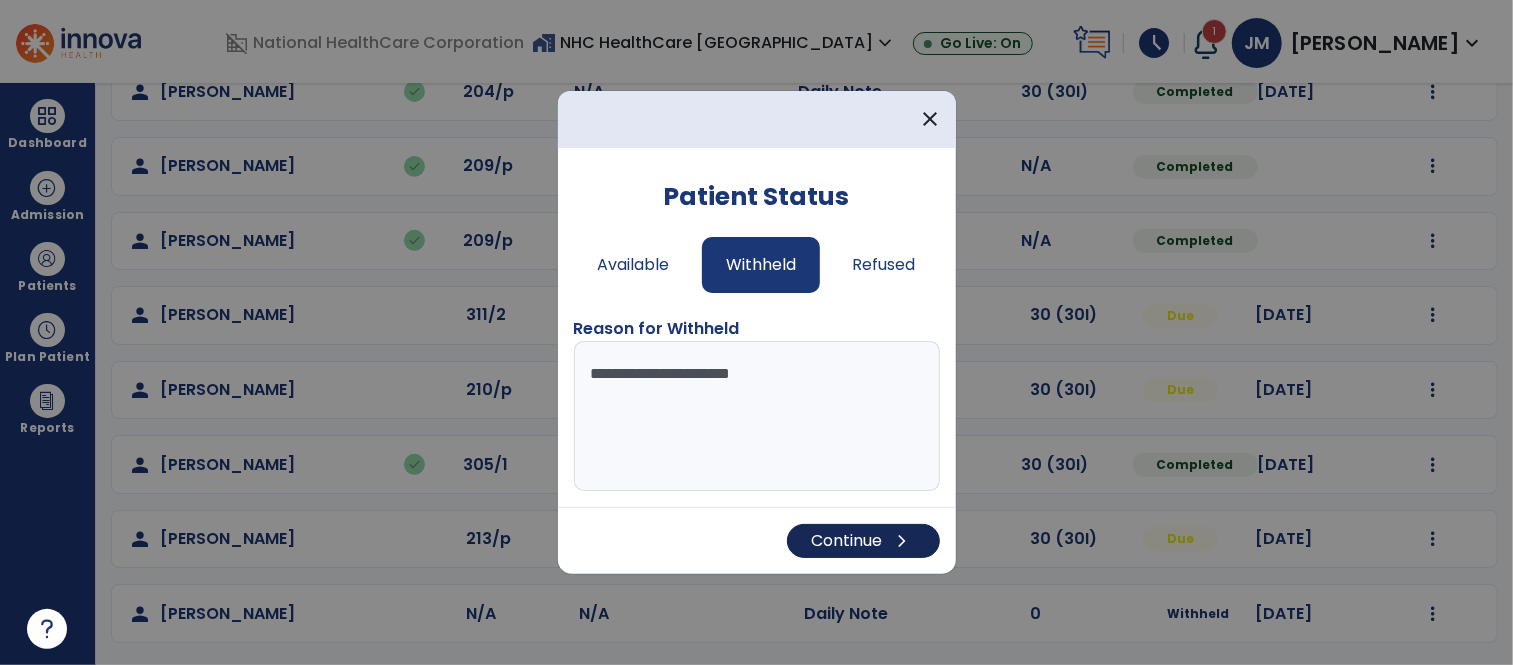 type on "**********" 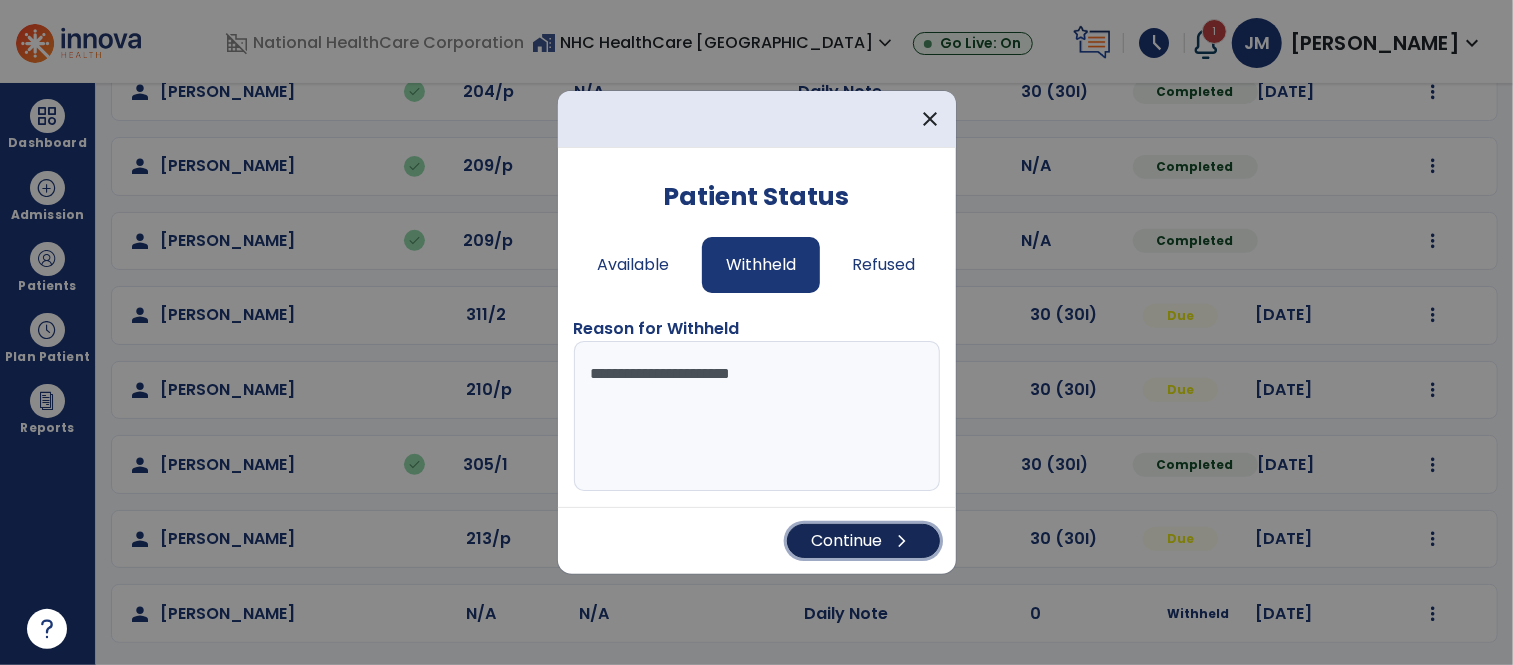 click on "Continue   chevron_right" at bounding box center (863, 541) 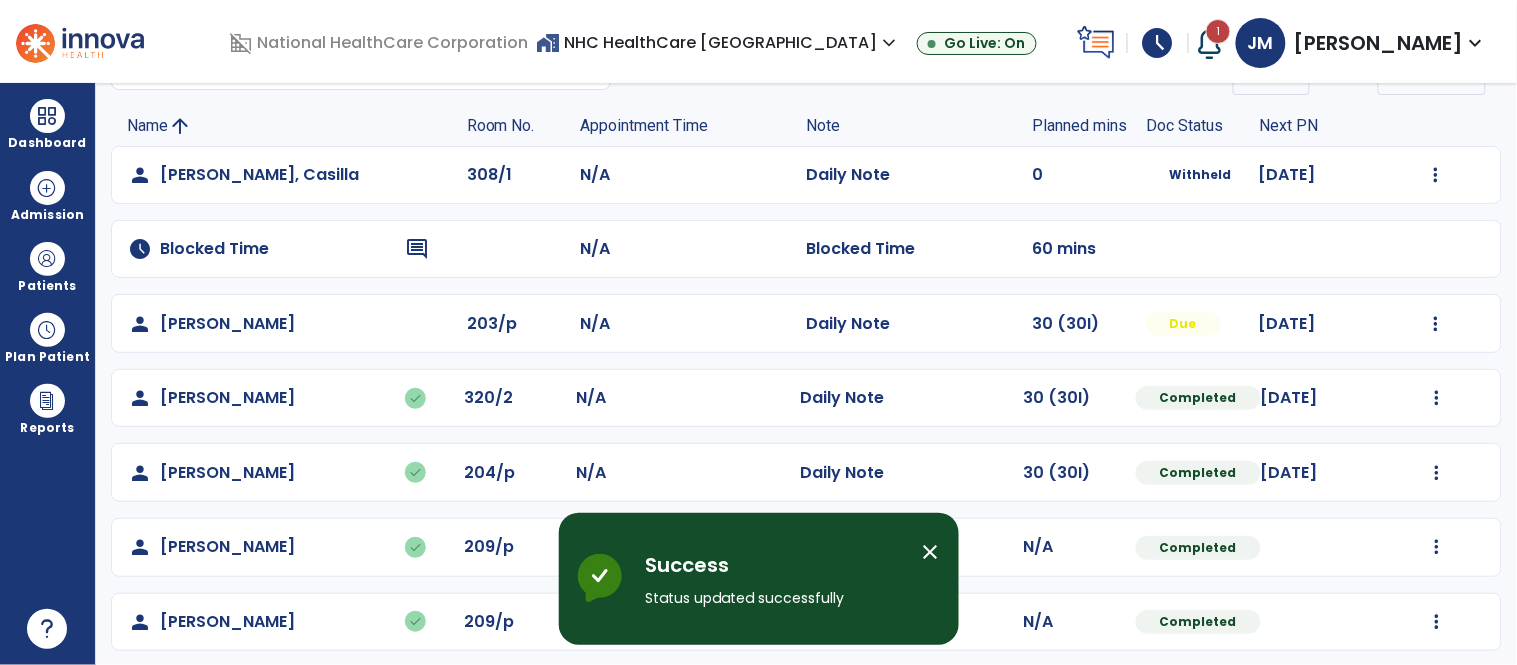 scroll, scrollTop: 114, scrollLeft: 0, axis: vertical 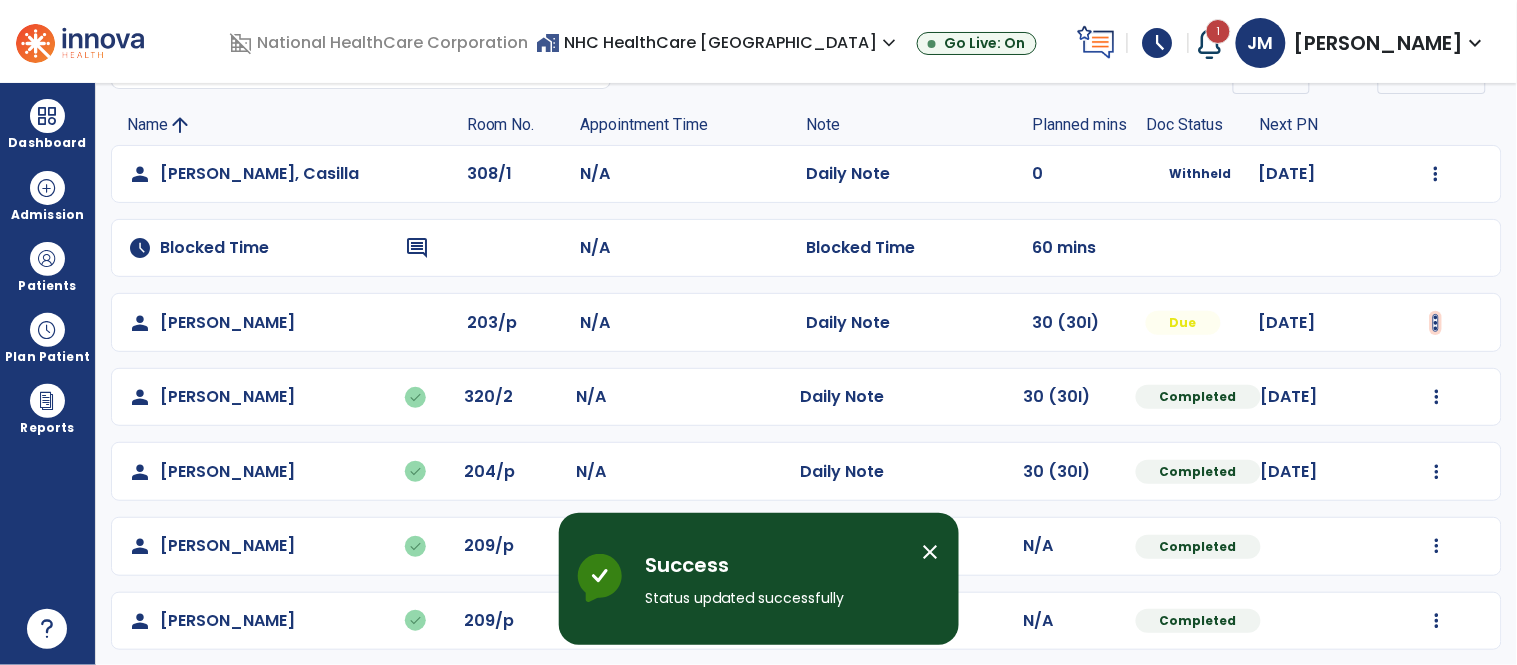 click at bounding box center (1436, 174) 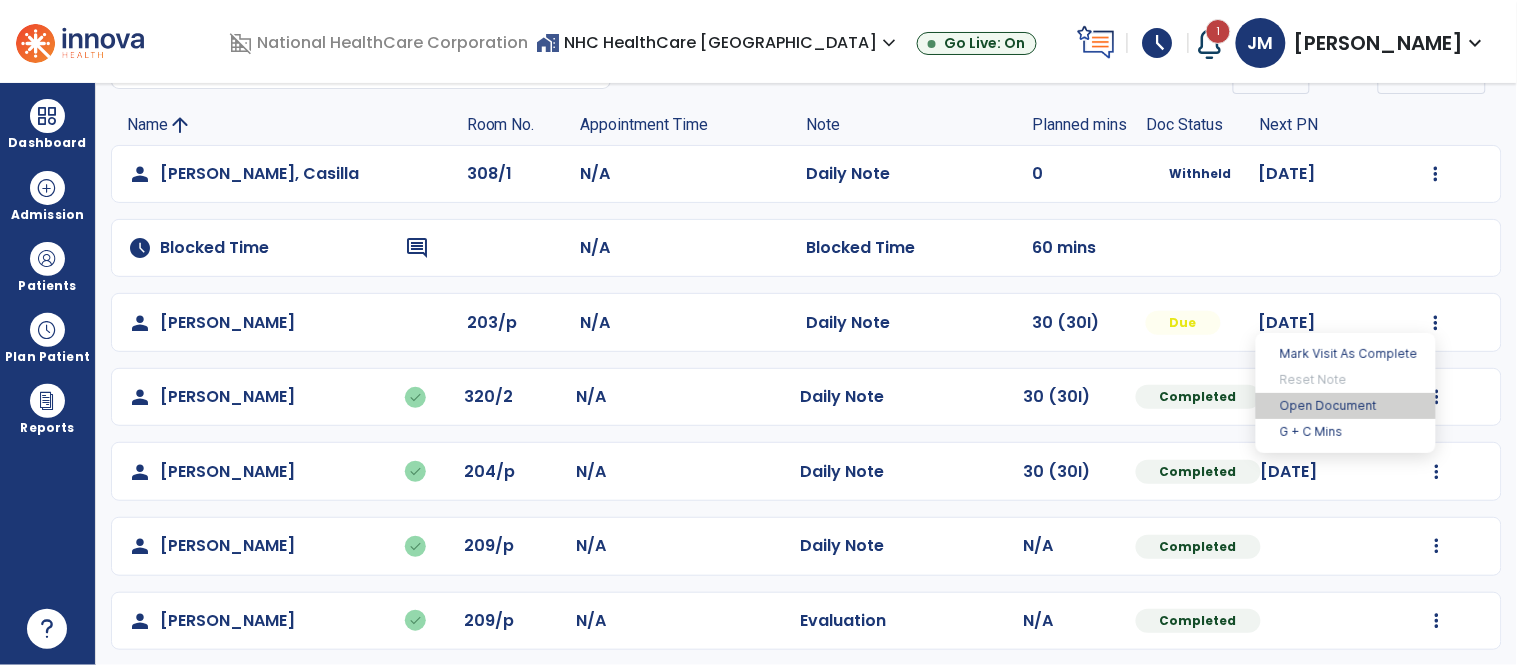 click on "Open Document" at bounding box center (1346, 406) 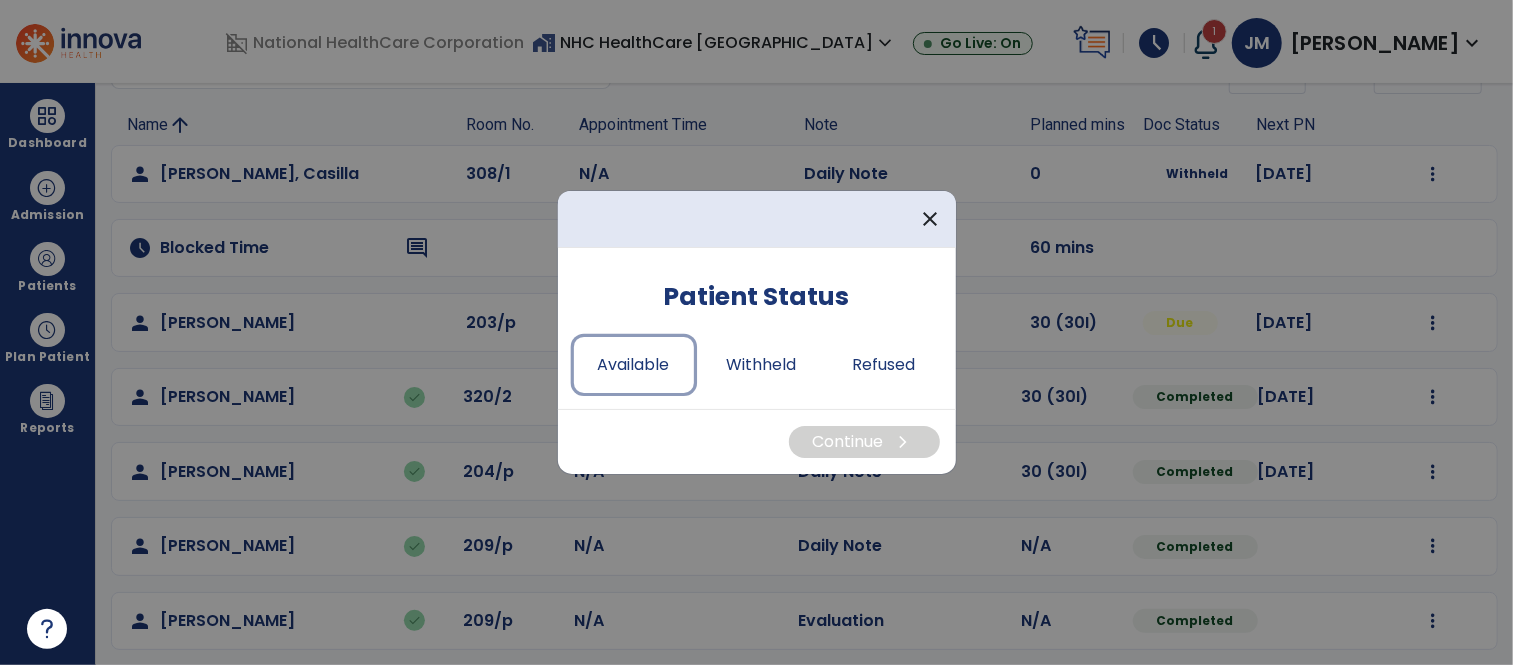 drag, startPoint x: 624, startPoint y: 370, endPoint x: 865, endPoint y: 447, distance: 253.00198 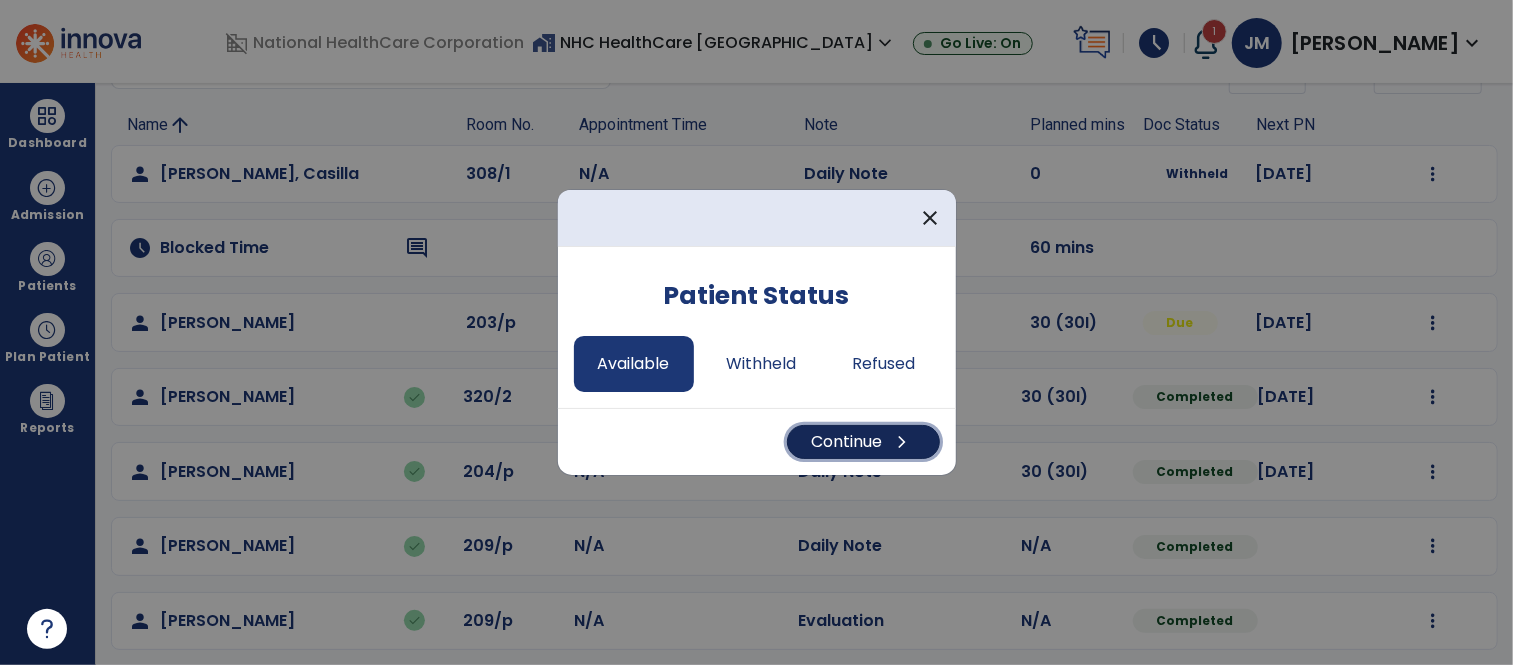 click on "Continue   chevron_right" at bounding box center [863, 442] 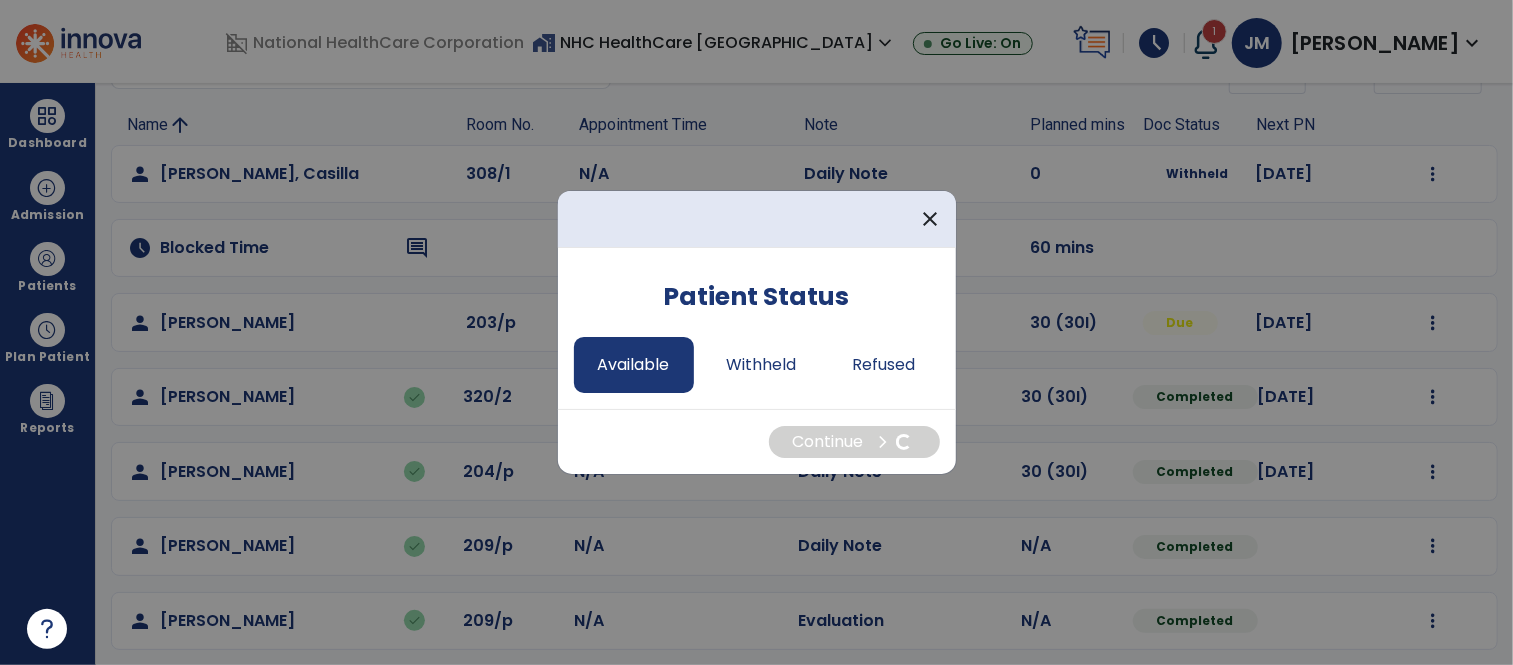 select on "*" 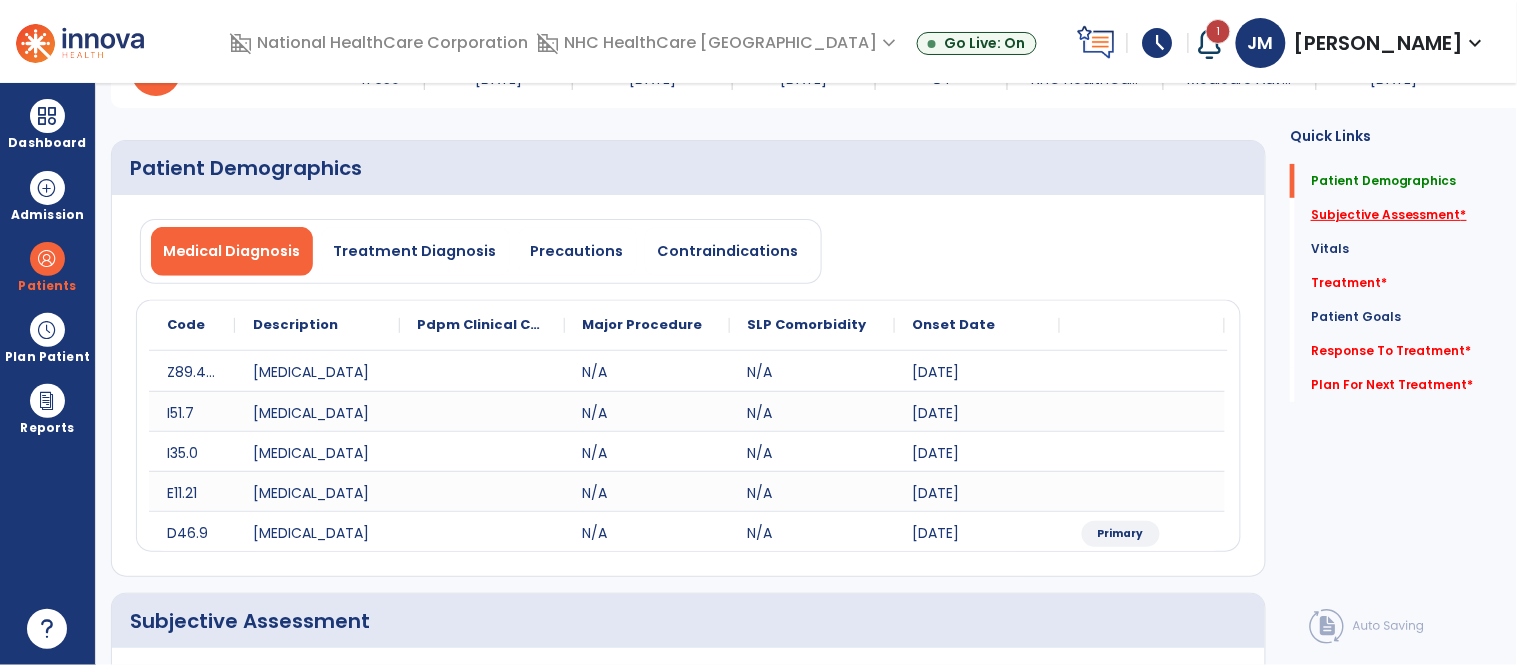 click on "Subjective Assessment   *" 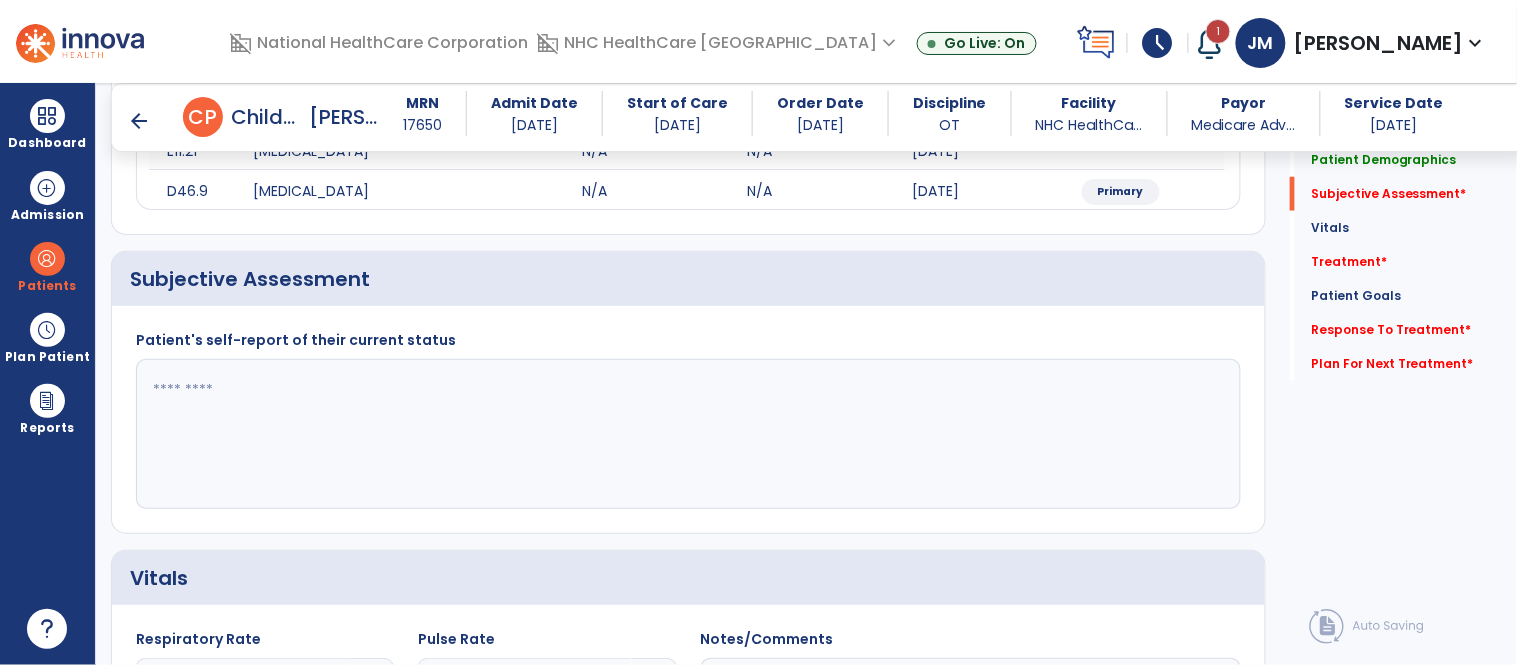 scroll, scrollTop: 474, scrollLeft: 0, axis: vertical 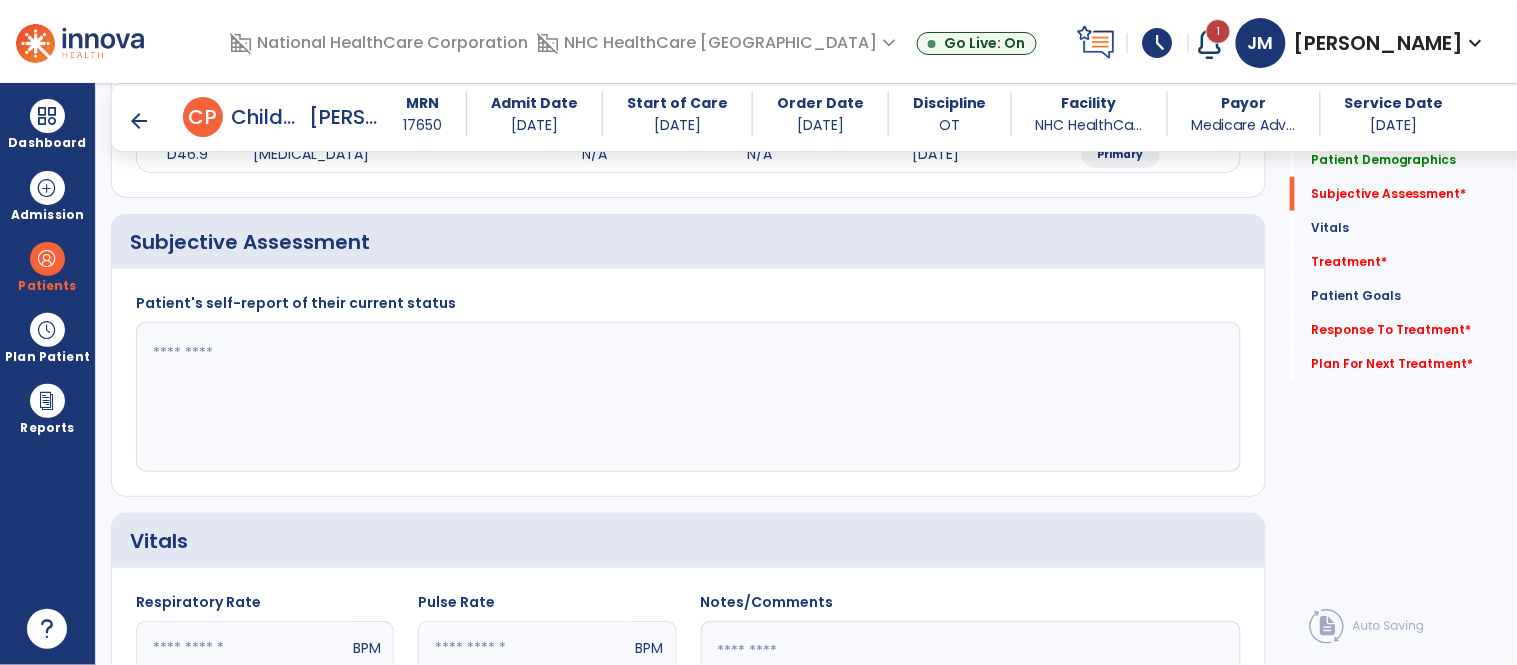 click on "Patient's self-report of their current status" 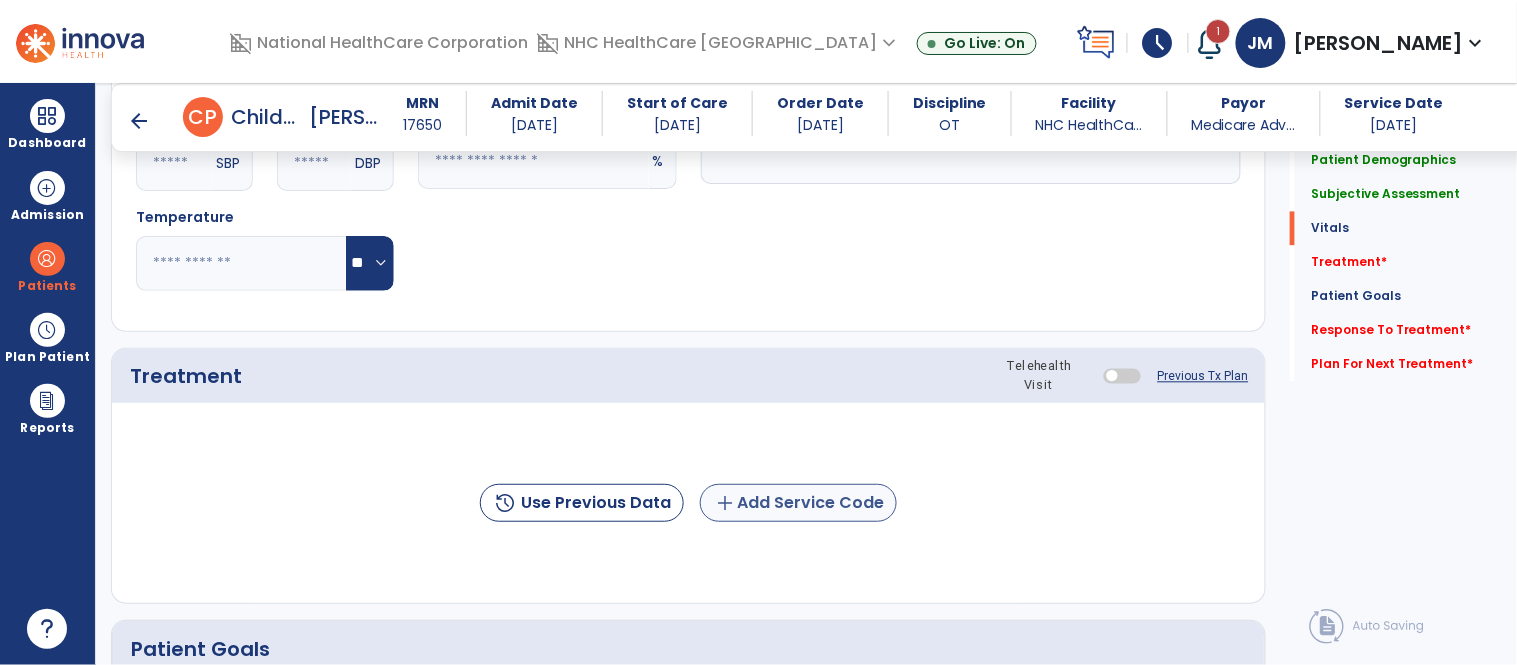 type on "**********" 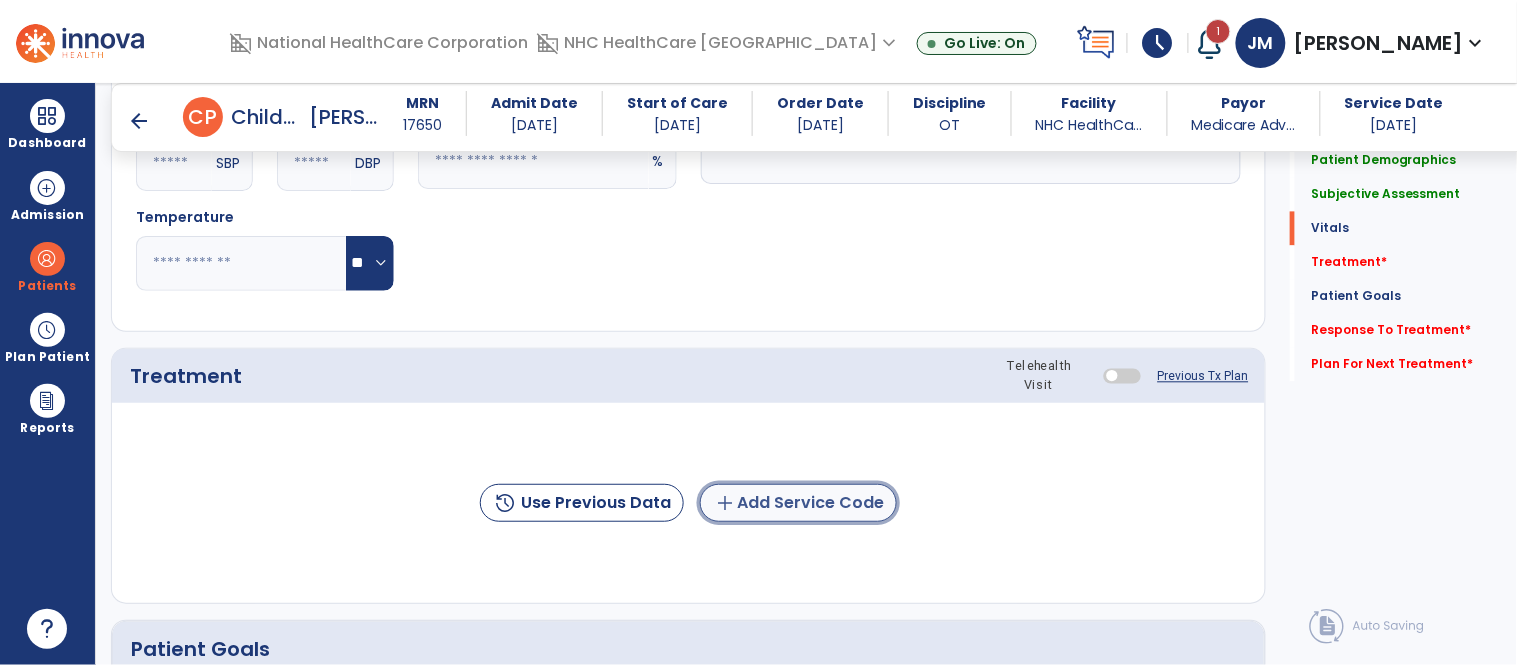 click on "add  Add Service Code" 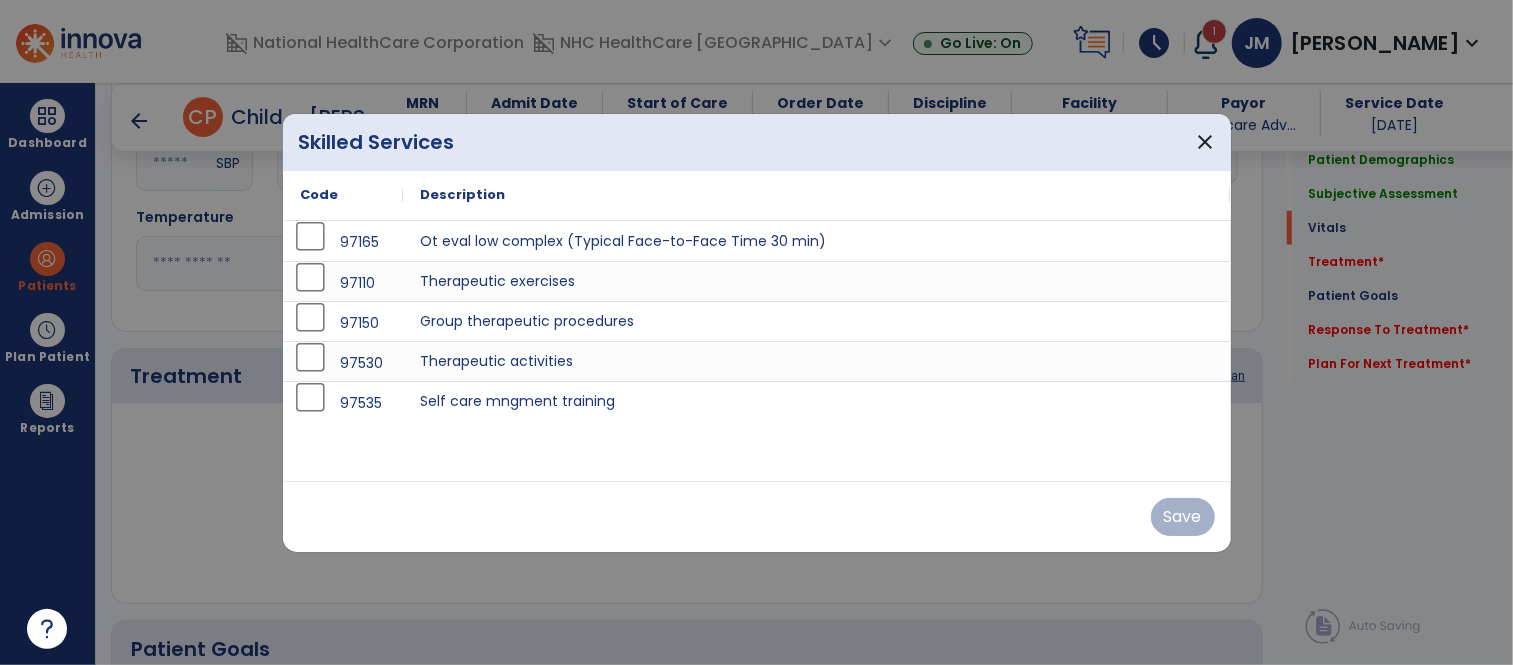 scroll, scrollTop: 1061, scrollLeft: 0, axis: vertical 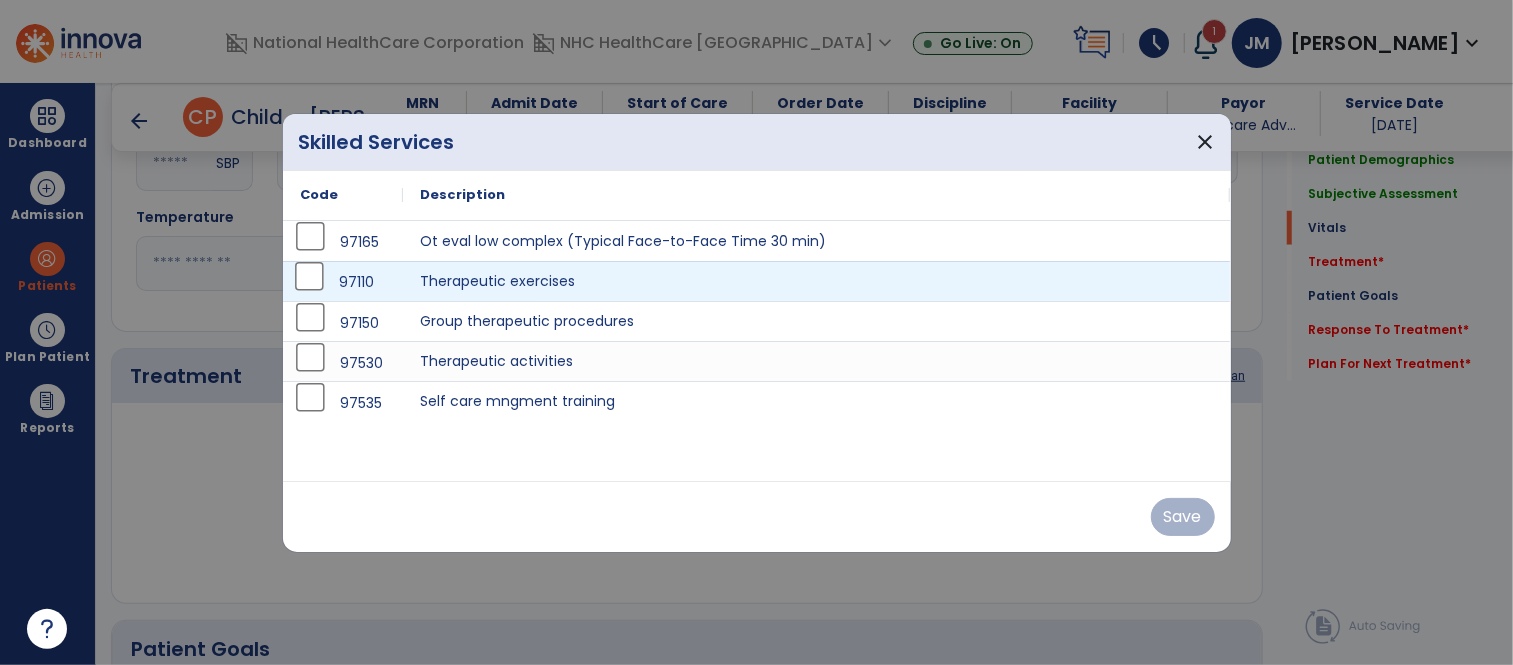 click on "97110" at bounding box center [343, 282] 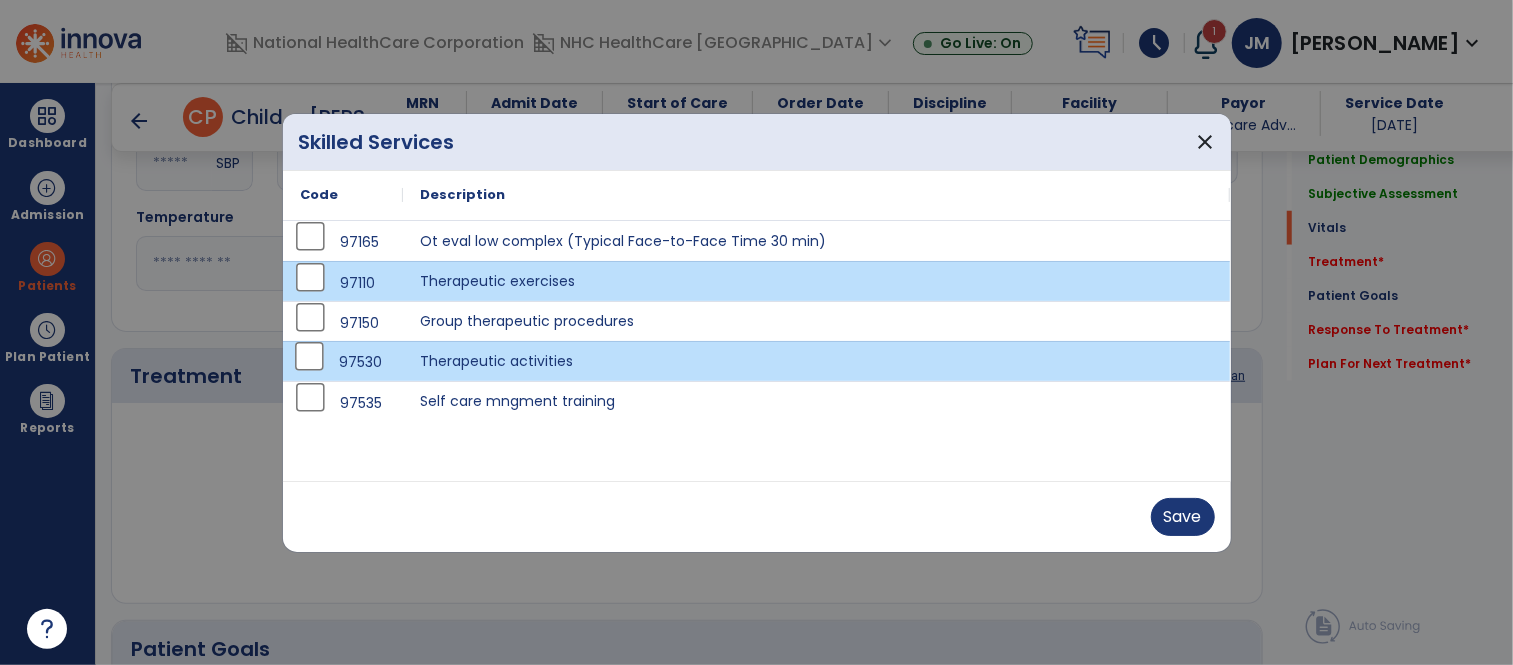 click on "Save" at bounding box center [757, 516] 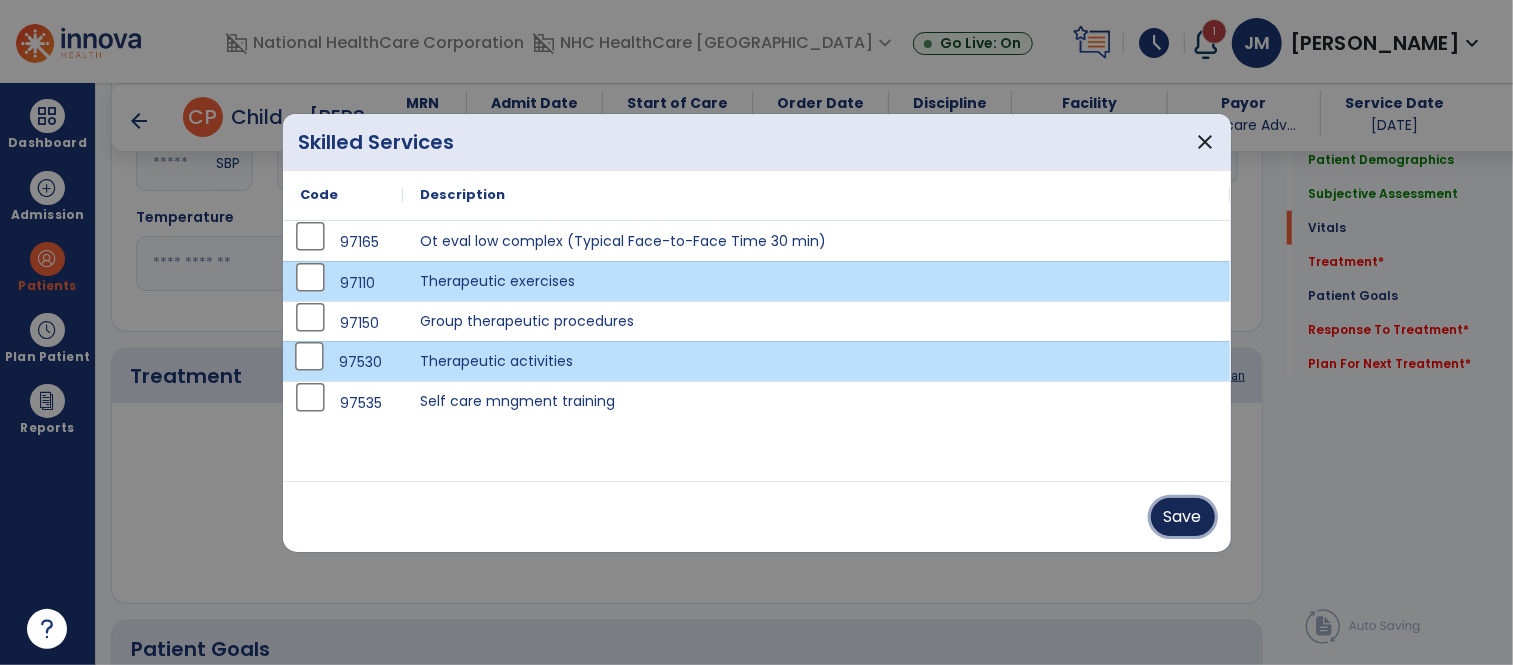 drag, startPoint x: 1190, startPoint y: 532, endPoint x: 1166, endPoint y: 542, distance: 26 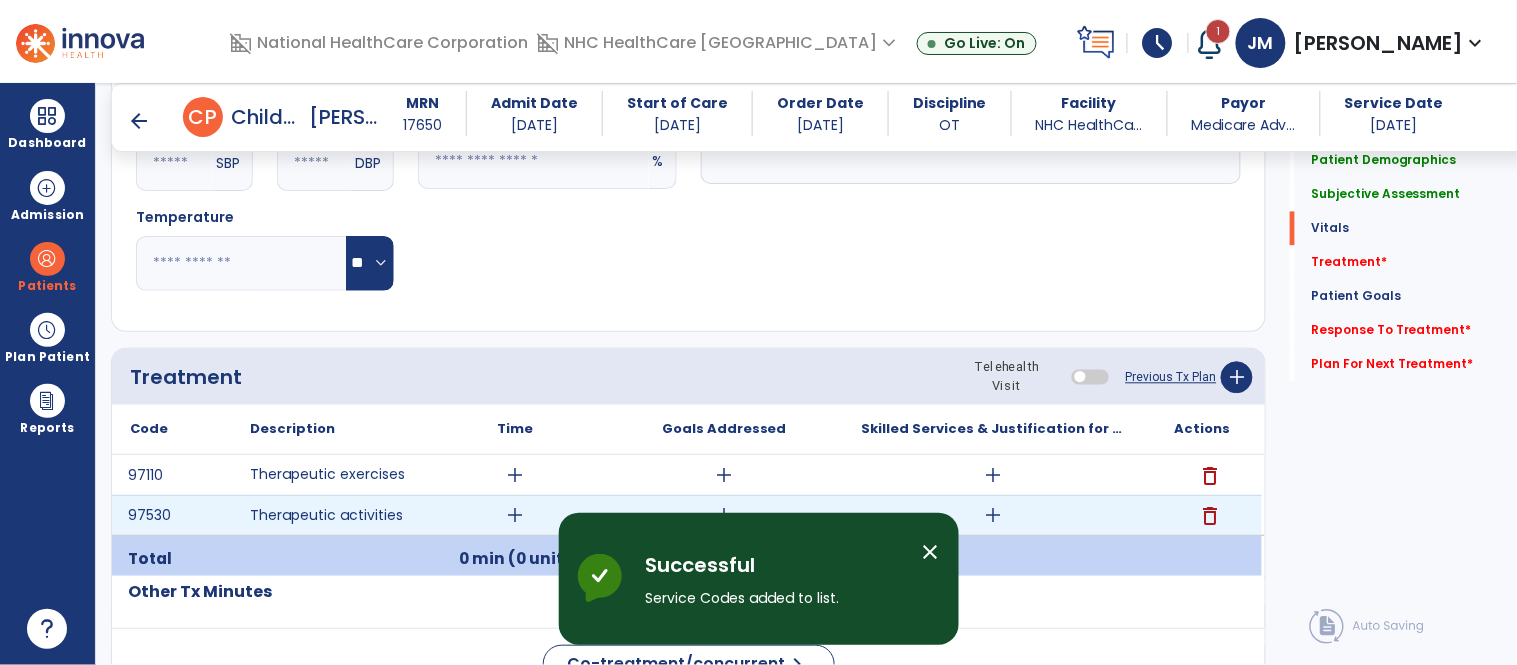 click on "add" at bounding box center (515, 515) 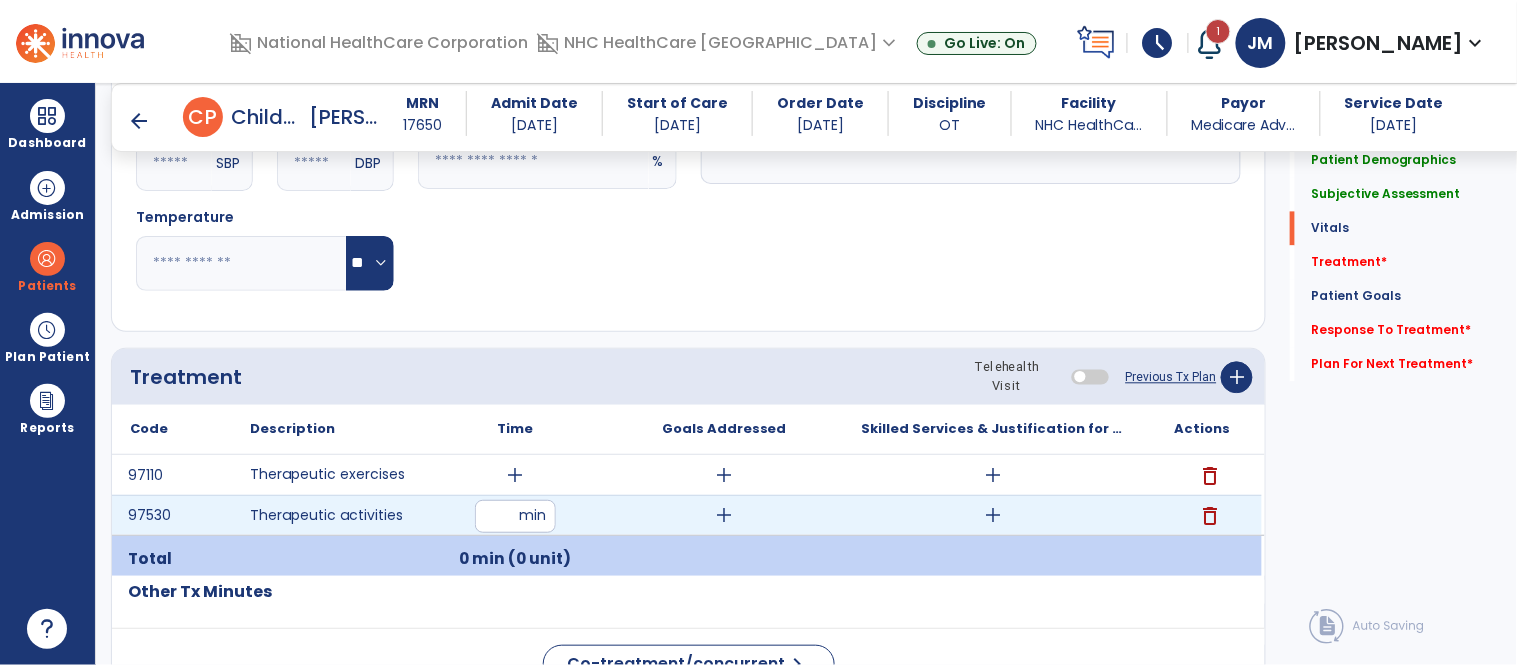 type on "**" 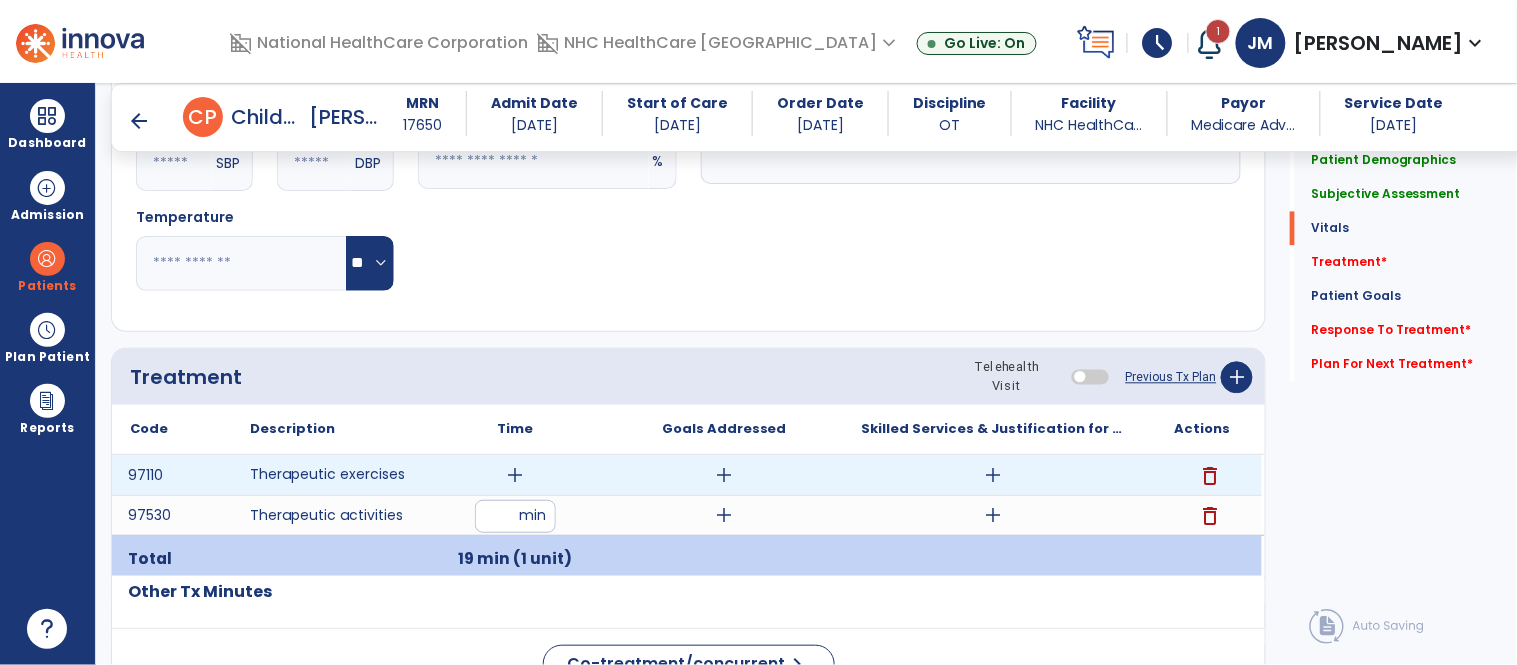 click on "add" at bounding box center [515, 475] 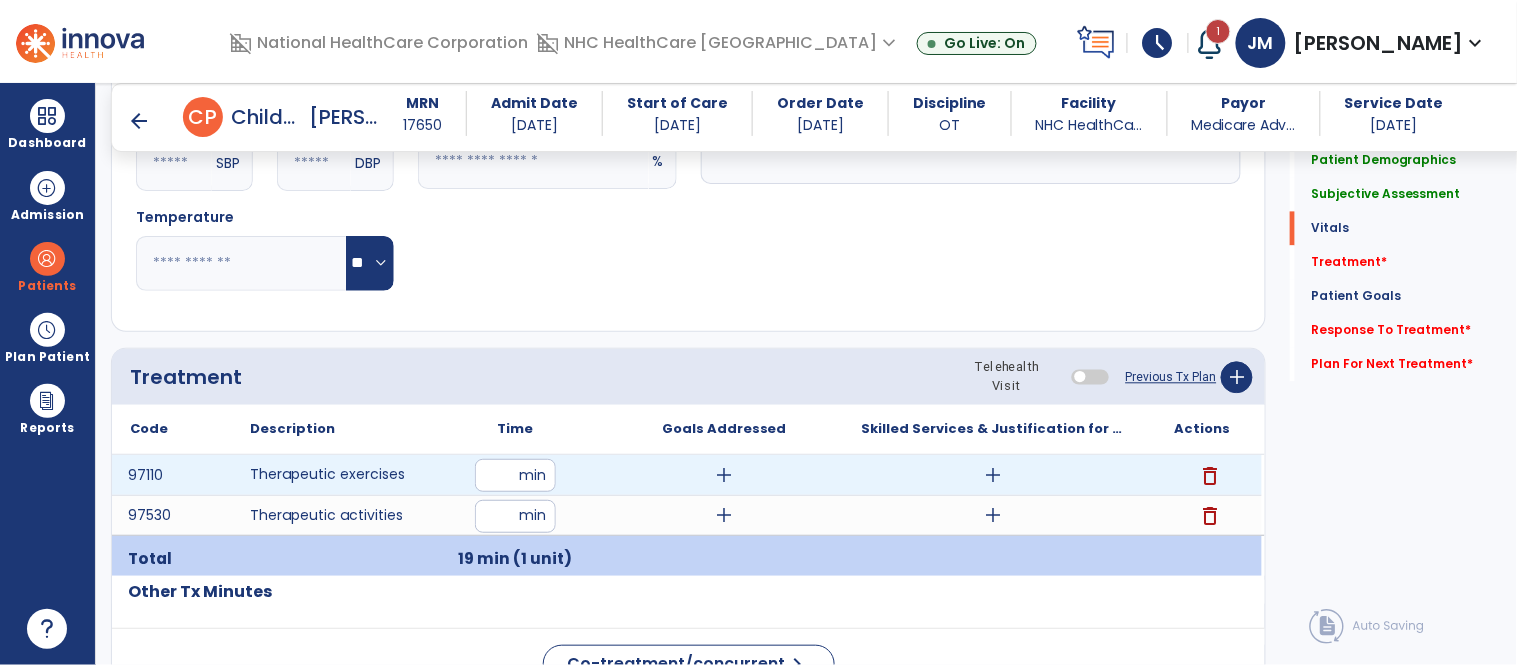 type on "**" 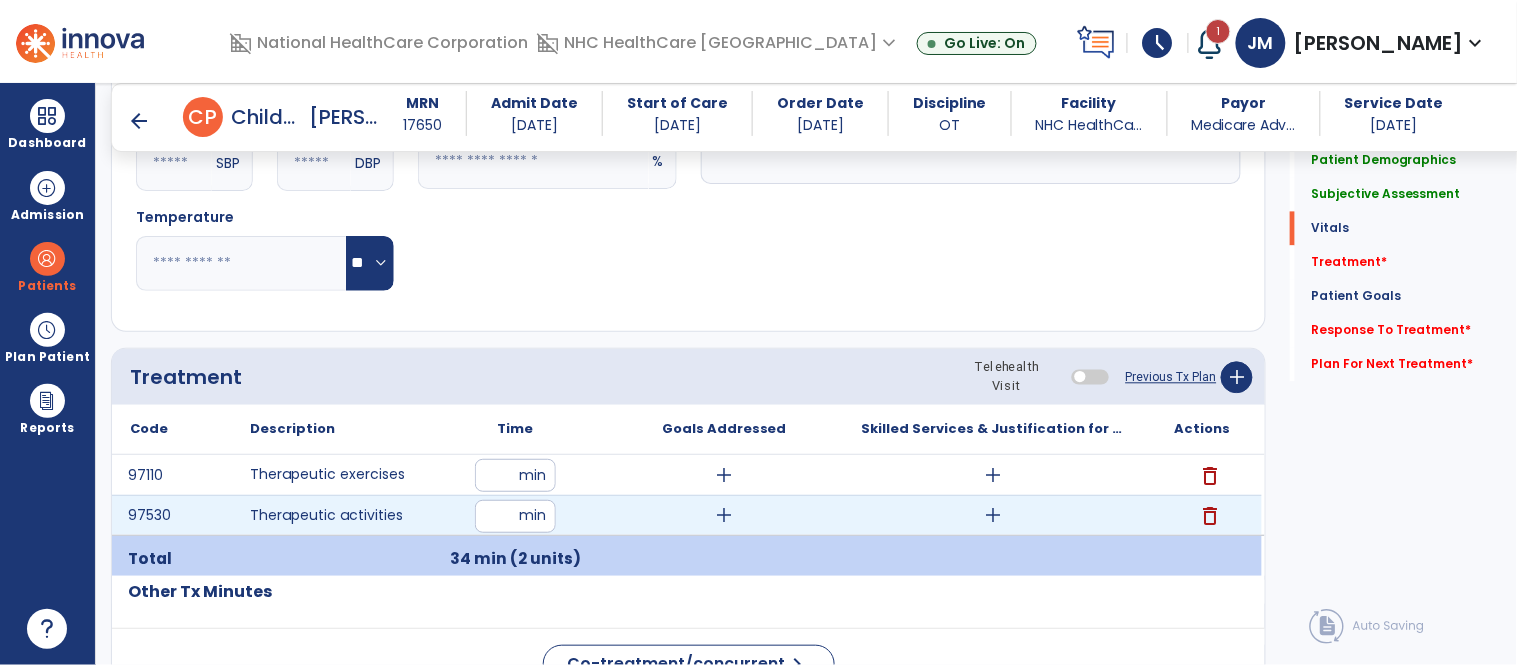 click on "add" at bounding box center [993, 515] 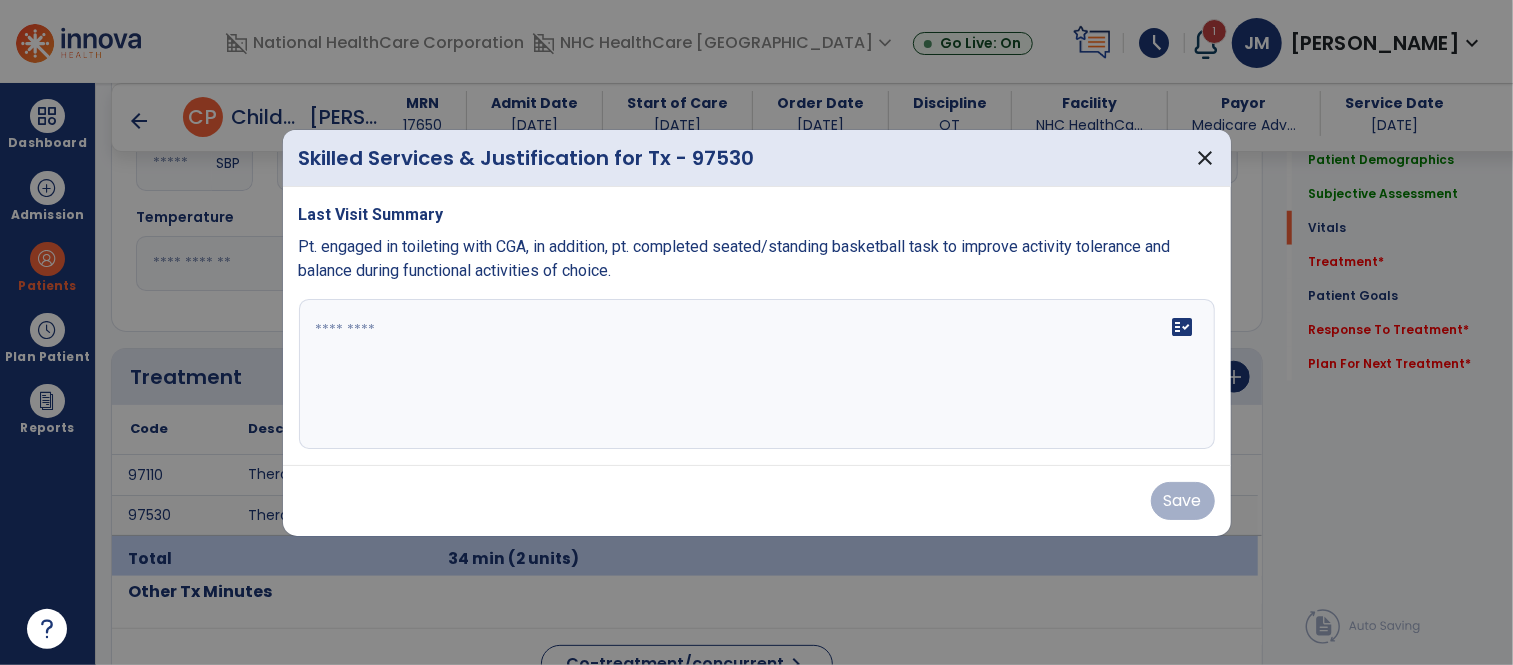 scroll, scrollTop: 1061, scrollLeft: 0, axis: vertical 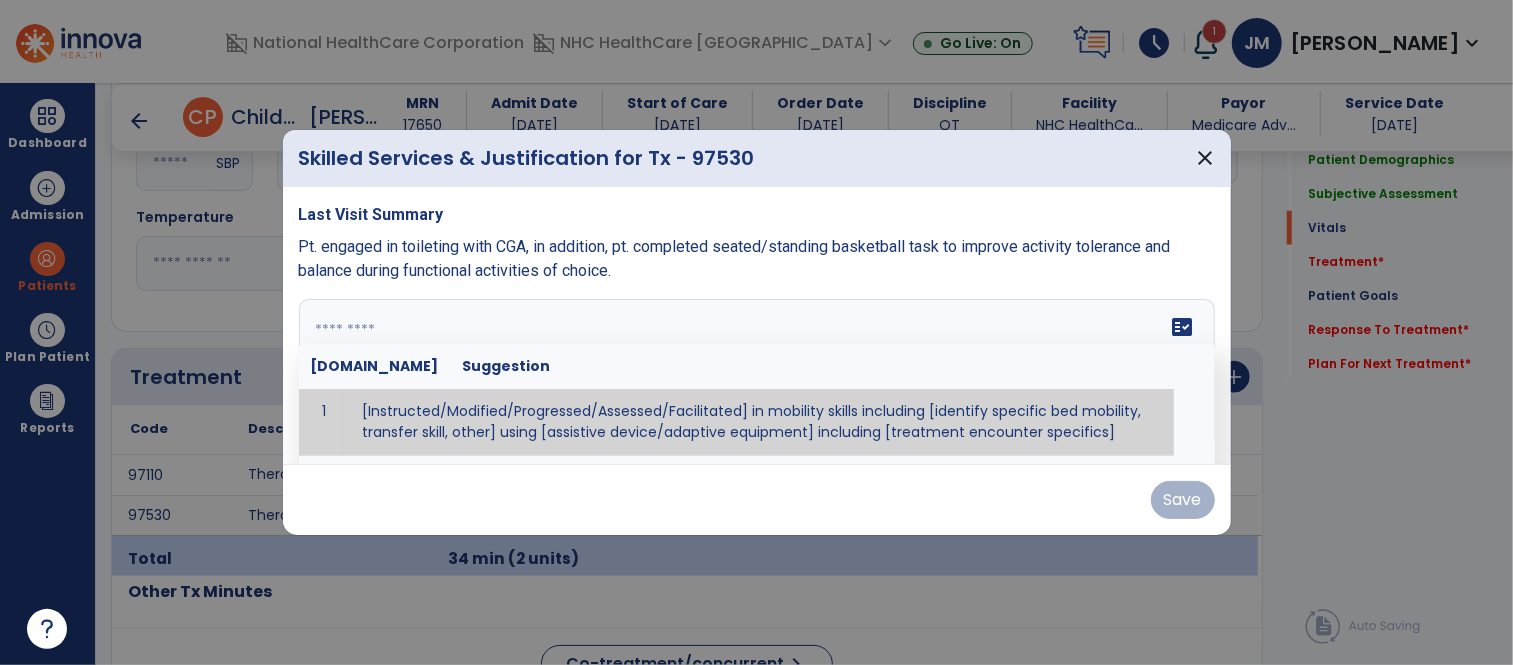 click on "fact_check  [DOMAIN_NAME] Suggestion 1 [Instructed/Modified/Progressed/Assessed/Facilitated] in mobility skills including [identify specific bed mobility, transfer skill, other] using [assistive device/adaptive equipment] including [treatment encounter specifics]" at bounding box center [757, 374] 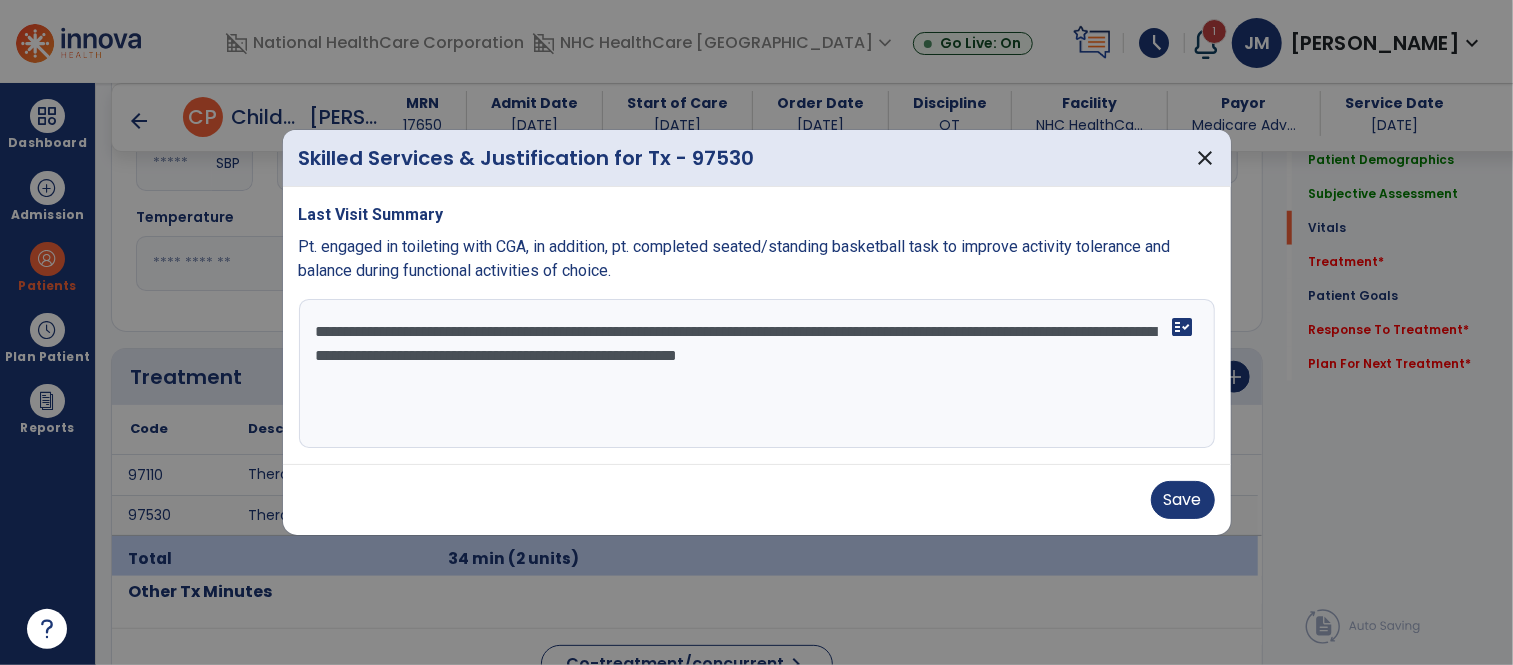 click on "**********" at bounding box center (757, 374) 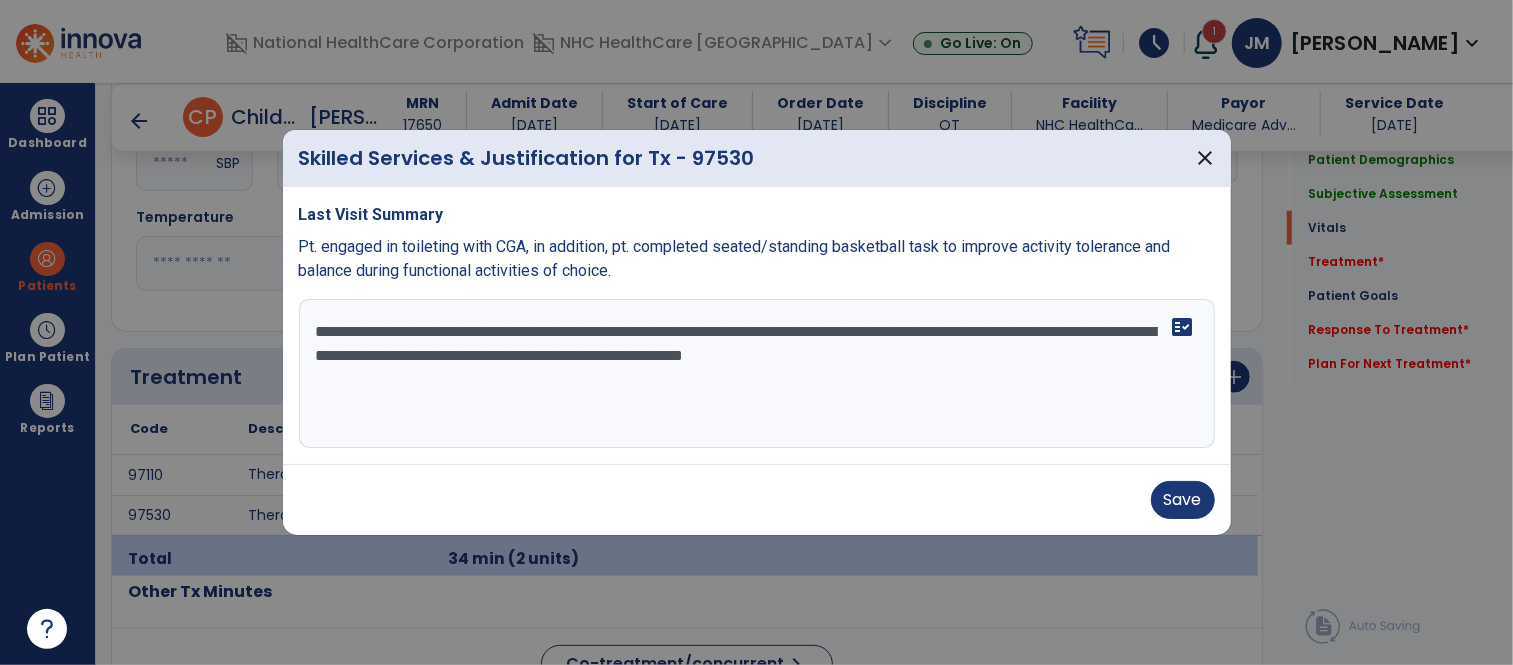 click on "**********" at bounding box center (757, 374) 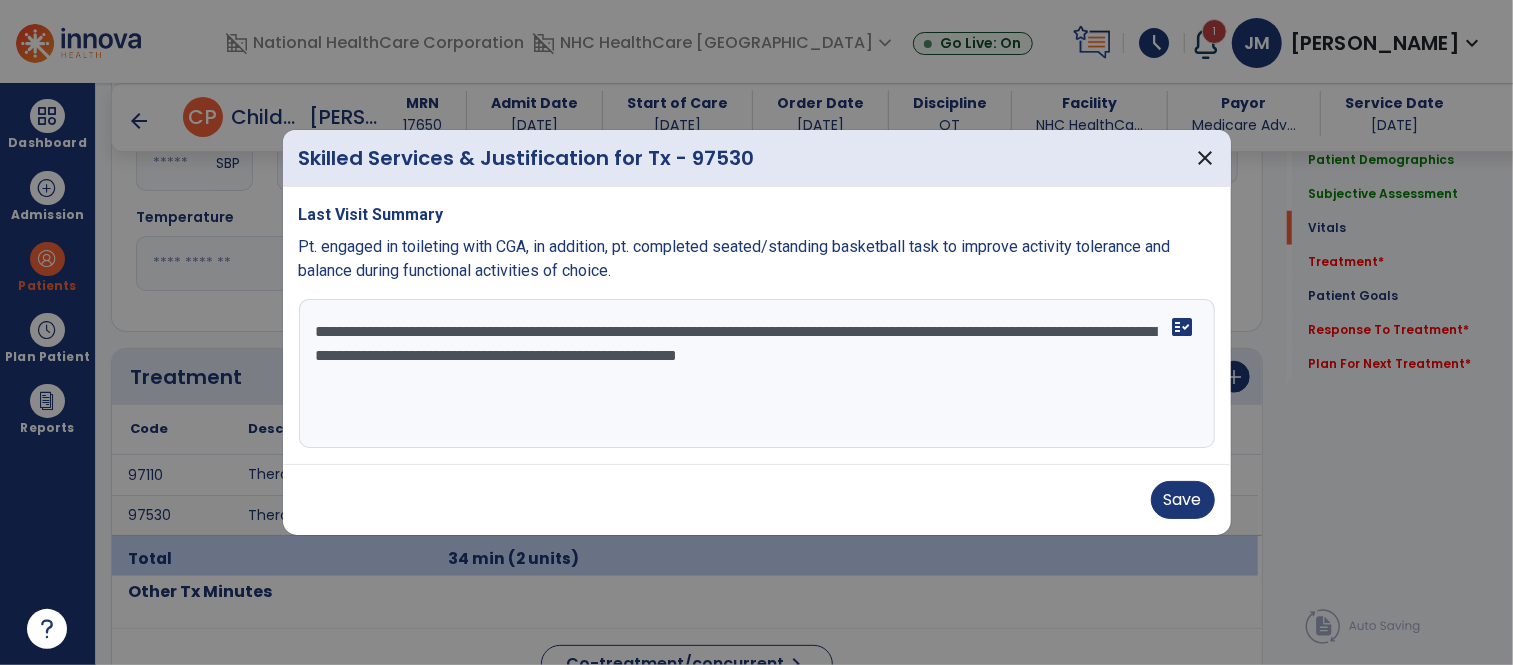 click on "**********" at bounding box center [757, 374] 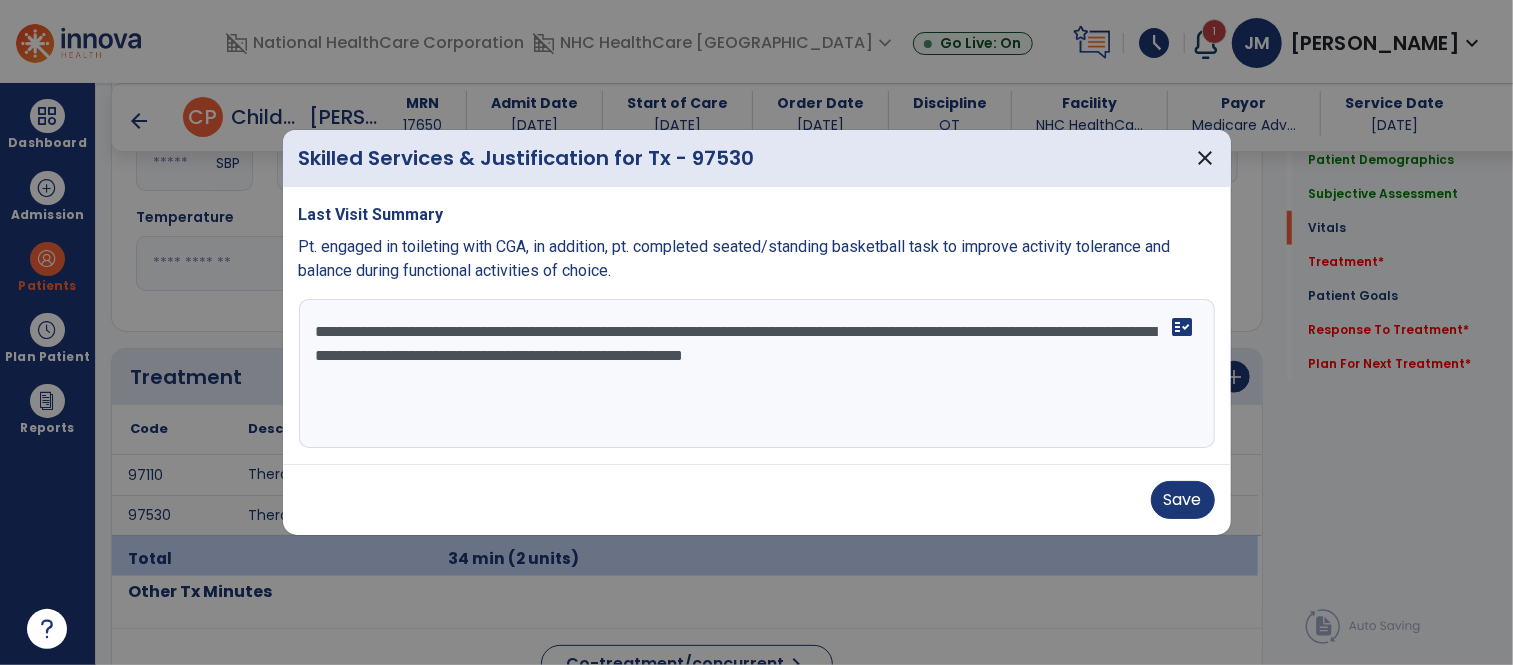 click on "**********" at bounding box center [757, 374] 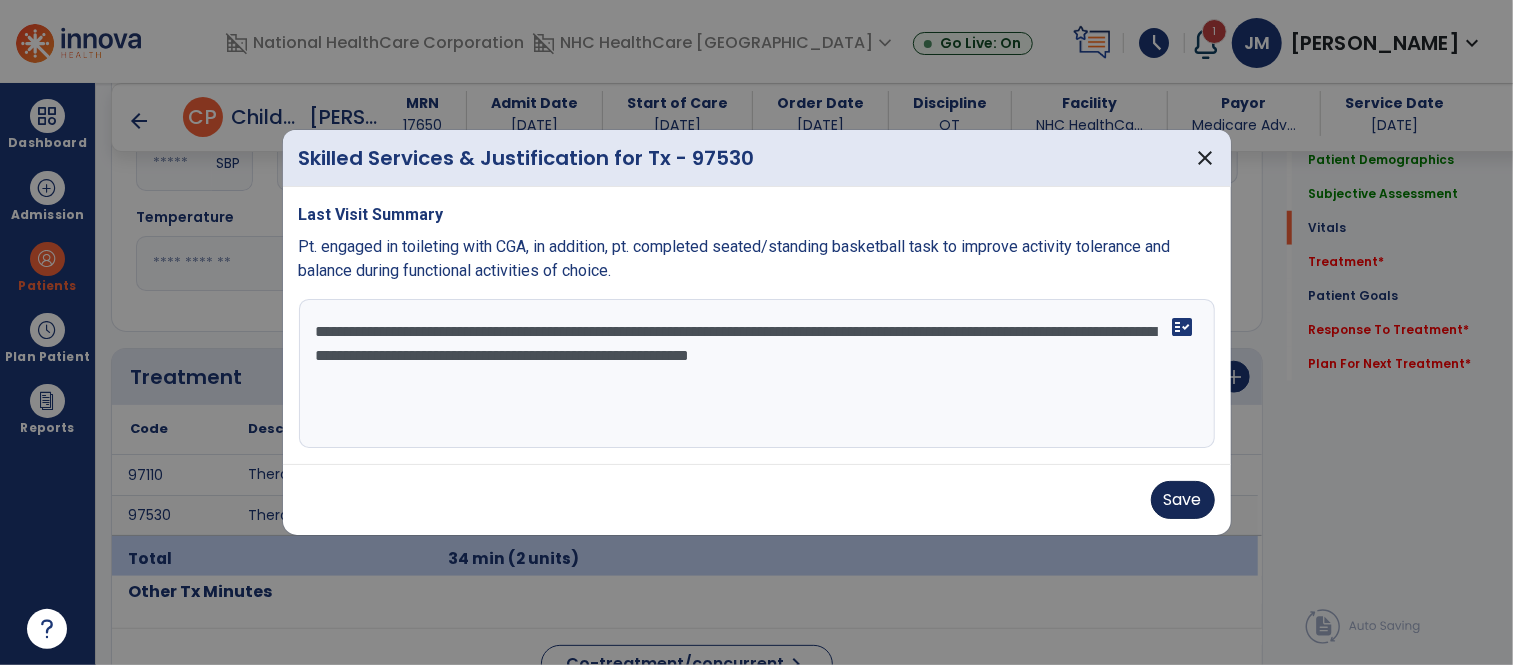 type on "**********" 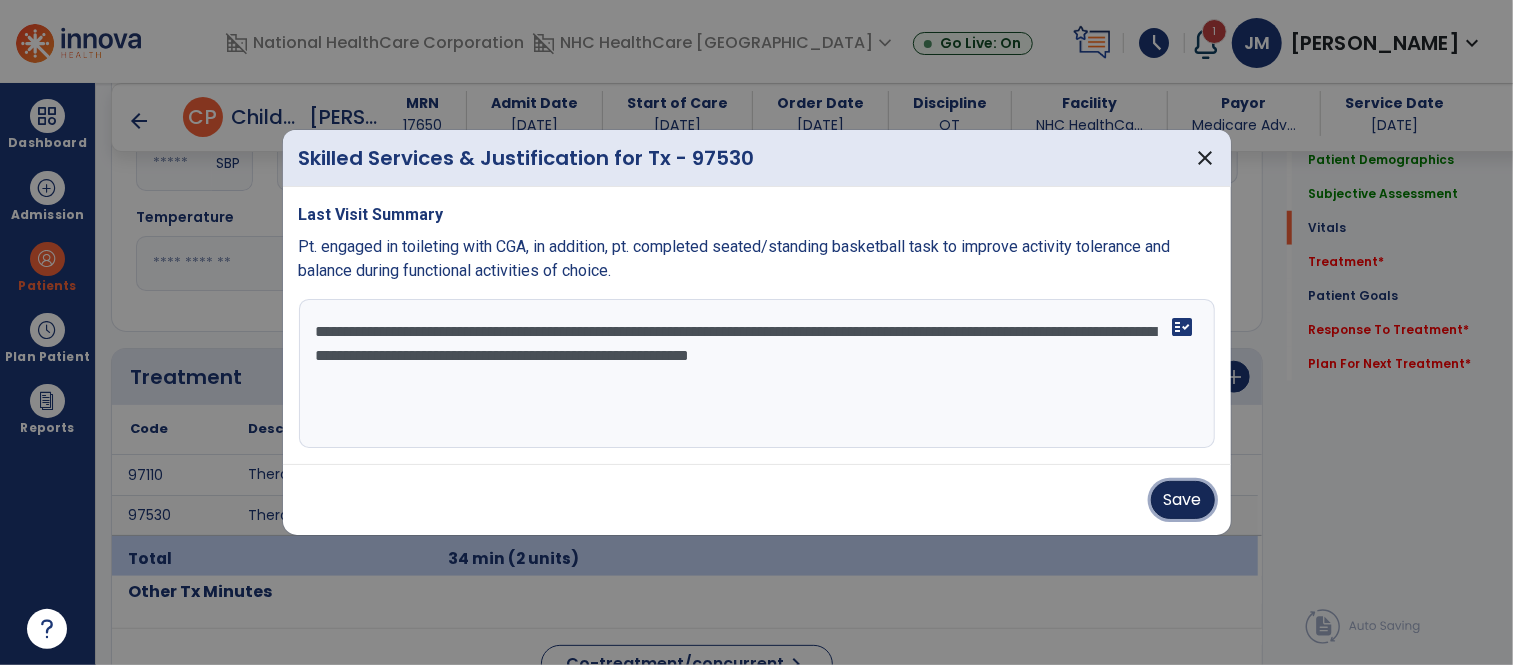 click on "Save" at bounding box center (1183, 500) 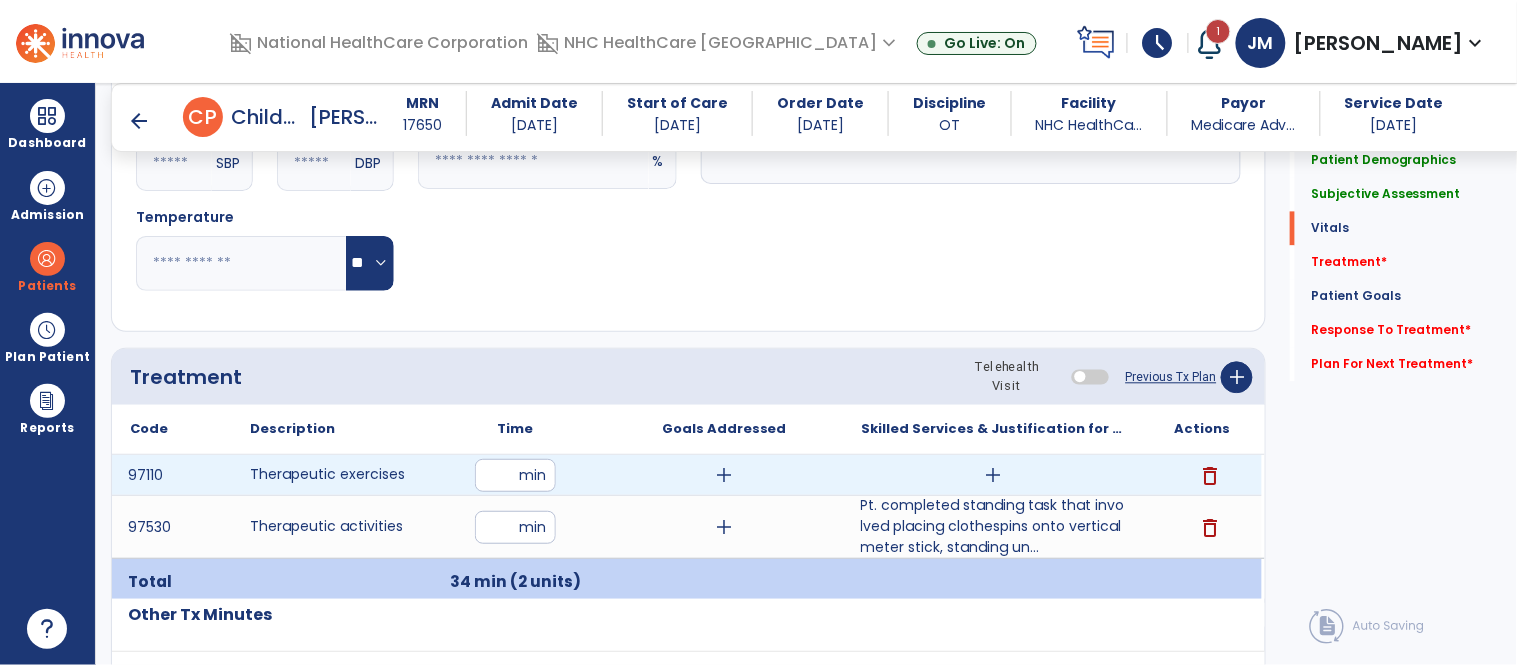 click on "add" at bounding box center [993, 475] 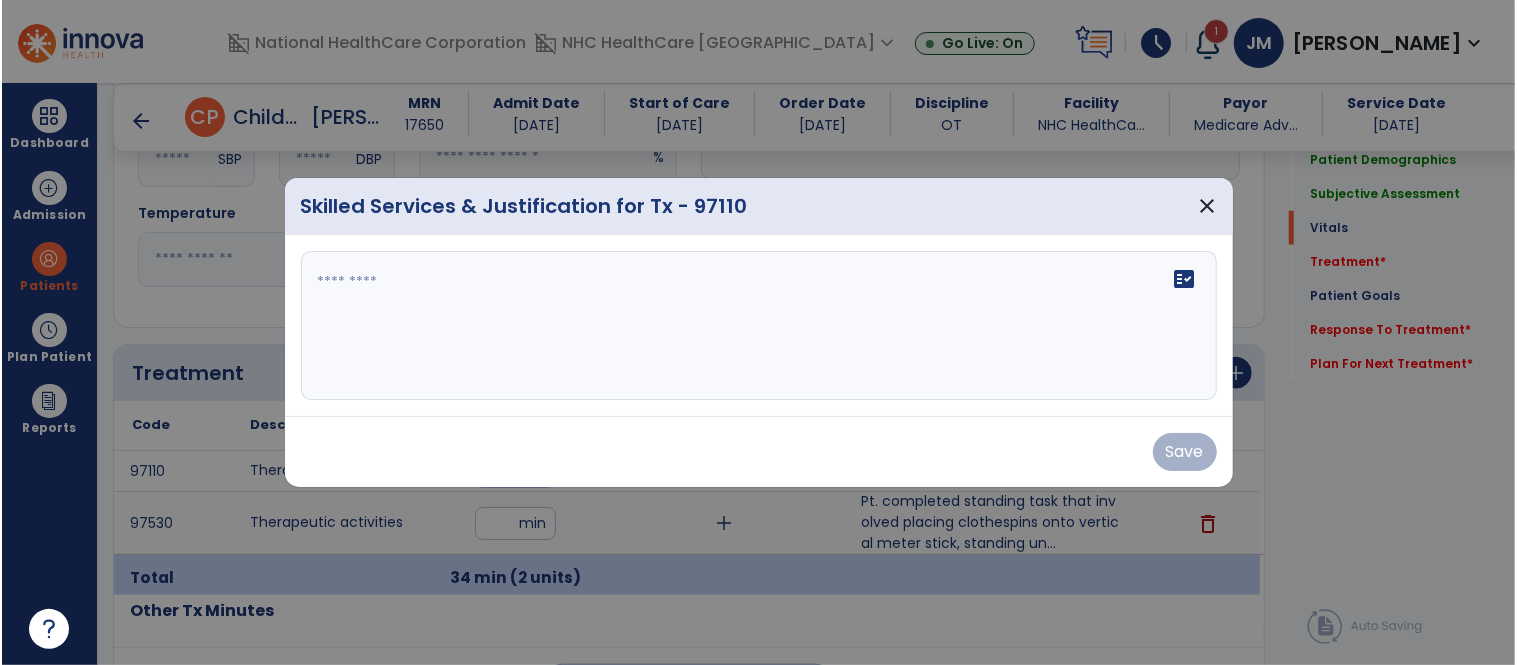 scroll, scrollTop: 1061, scrollLeft: 0, axis: vertical 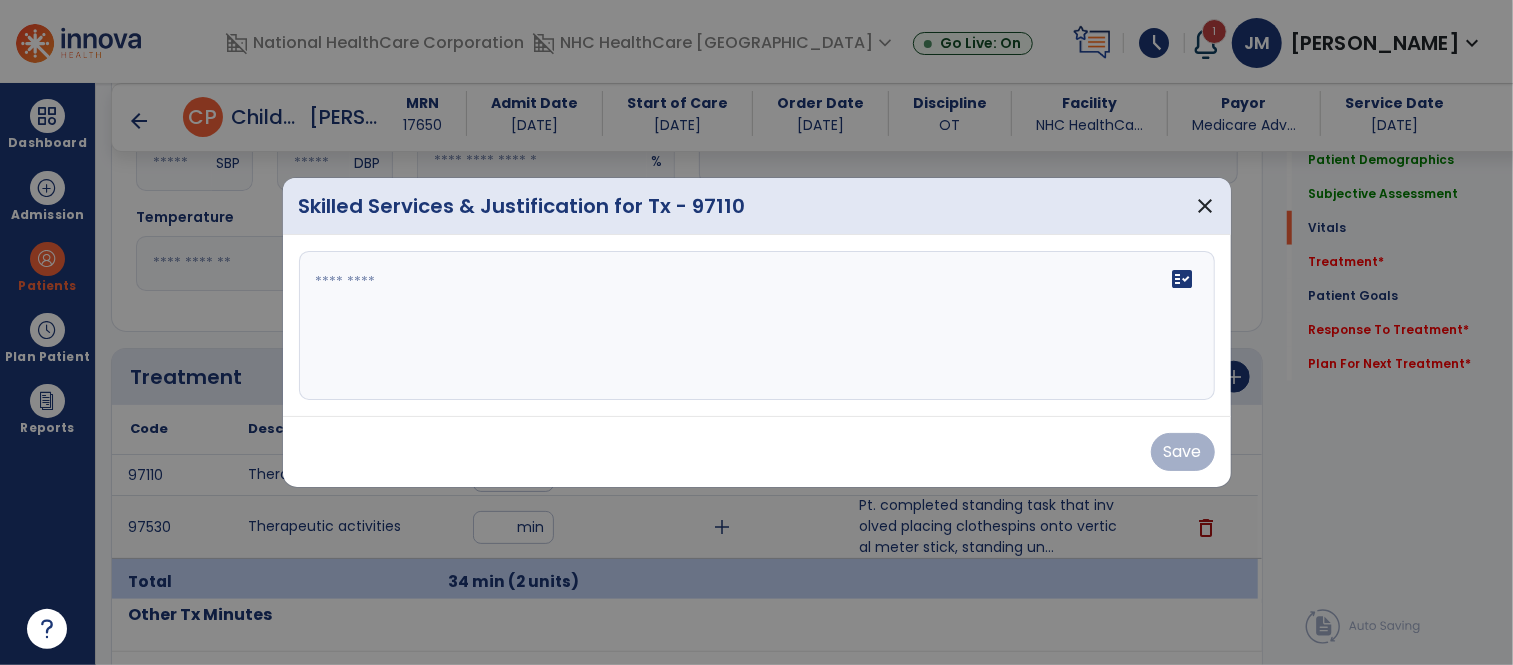 click at bounding box center (757, 326) 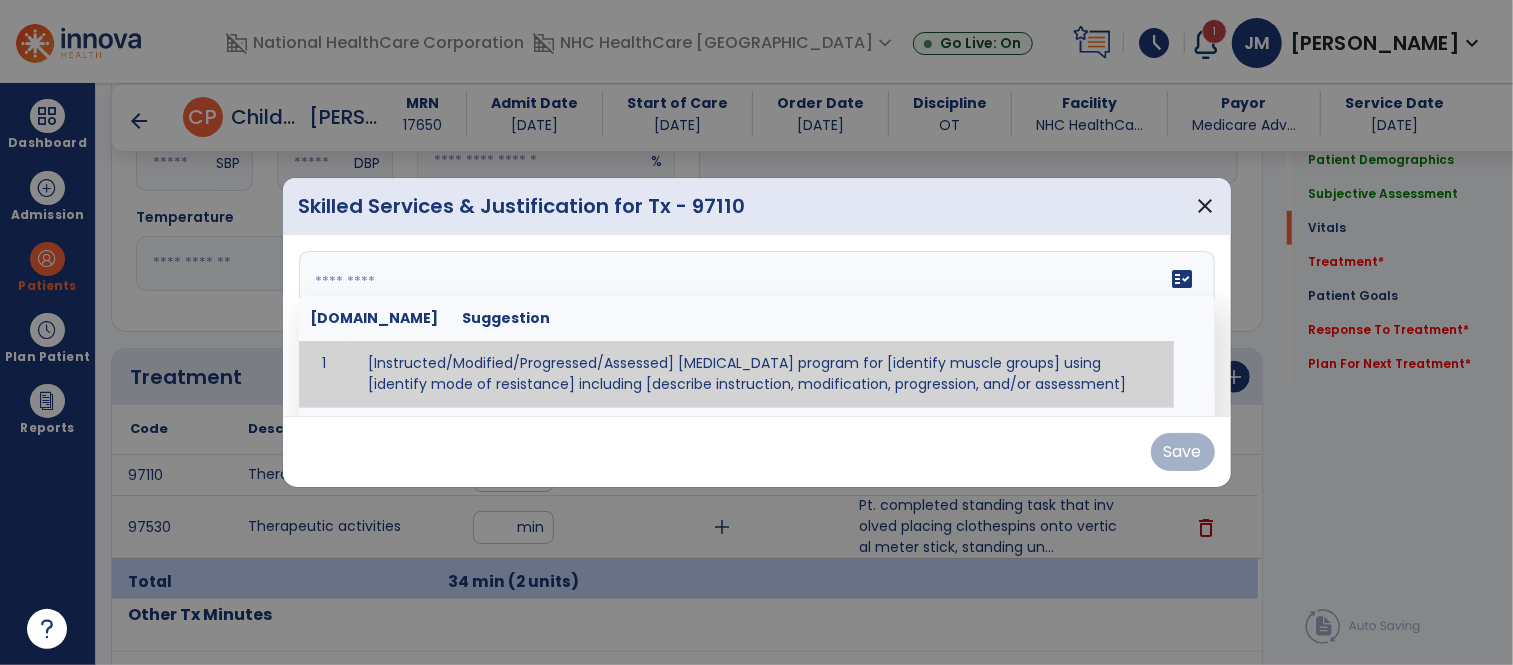 paste on "**********" 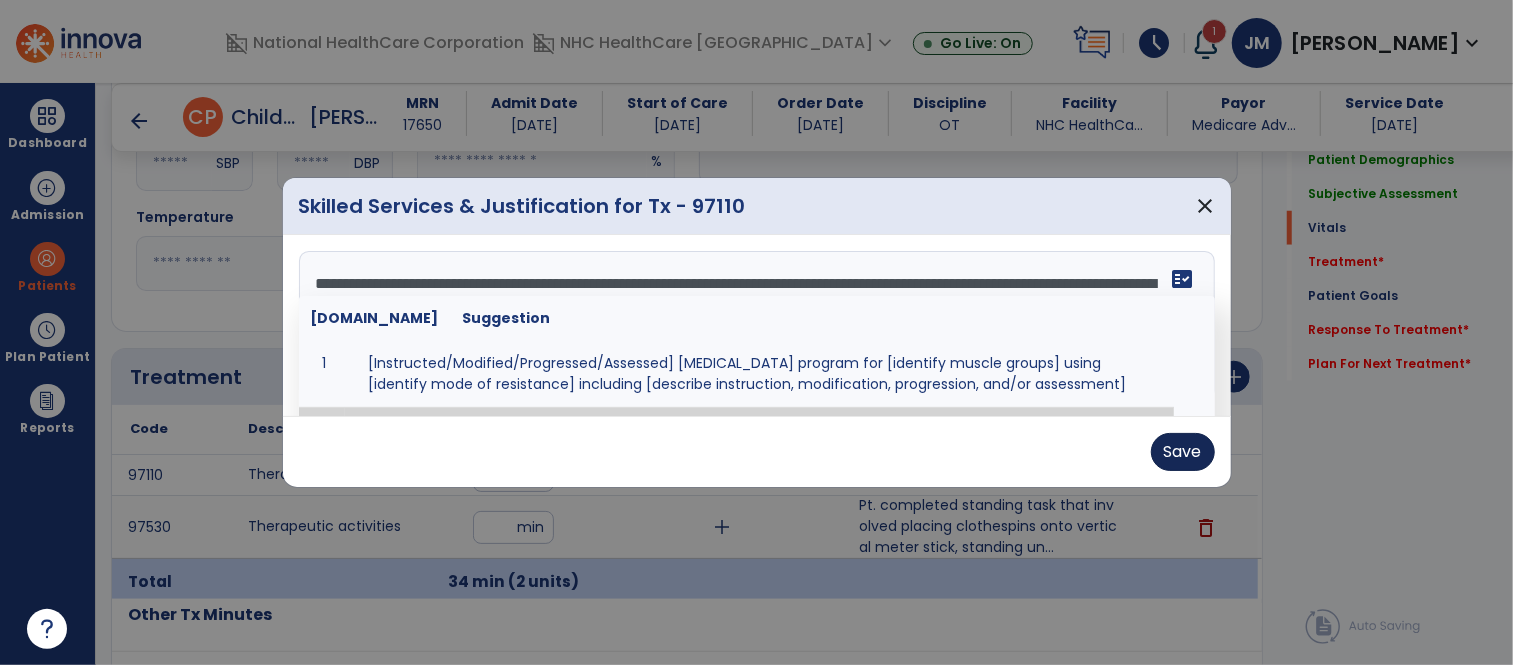type on "**********" 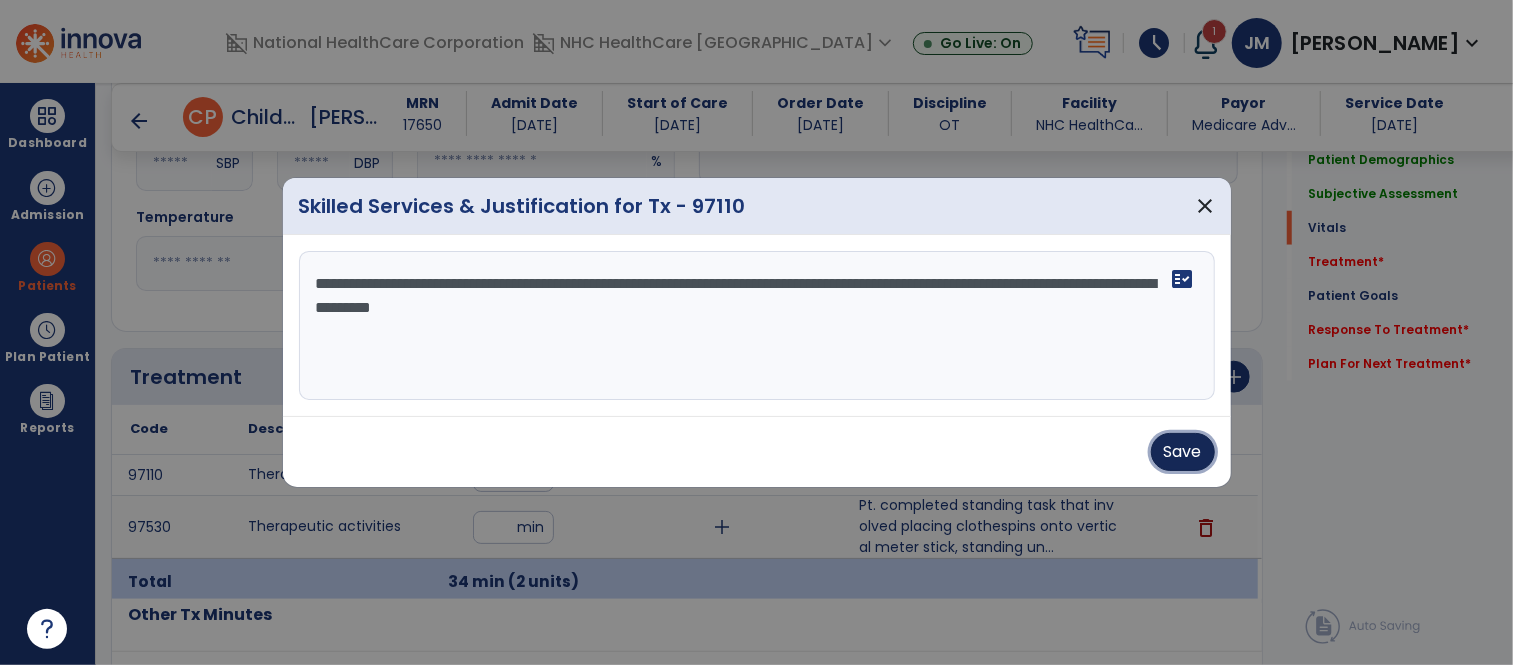 click on "Save" at bounding box center (1183, 452) 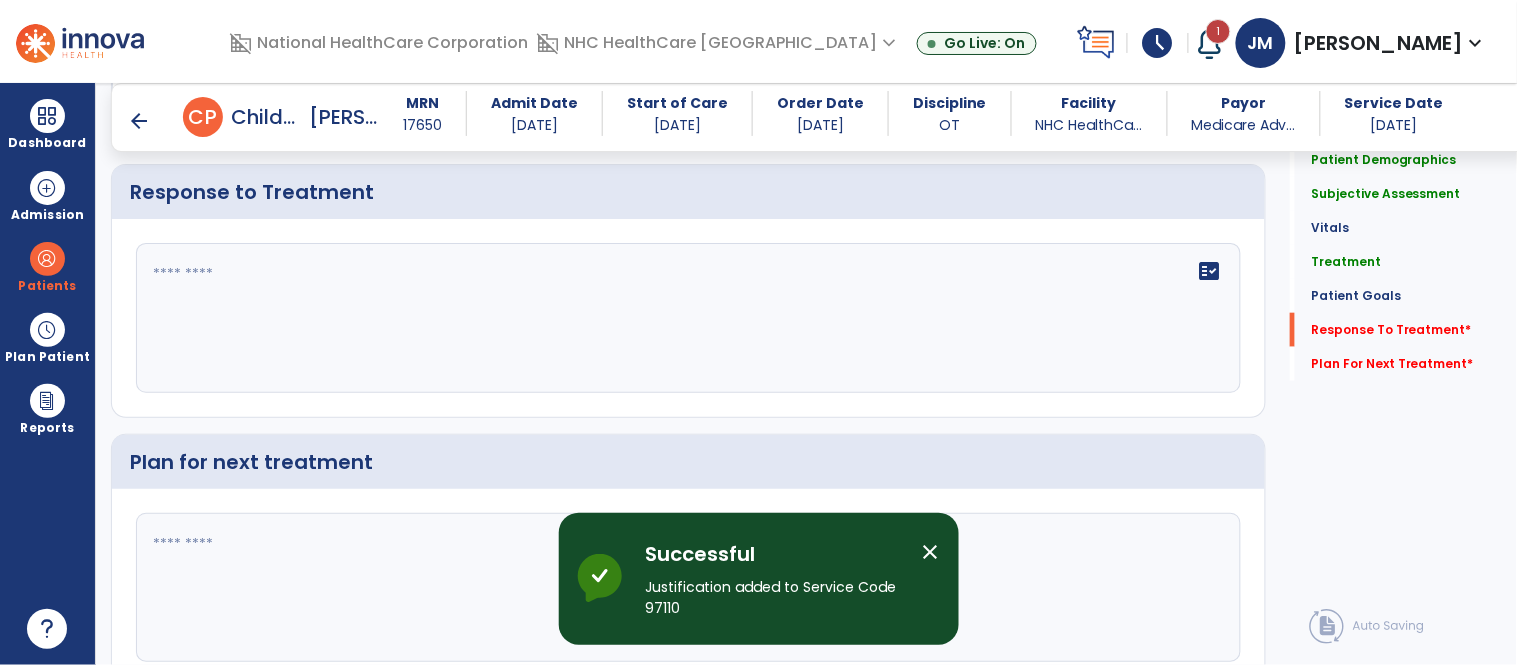 scroll, scrollTop: 2443, scrollLeft: 0, axis: vertical 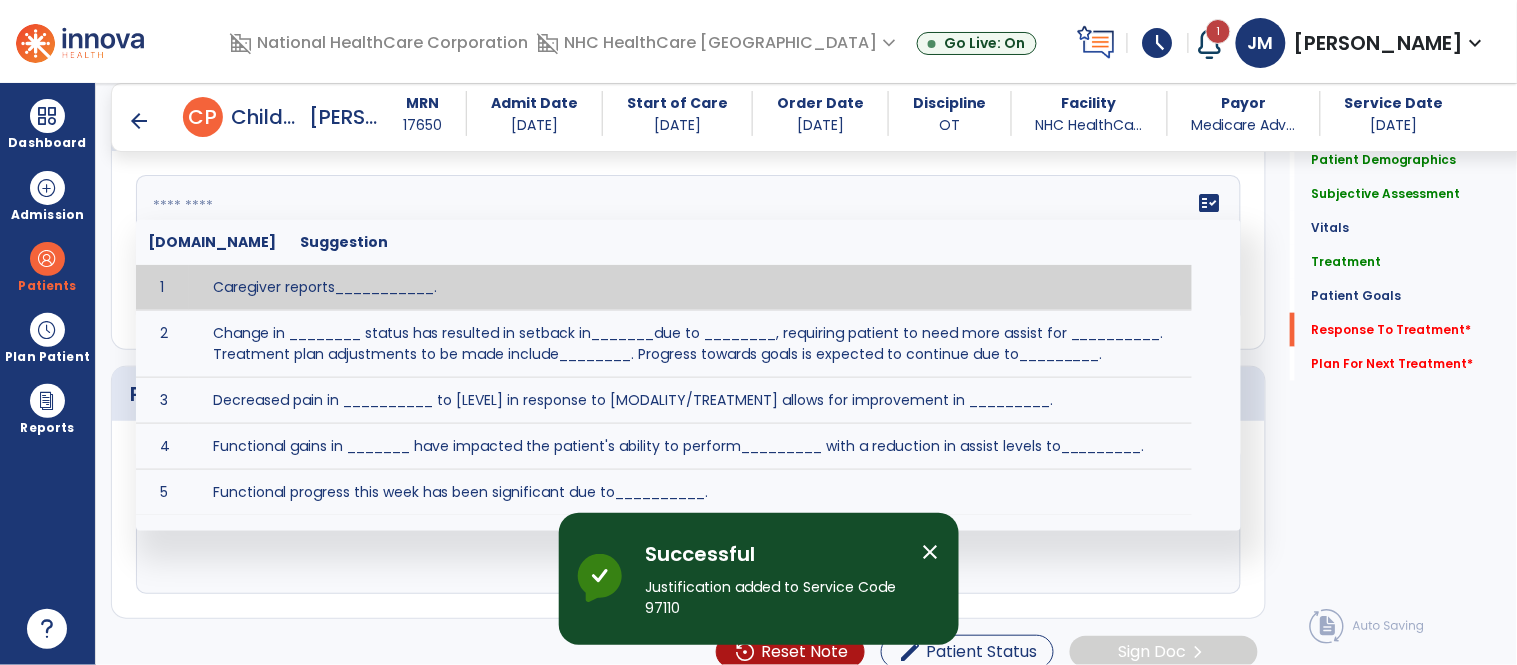 click 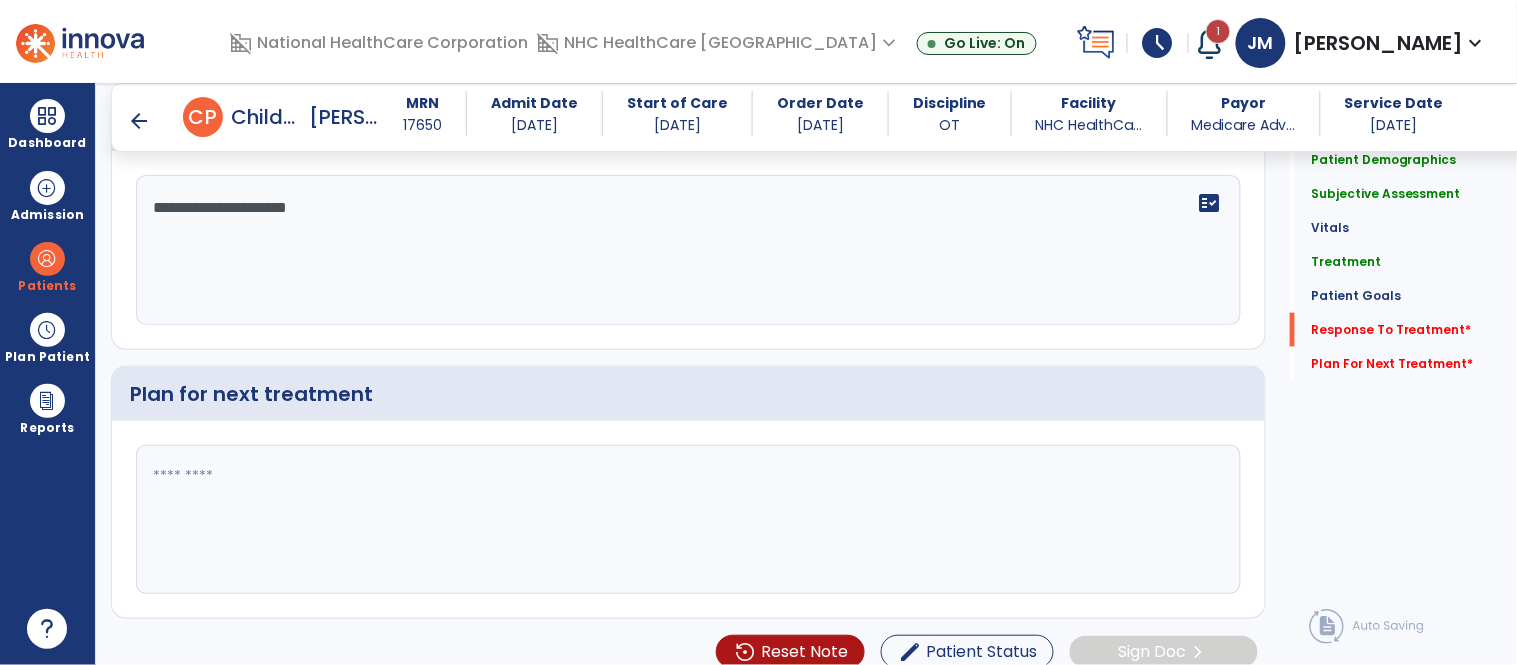 scroll, scrollTop: 2467, scrollLeft: 0, axis: vertical 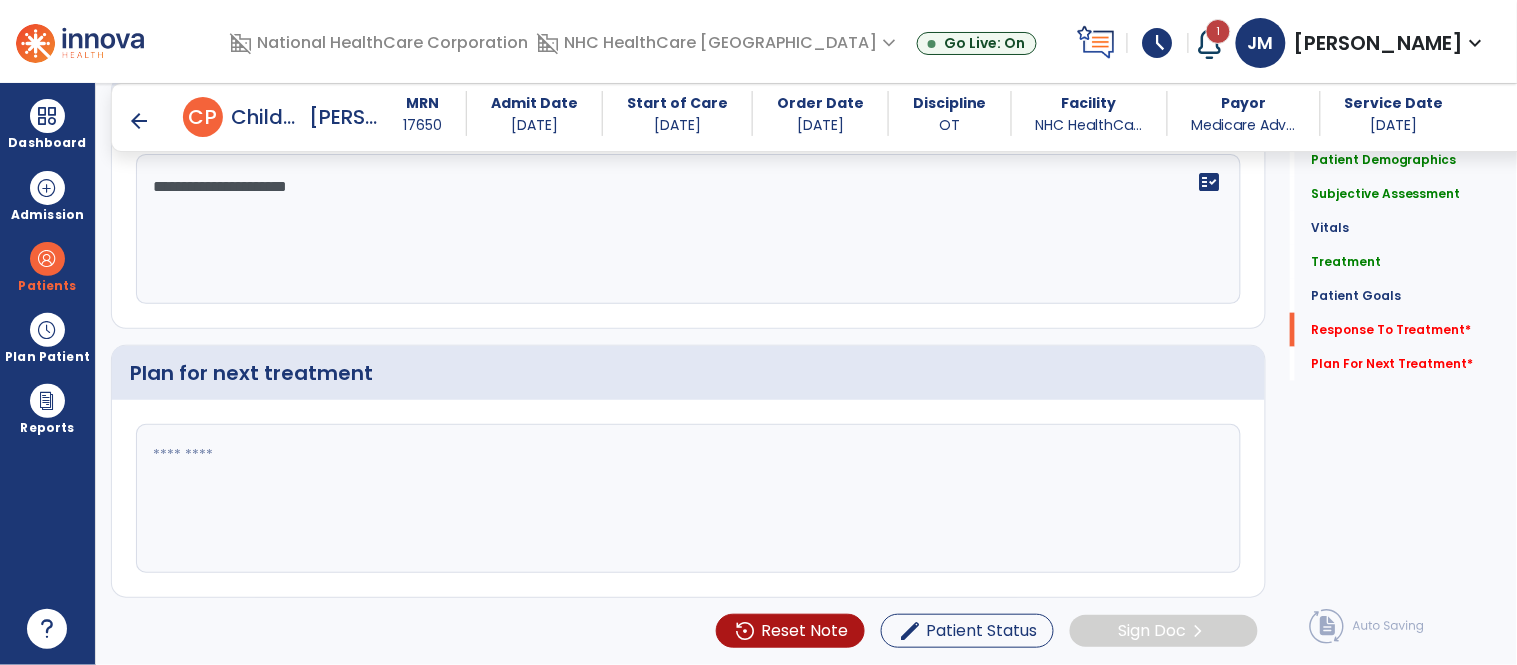 type on "**********" 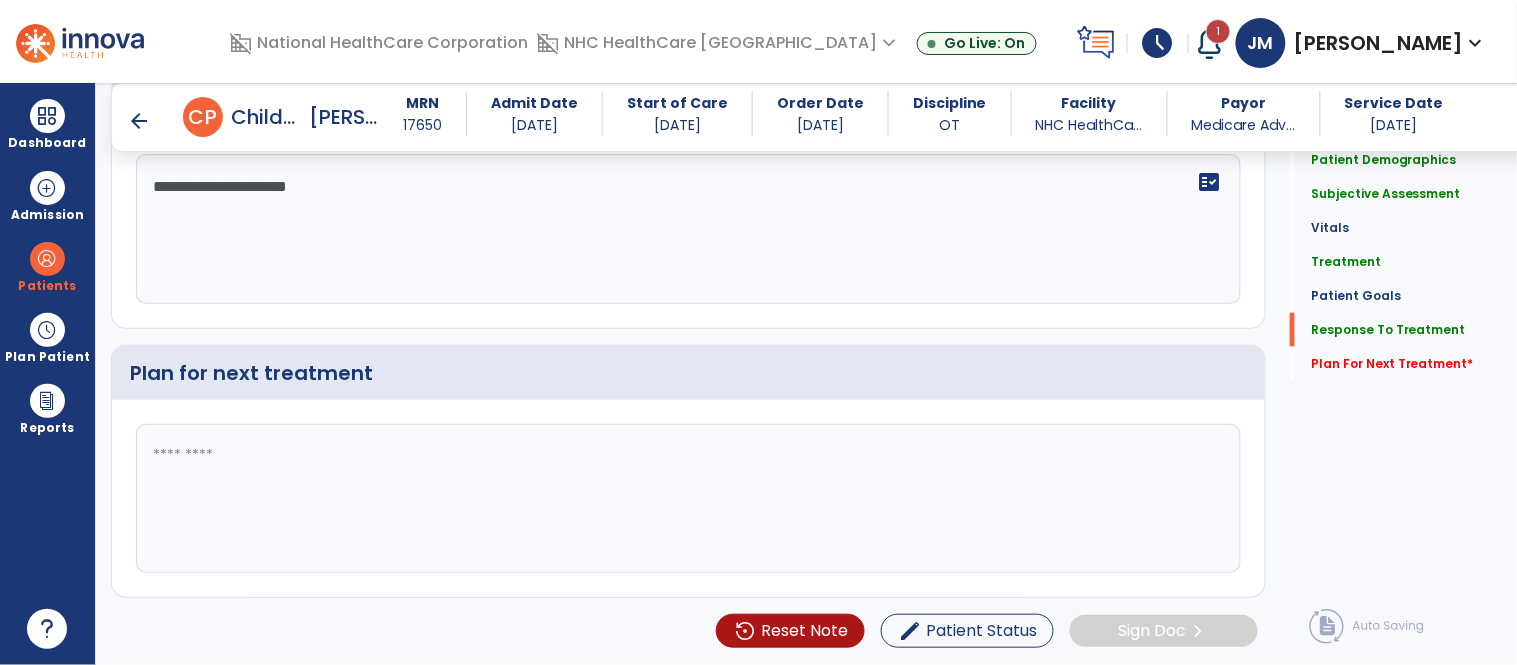 click 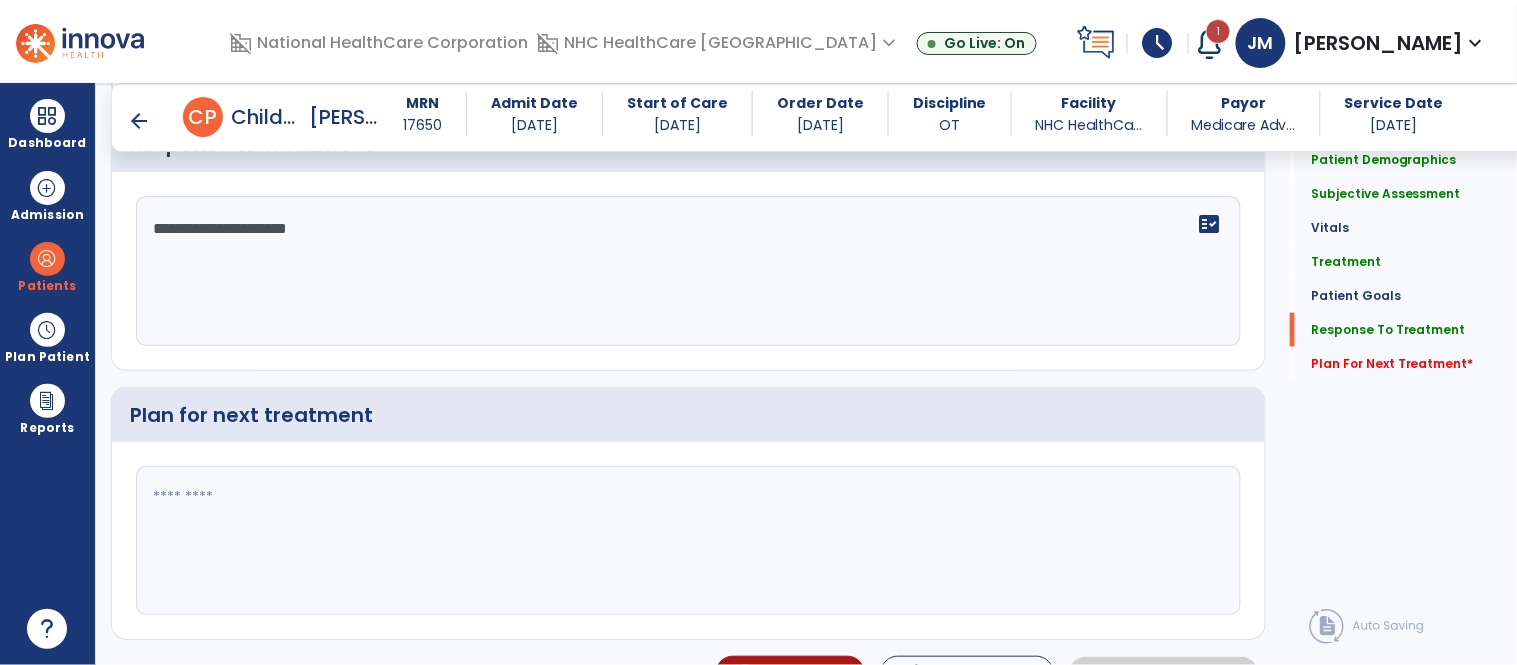 scroll, scrollTop: 2467, scrollLeft: 0, axis: vertical 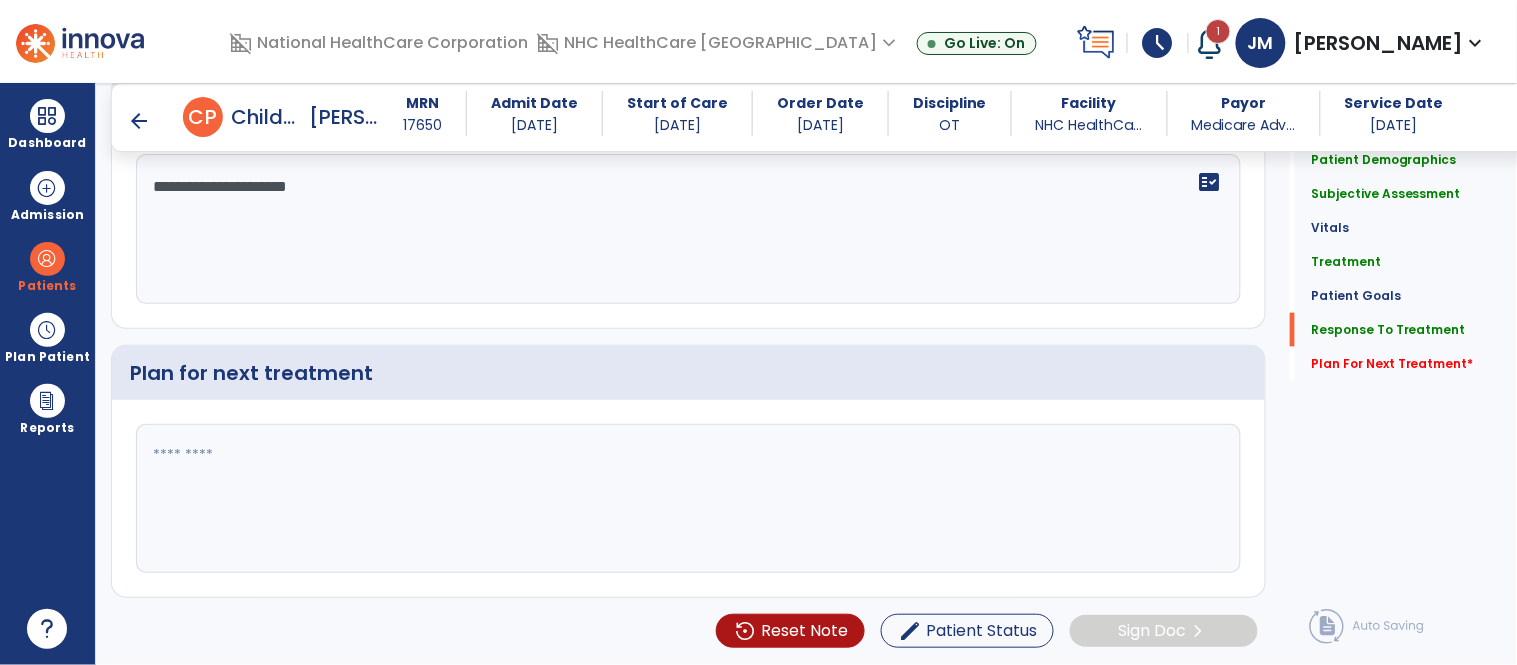 click 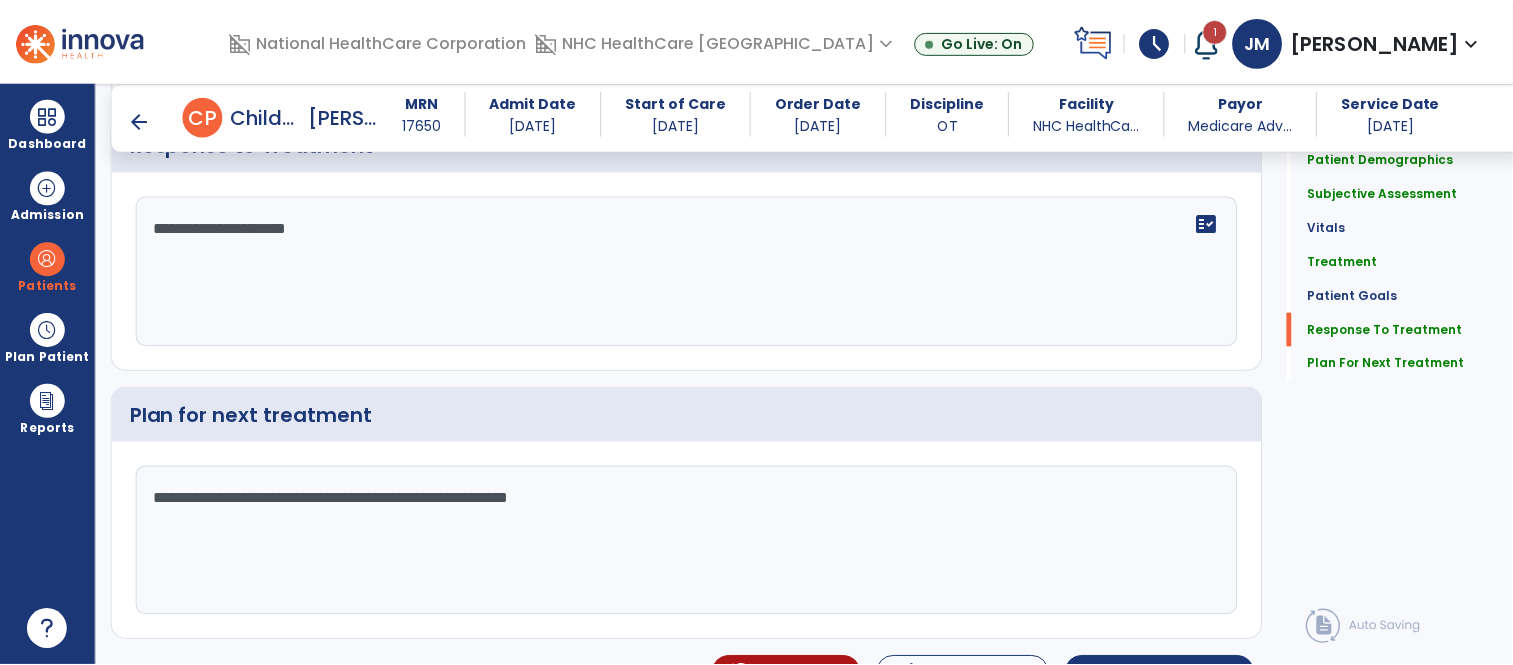 scroll, scrollTop: 2467, scrollLeft: 0, axis: vertical 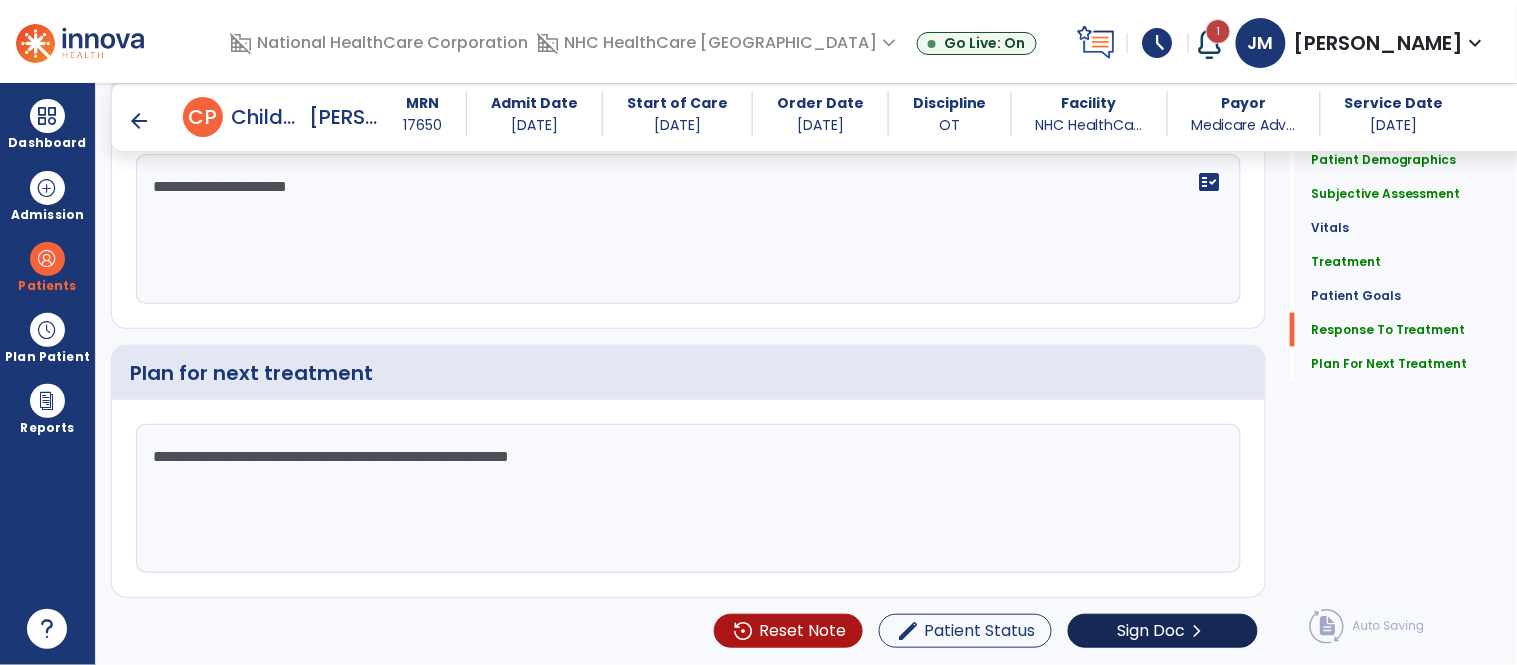 type on "**********" 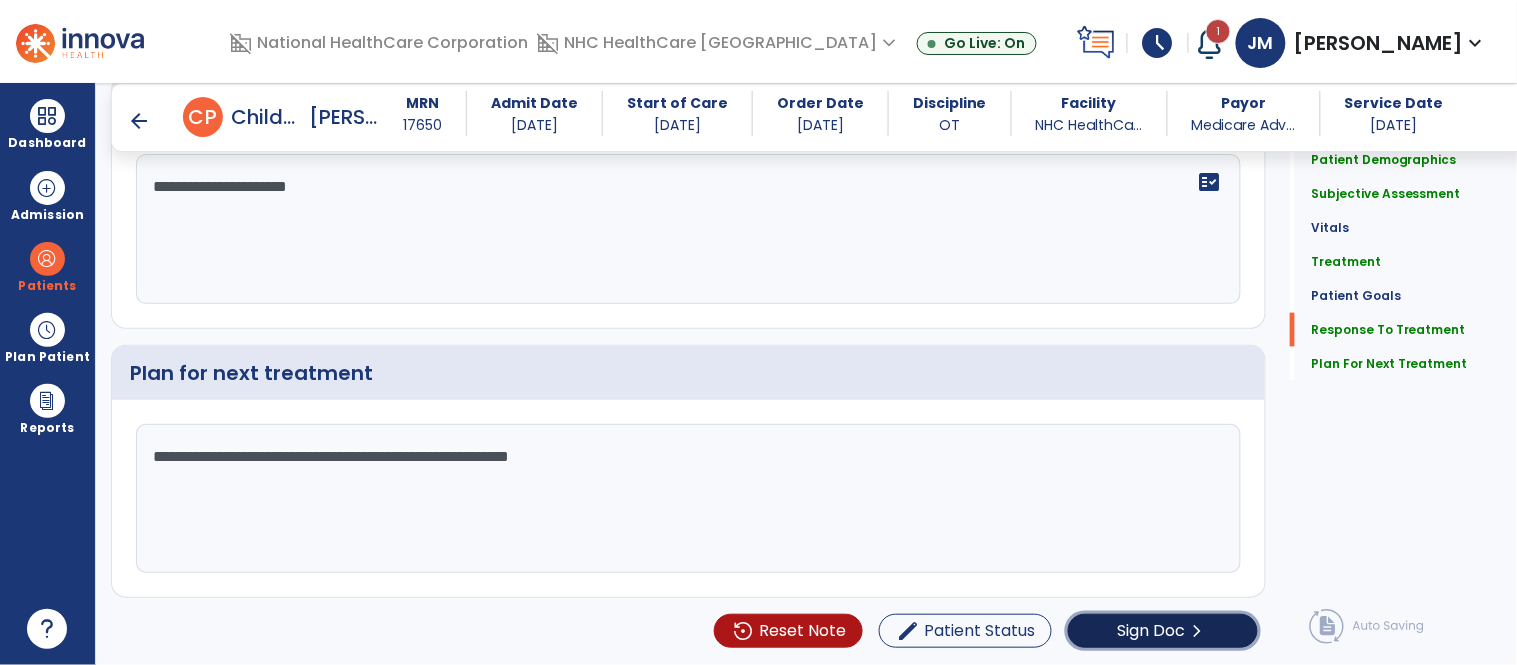 click on "Sign Doc" 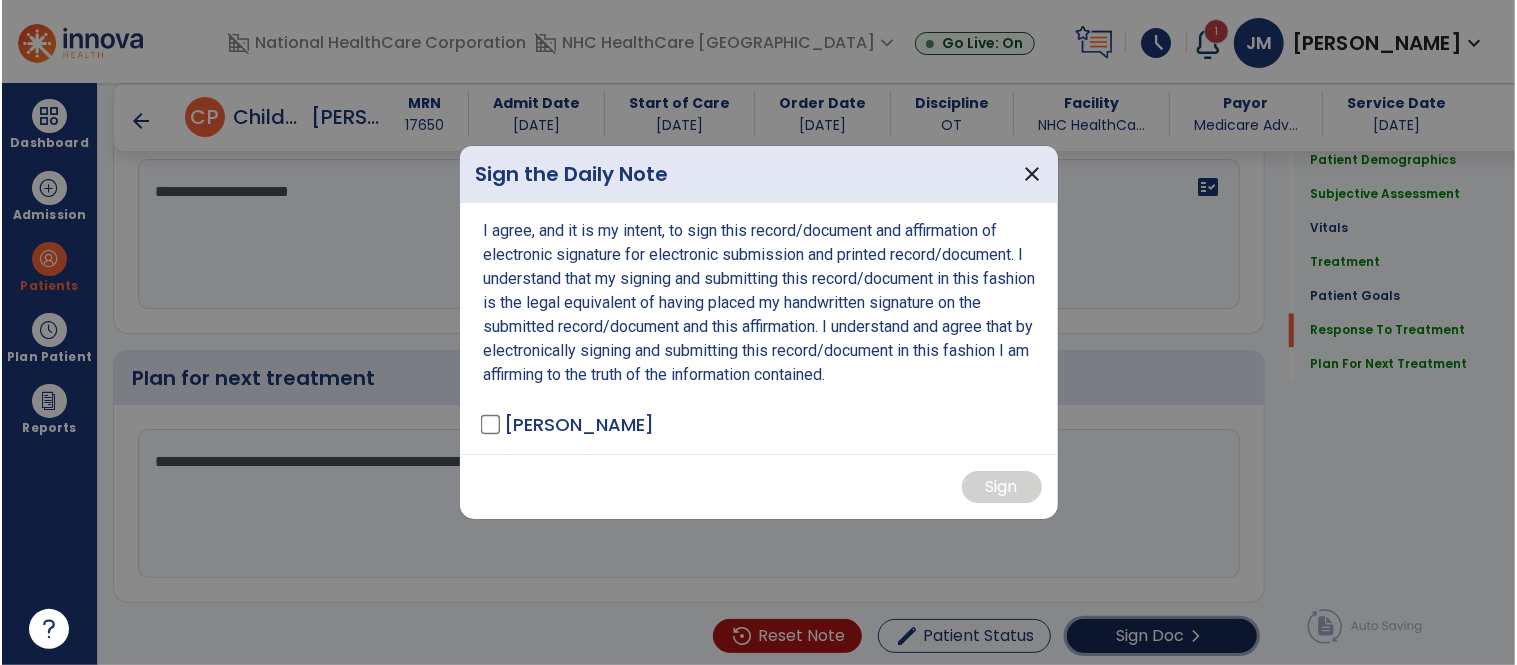 scroll, scrollTop: 2467, scrollLeft: 0, axis: vertical 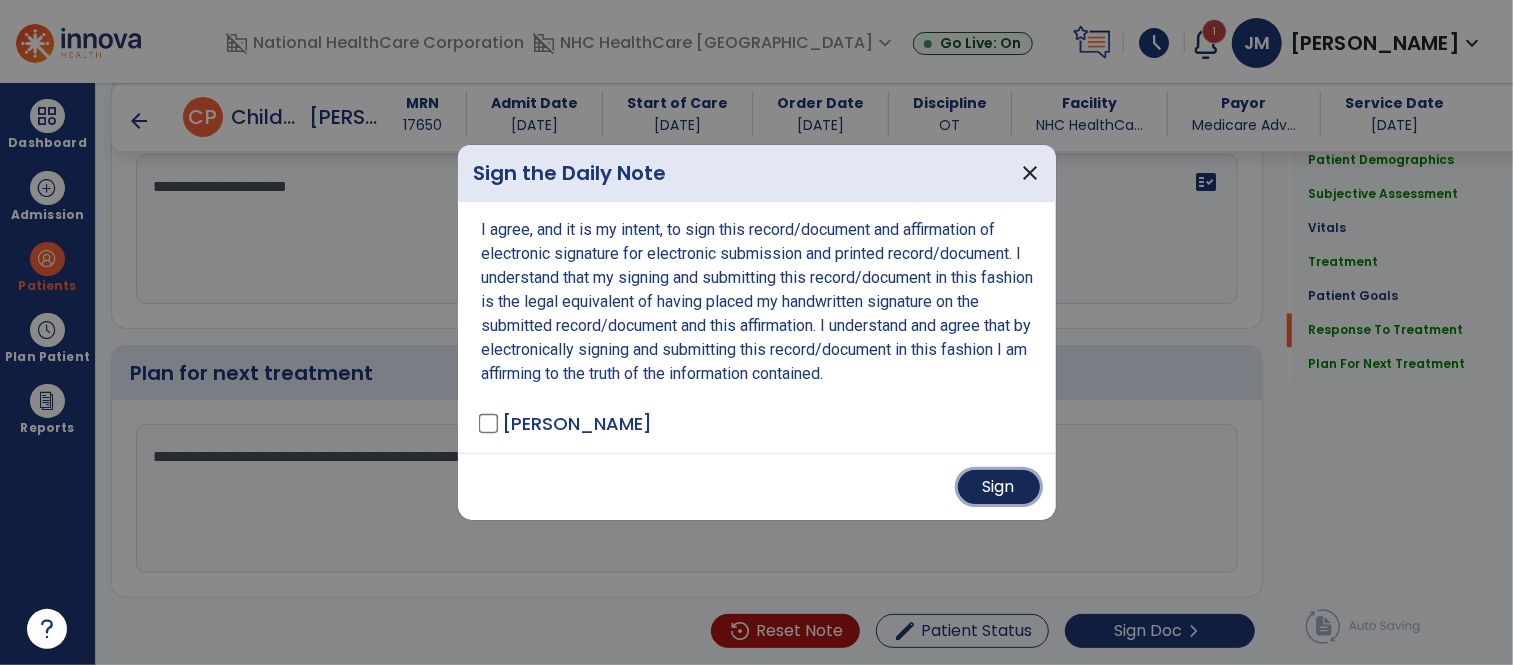 click on "Sign" at bounding box center (999, 487) 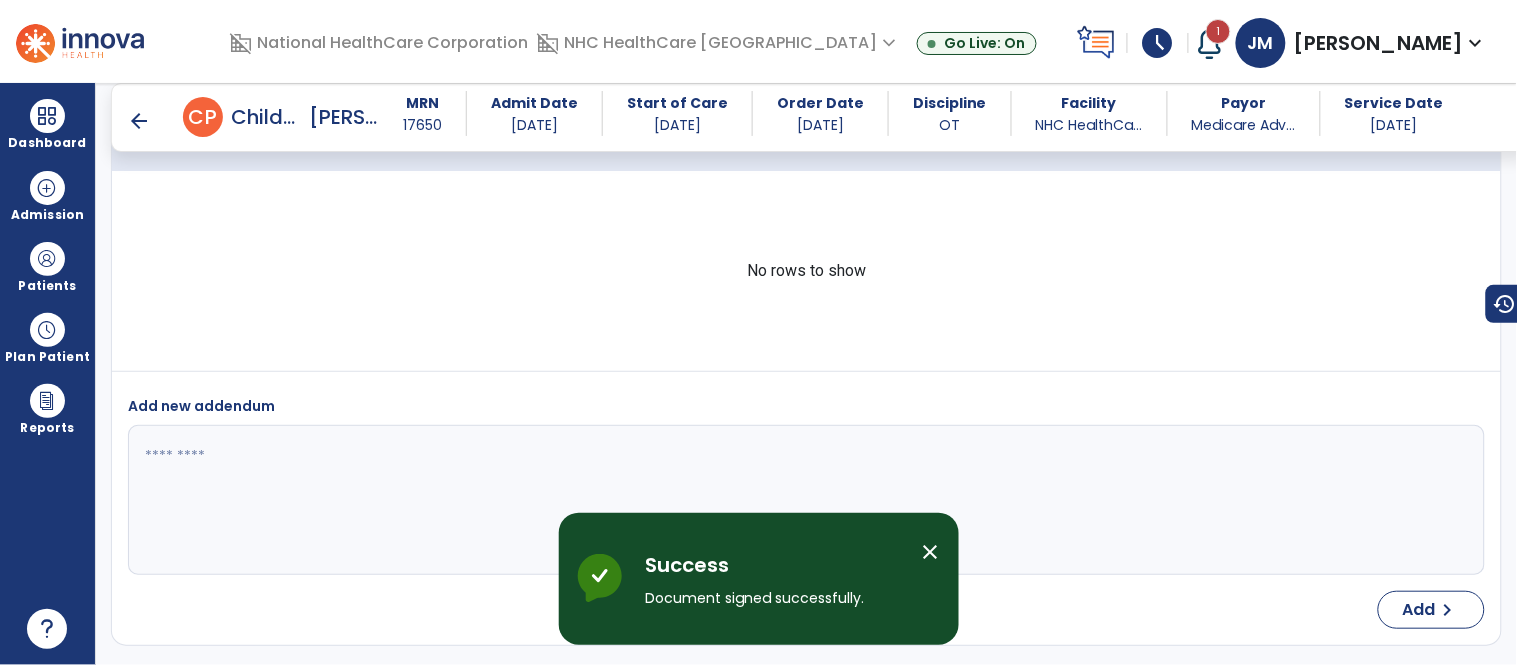 click on "arrow_back" at bounding box center (139, 121) 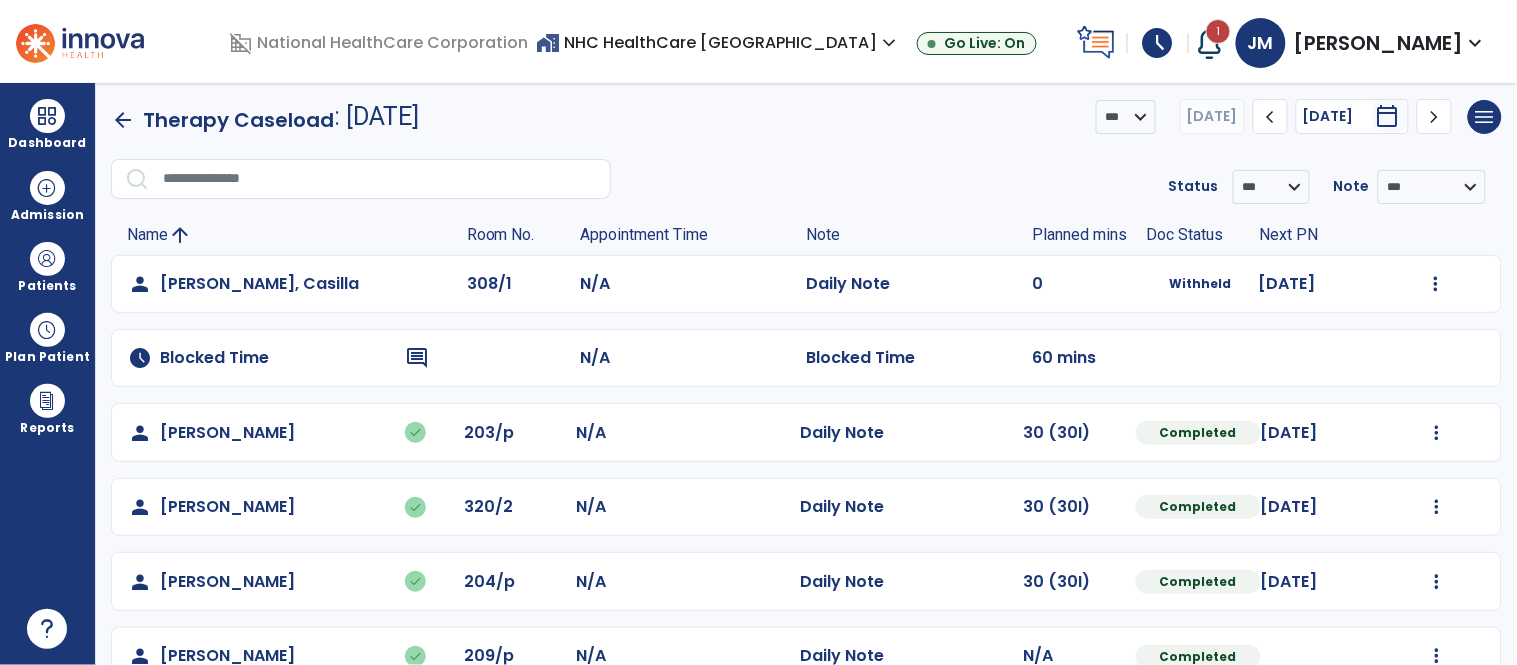 scroll, scrollTop: 494, scrollLeft: 0, axis: vertical 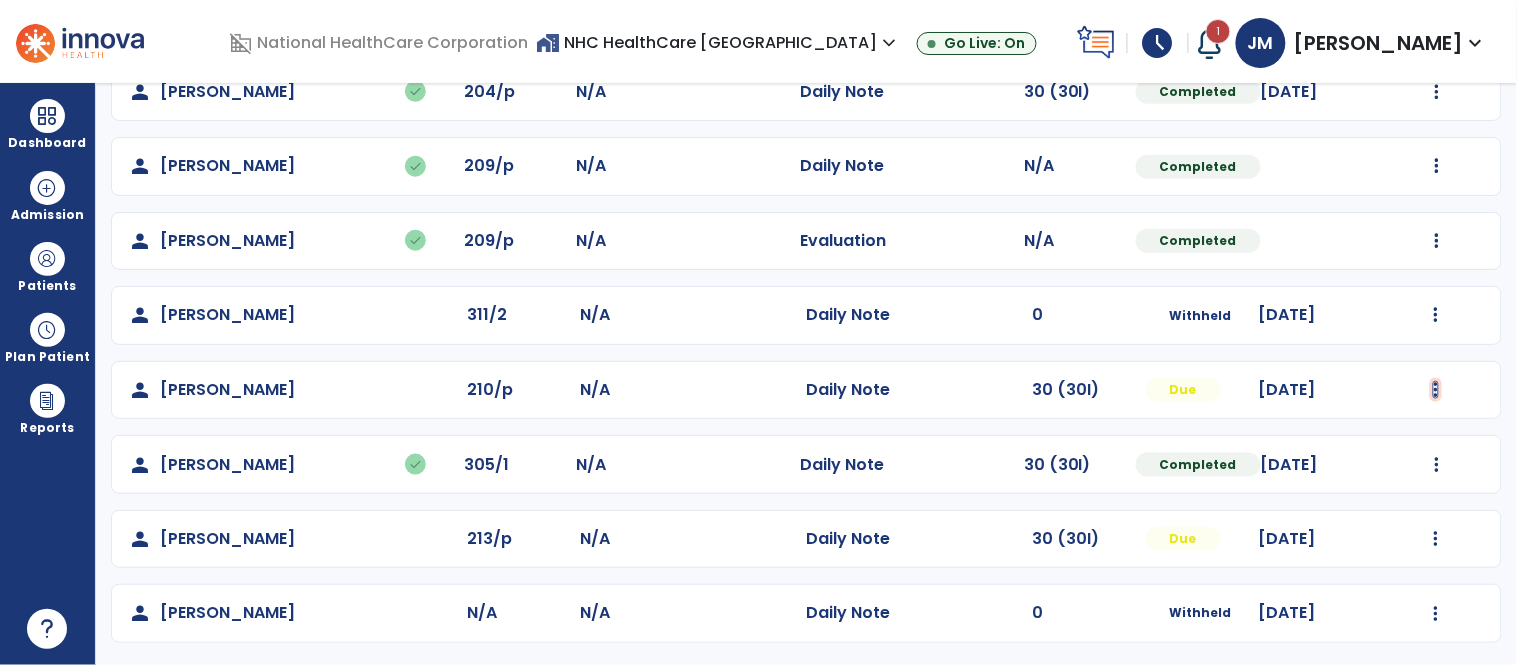 click at bounding box center [1436, -206] 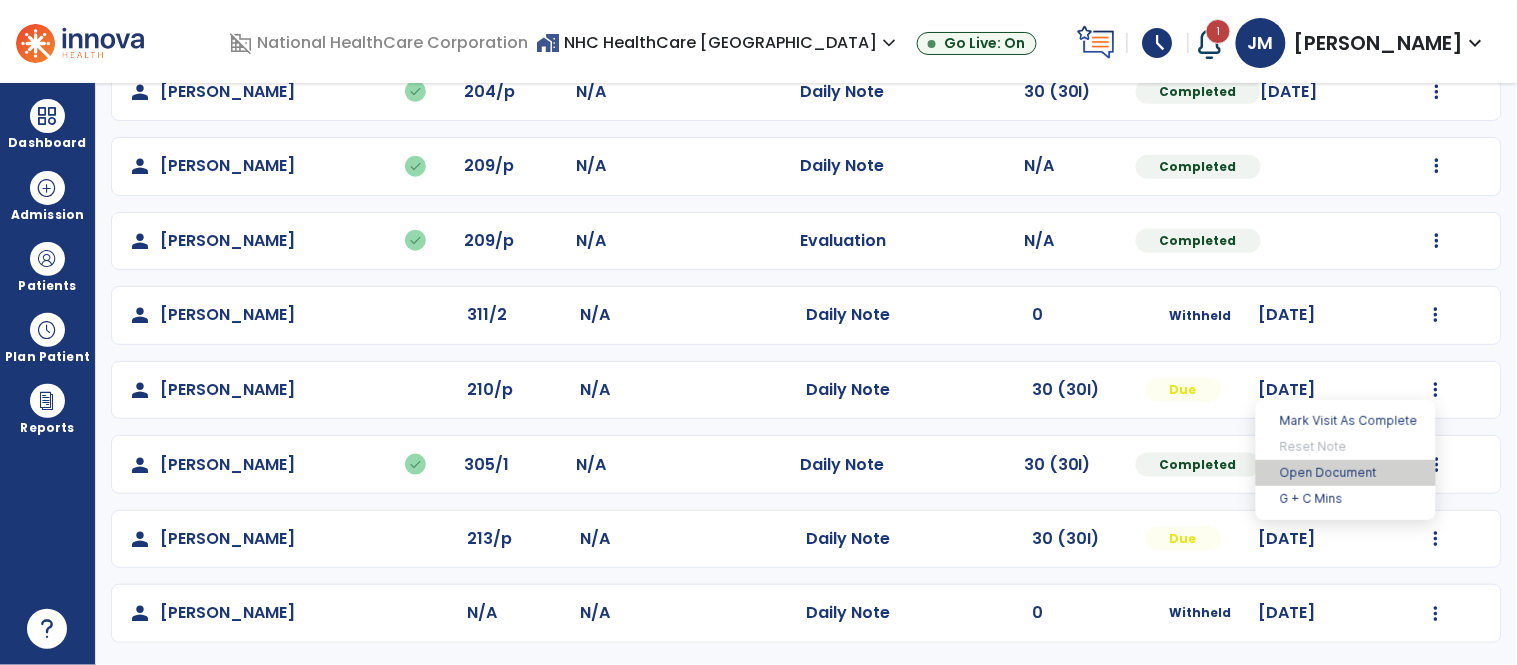 click on "Open Document" at bounding box center [1346, 473] 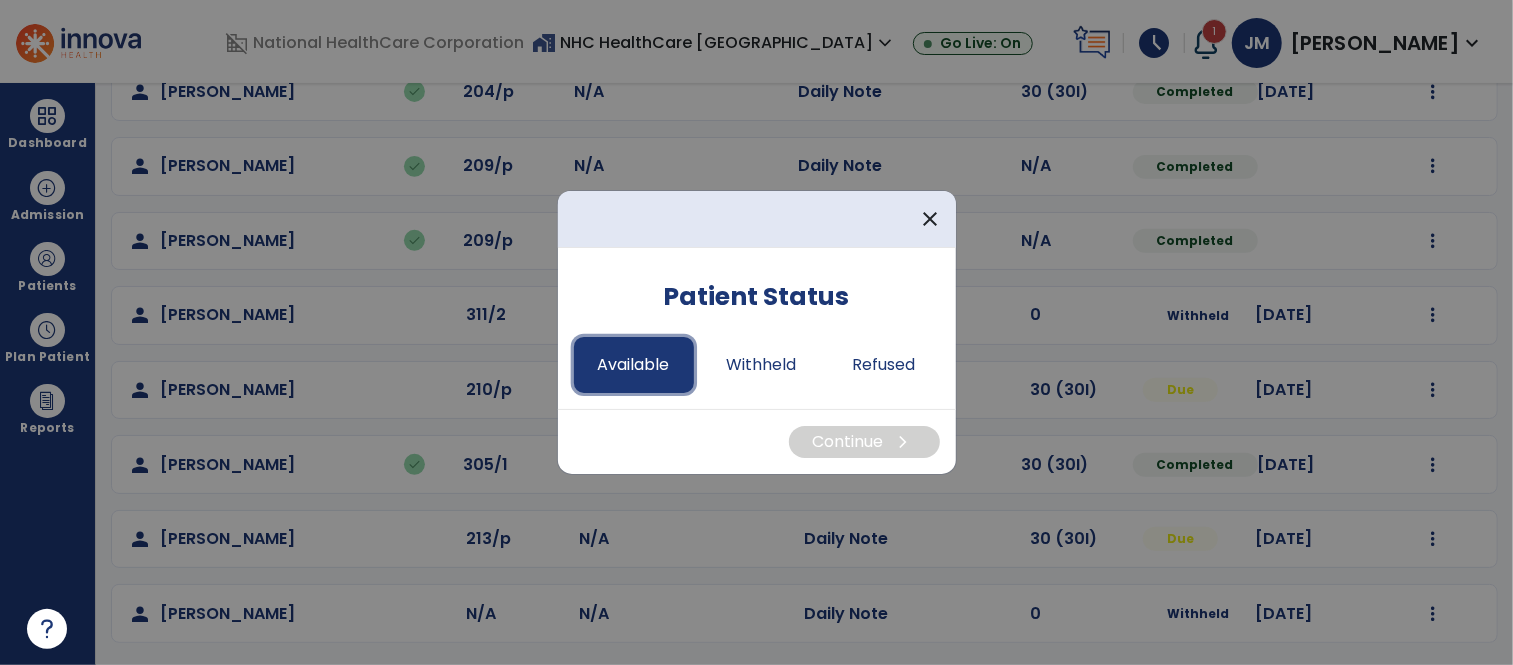click on "Available" at bounding box center [634, 365] 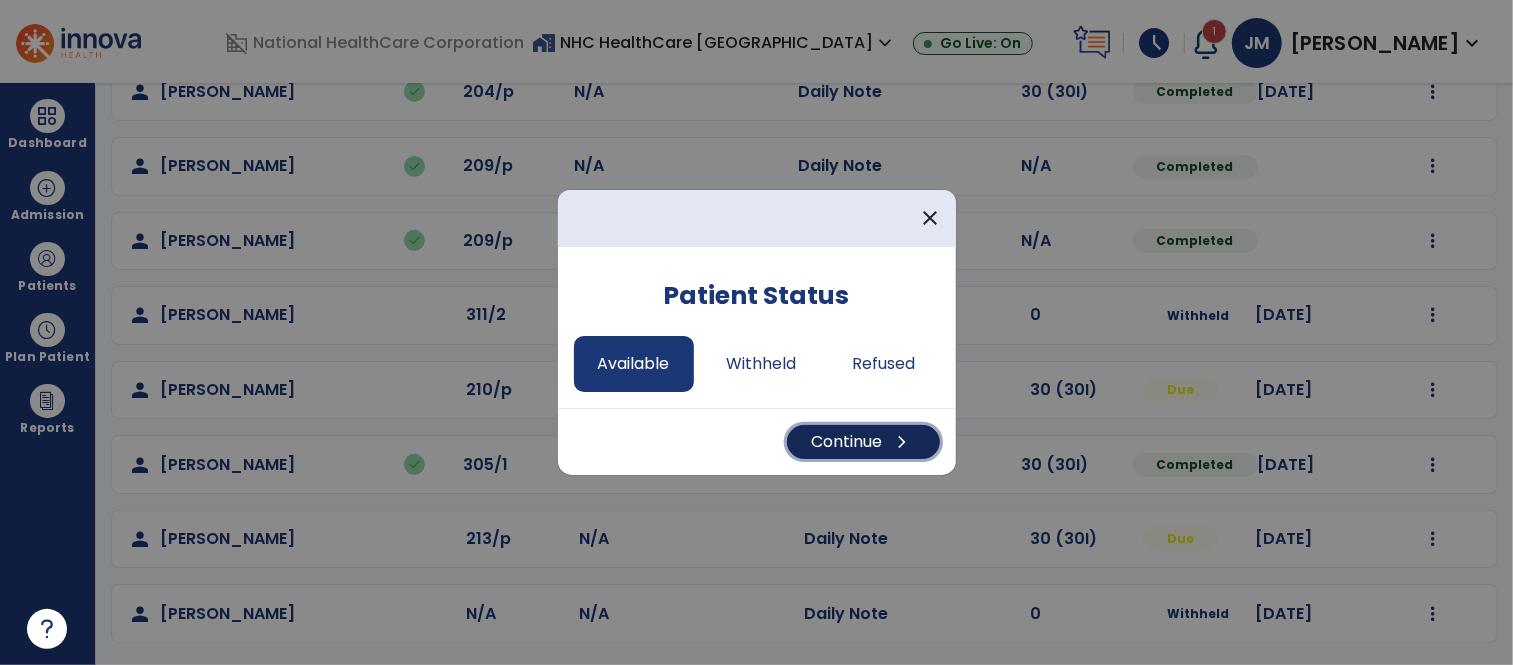 click on "Continue   chevron_right" at bounding box center [863, 442] 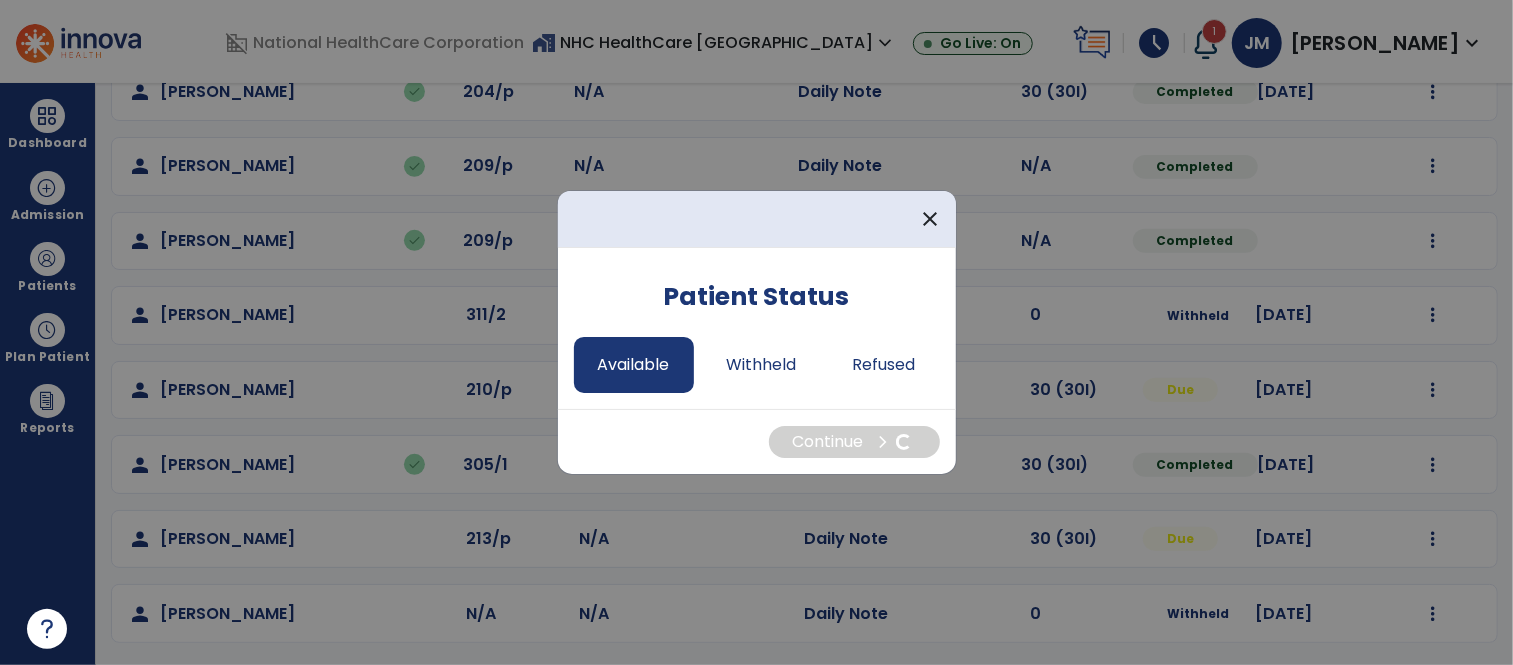 select on "*" 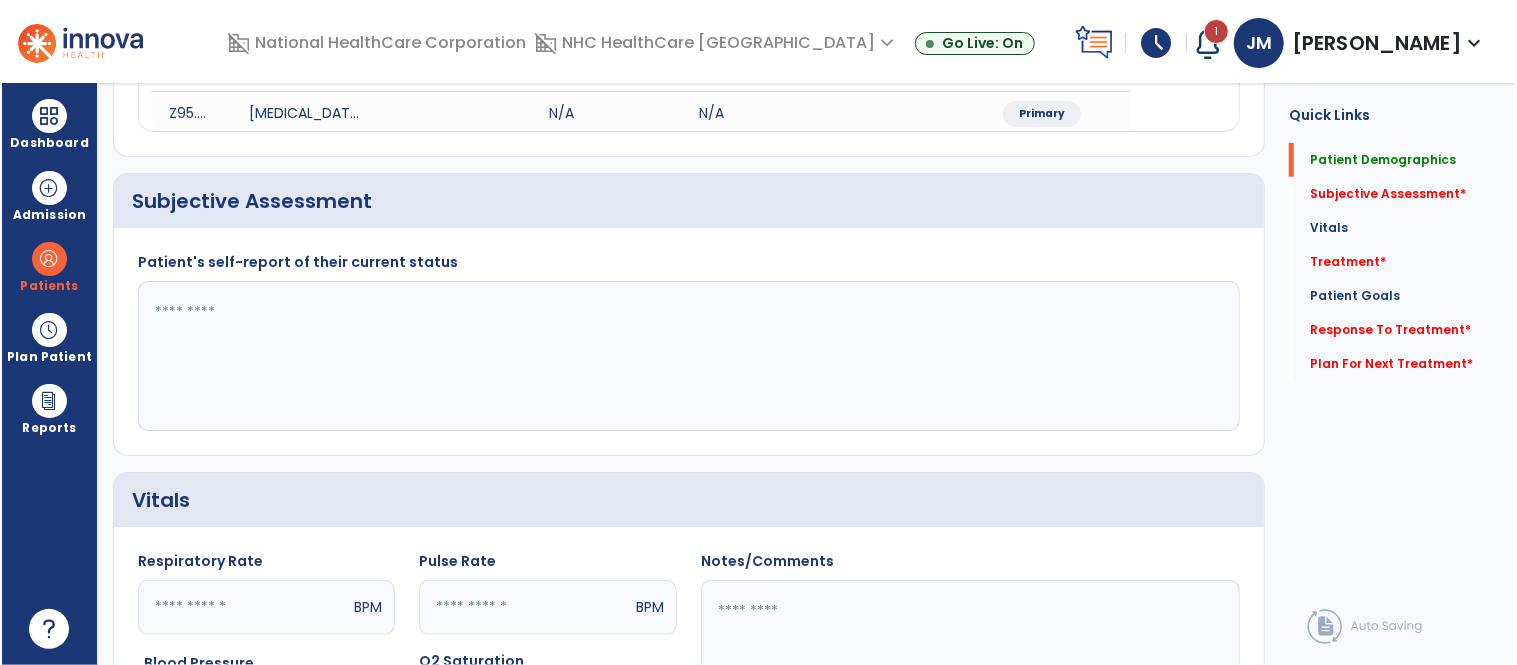 scroll, scrollTop: 0, scrollLeft: 0, axis: both 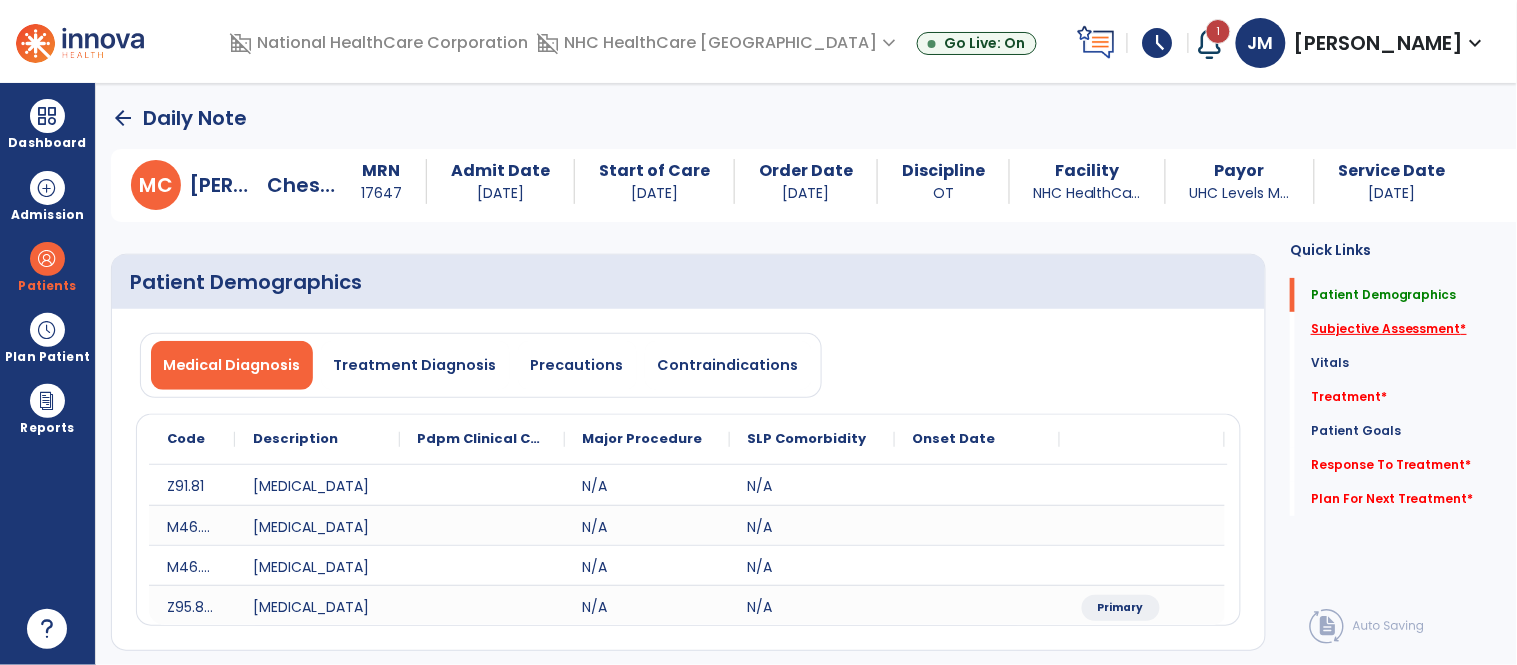 click on "Subjective Assessment   *" 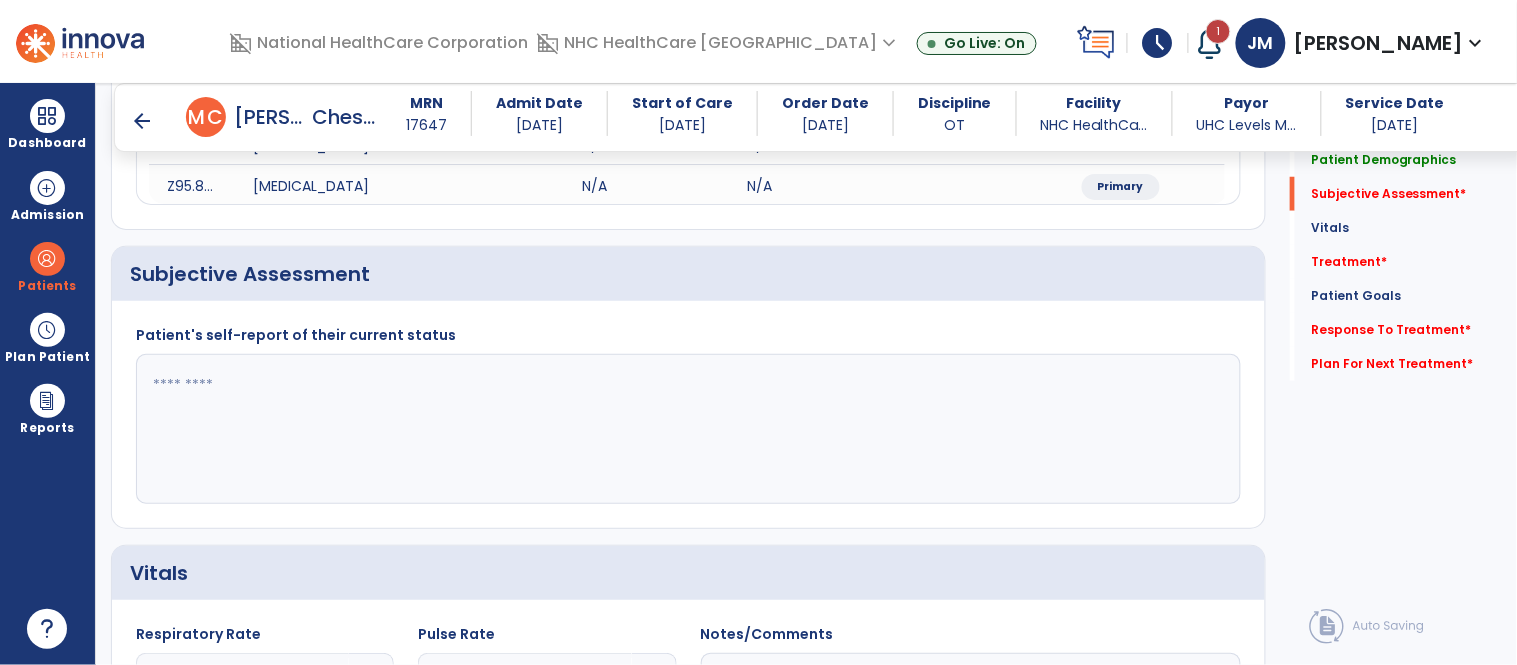 scroll, scrollTop: 434, scrollLeft: 0, axis: vertical 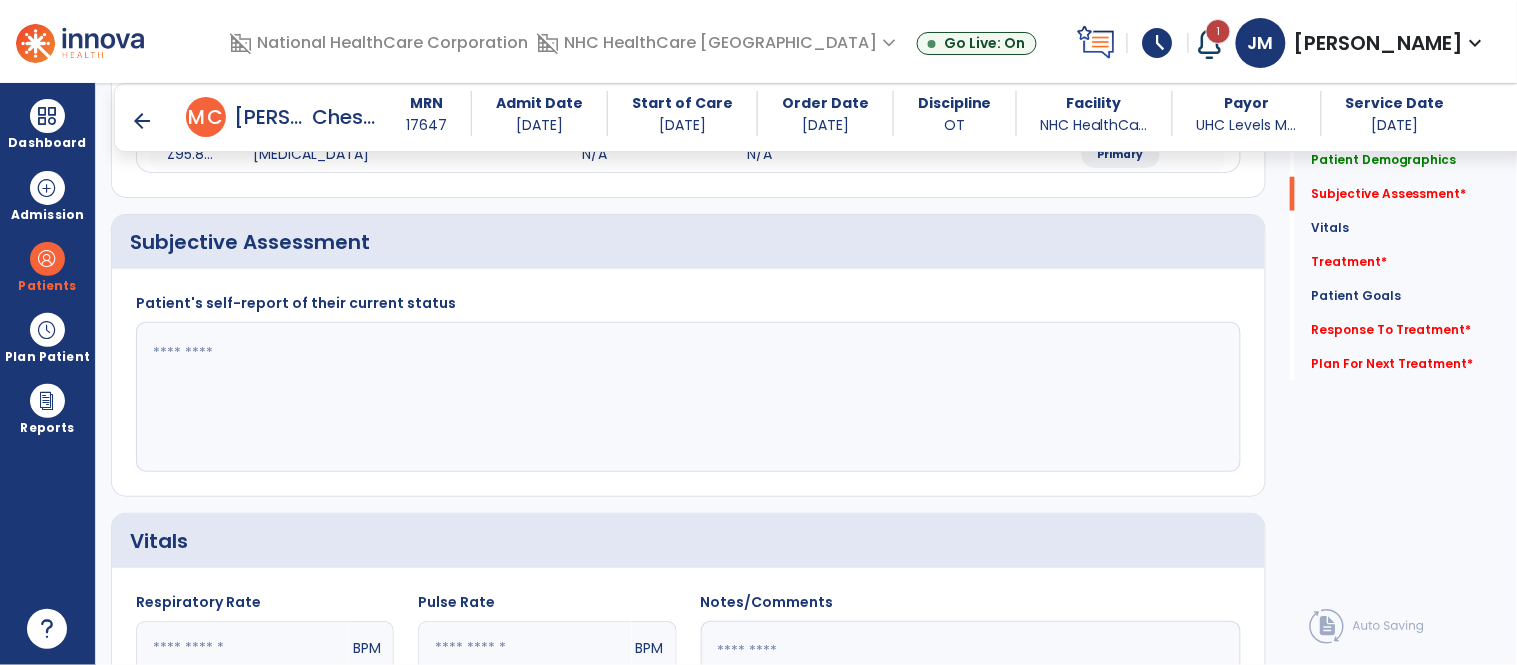 click 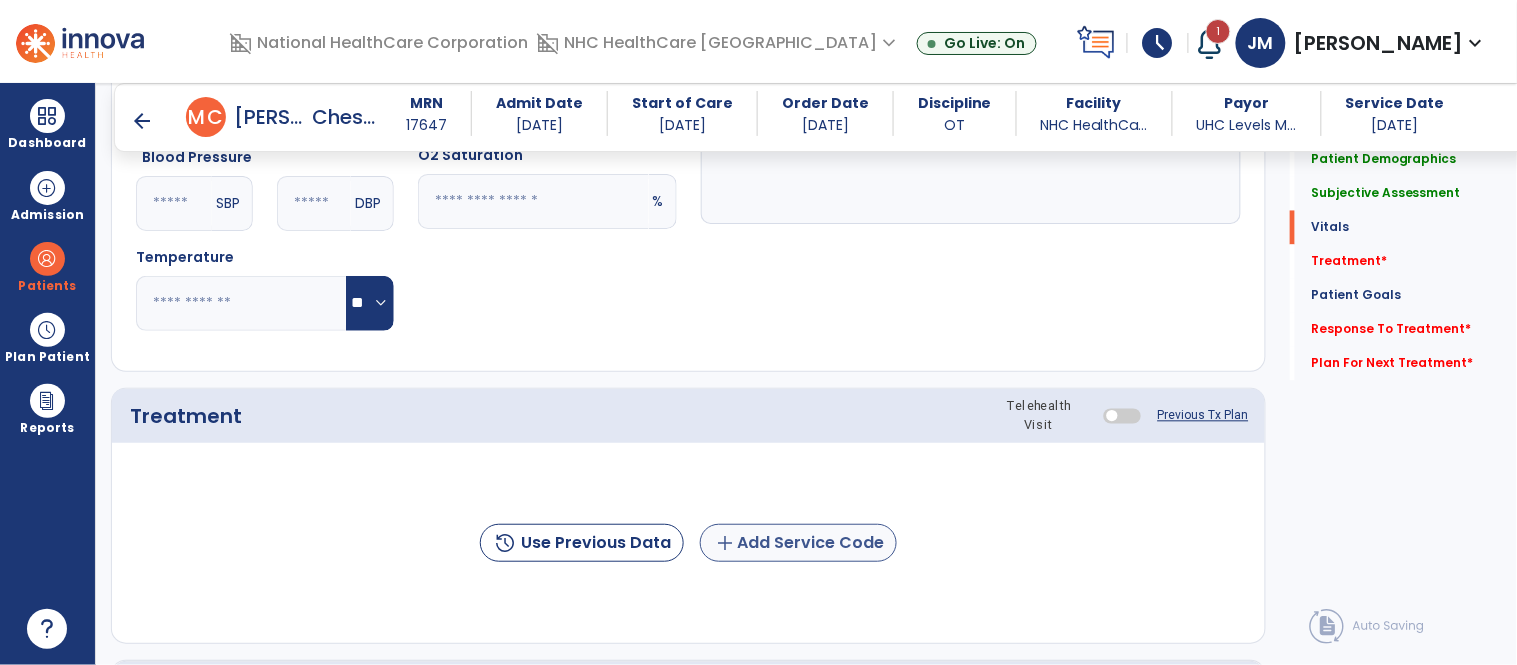 type on "**********" 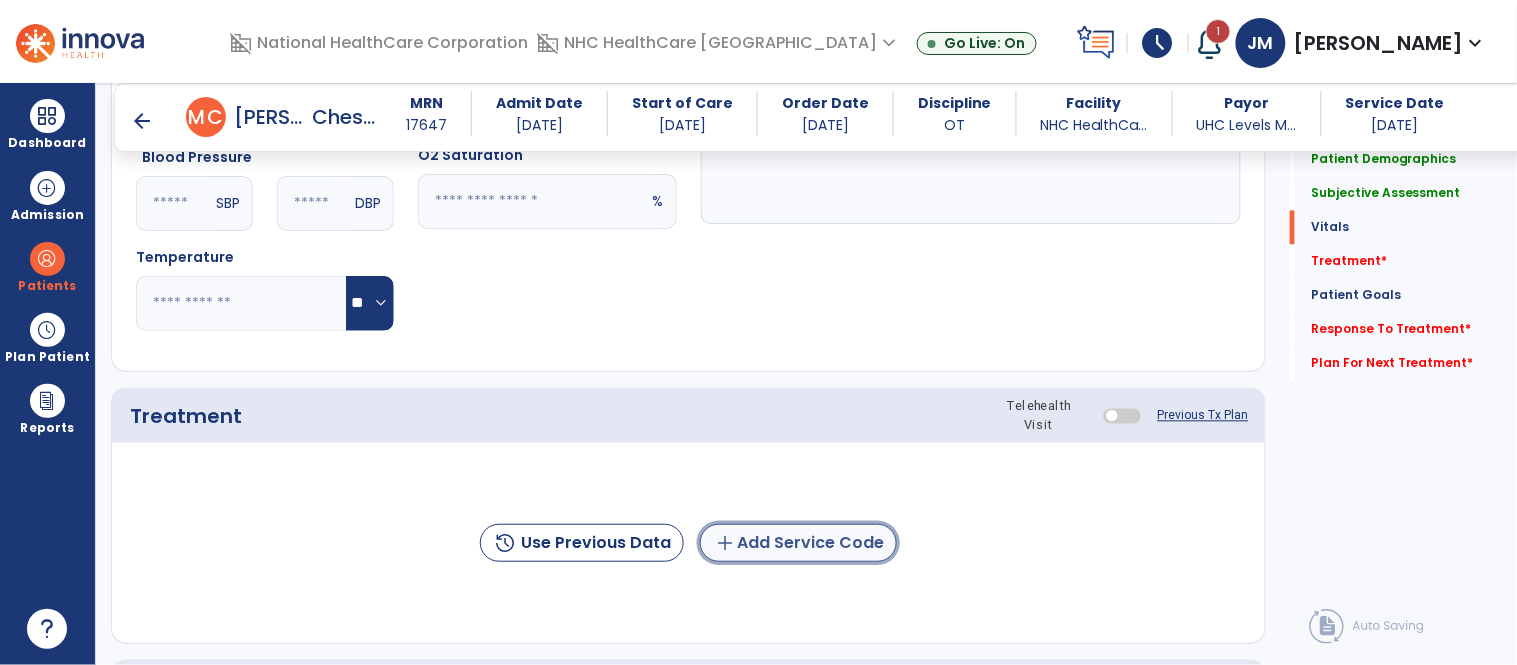 click on "add  Add Service Code" 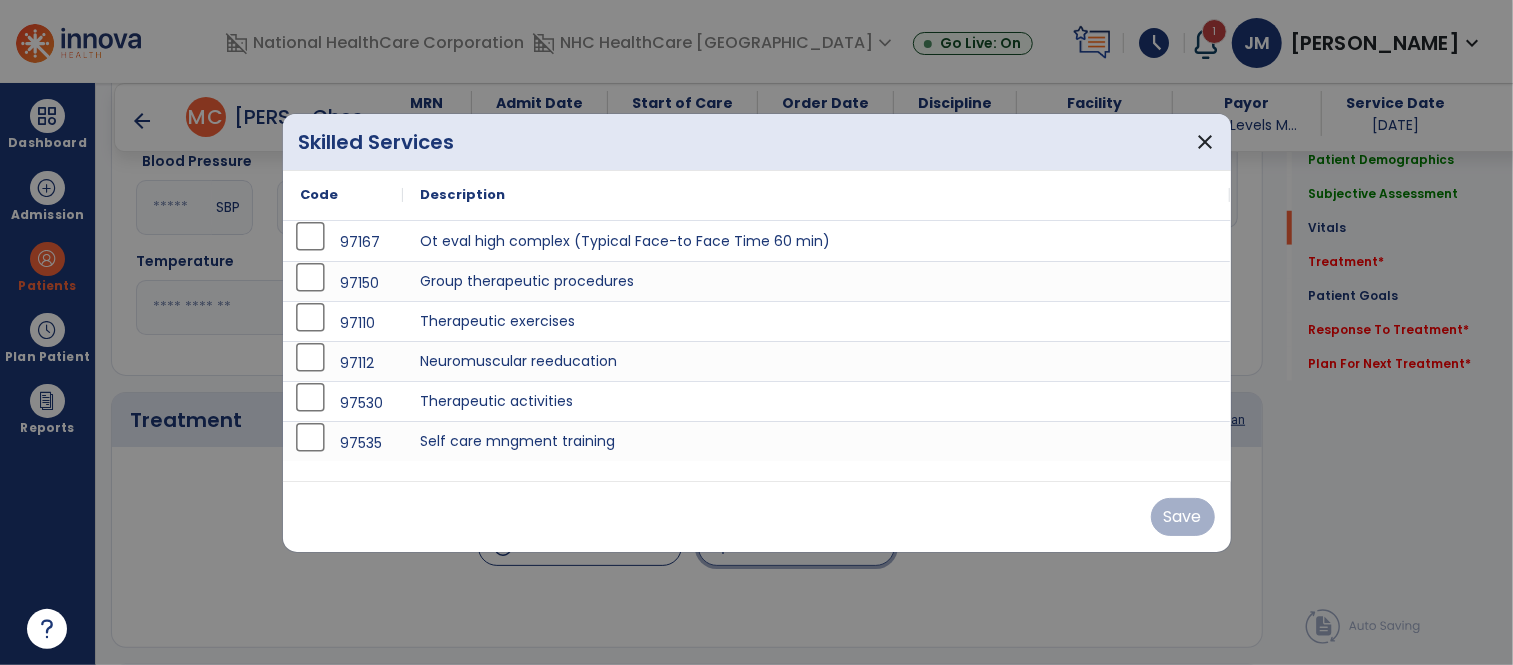 scroll, scrollTop: 981, scrollLeft: 0, axis: vertical 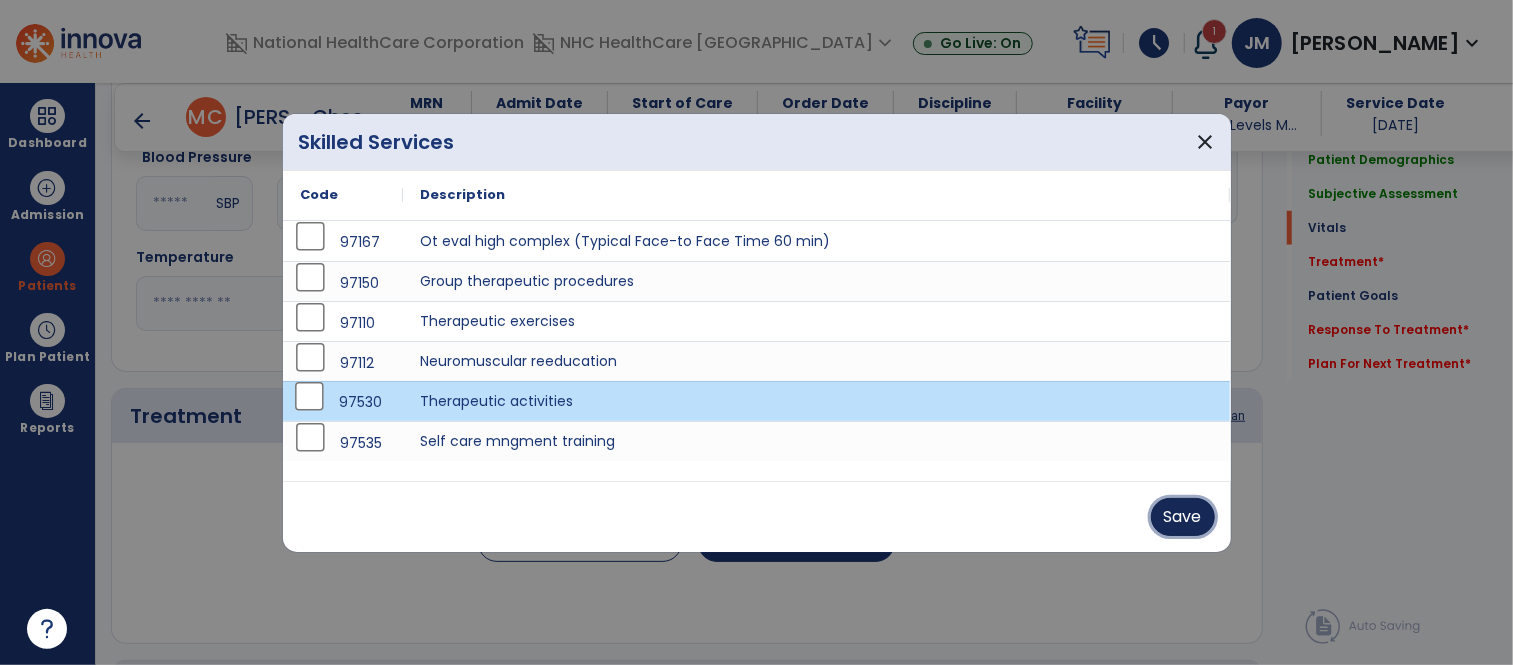click on "Save" at bounding box center [1183, 517] 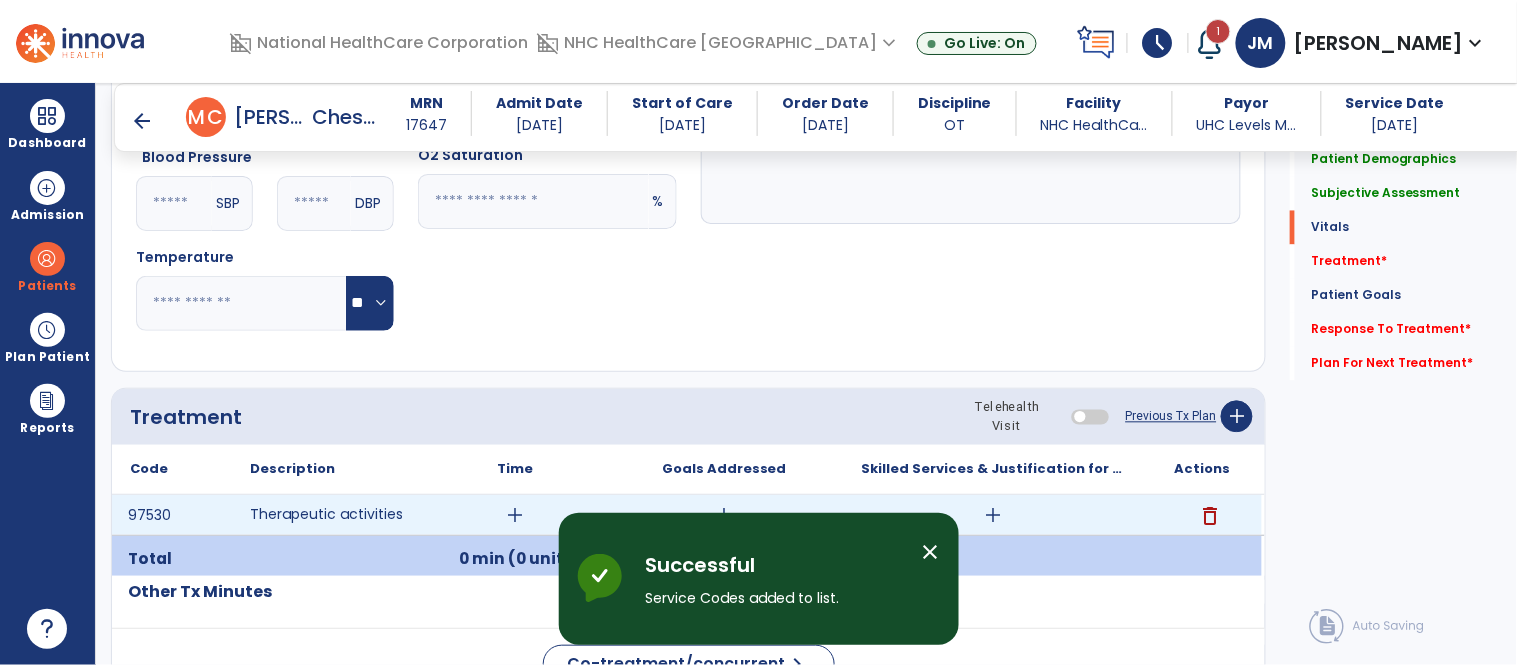click on "add" at bounding box center [515, 515] 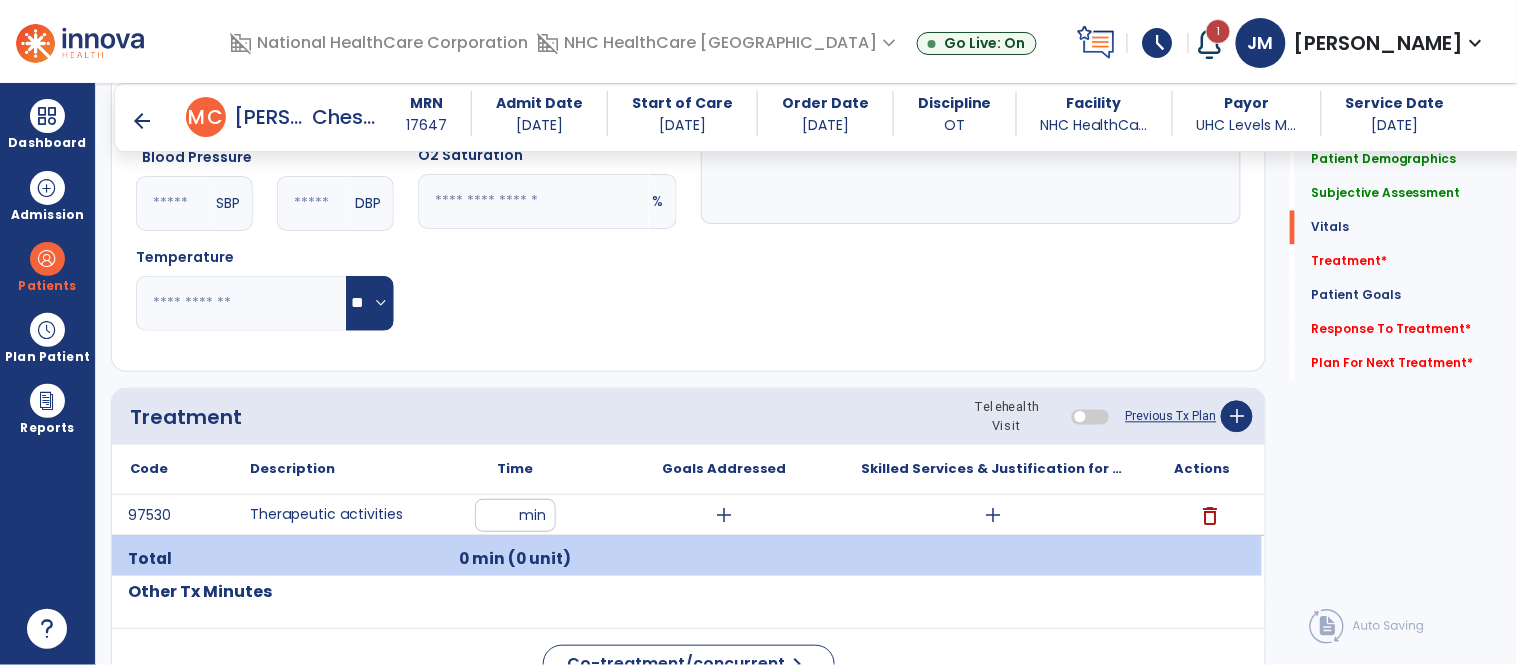 type on "**" 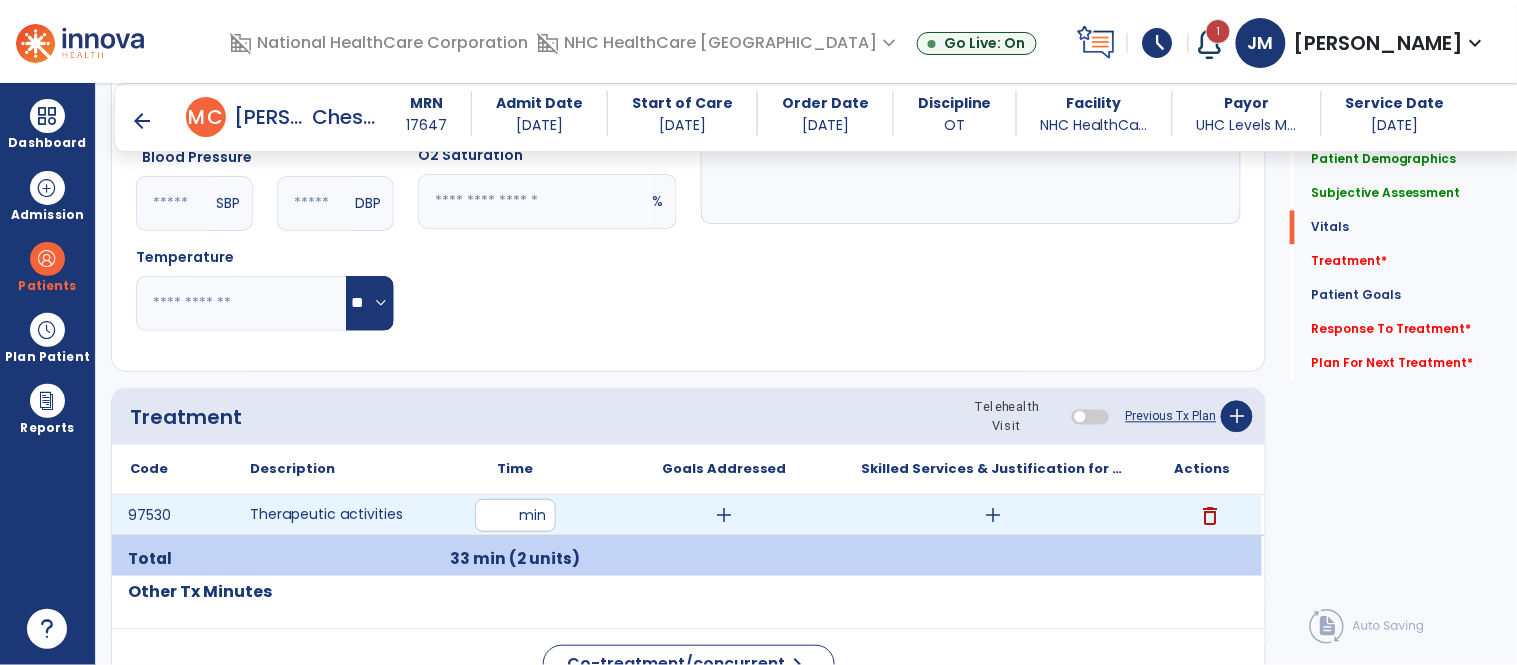 click on "add" at bounding box center (993, 515) 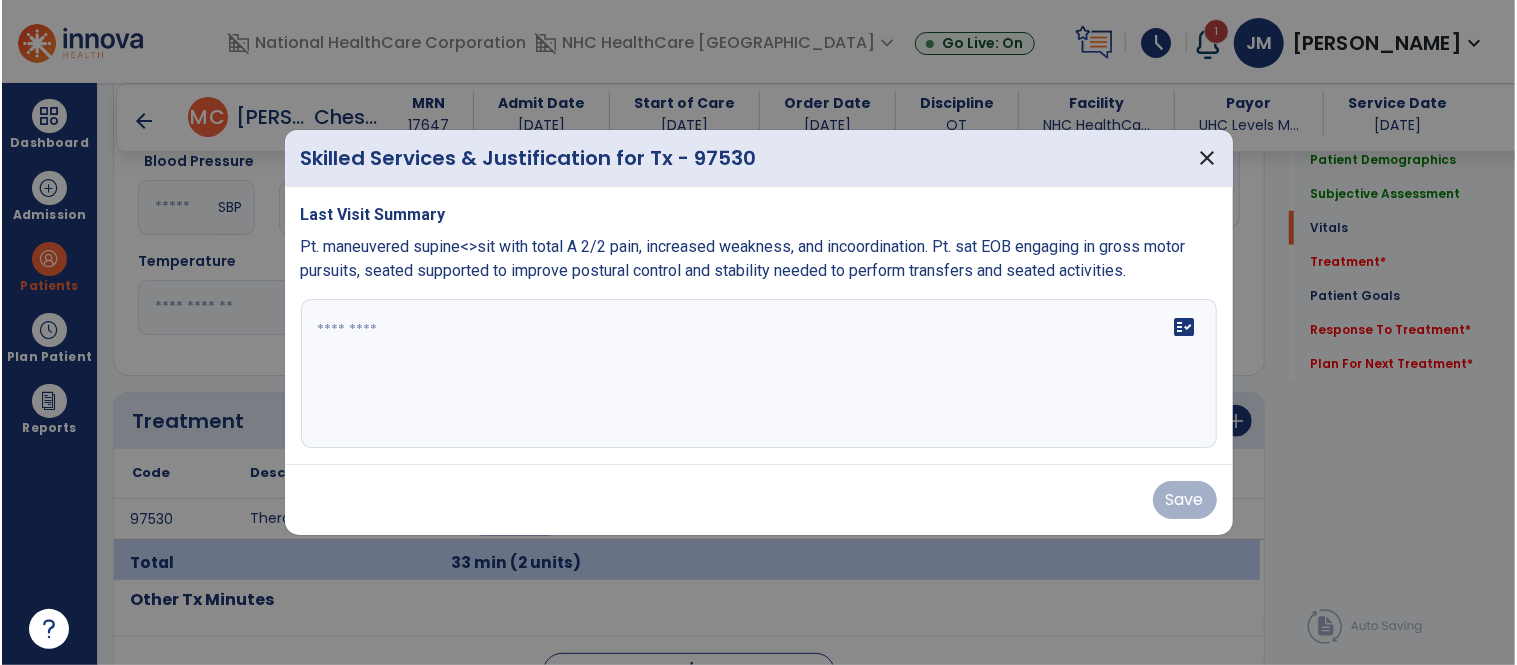 scroll, scrollTop: 981, scrollLeft: 0, axis: vertical 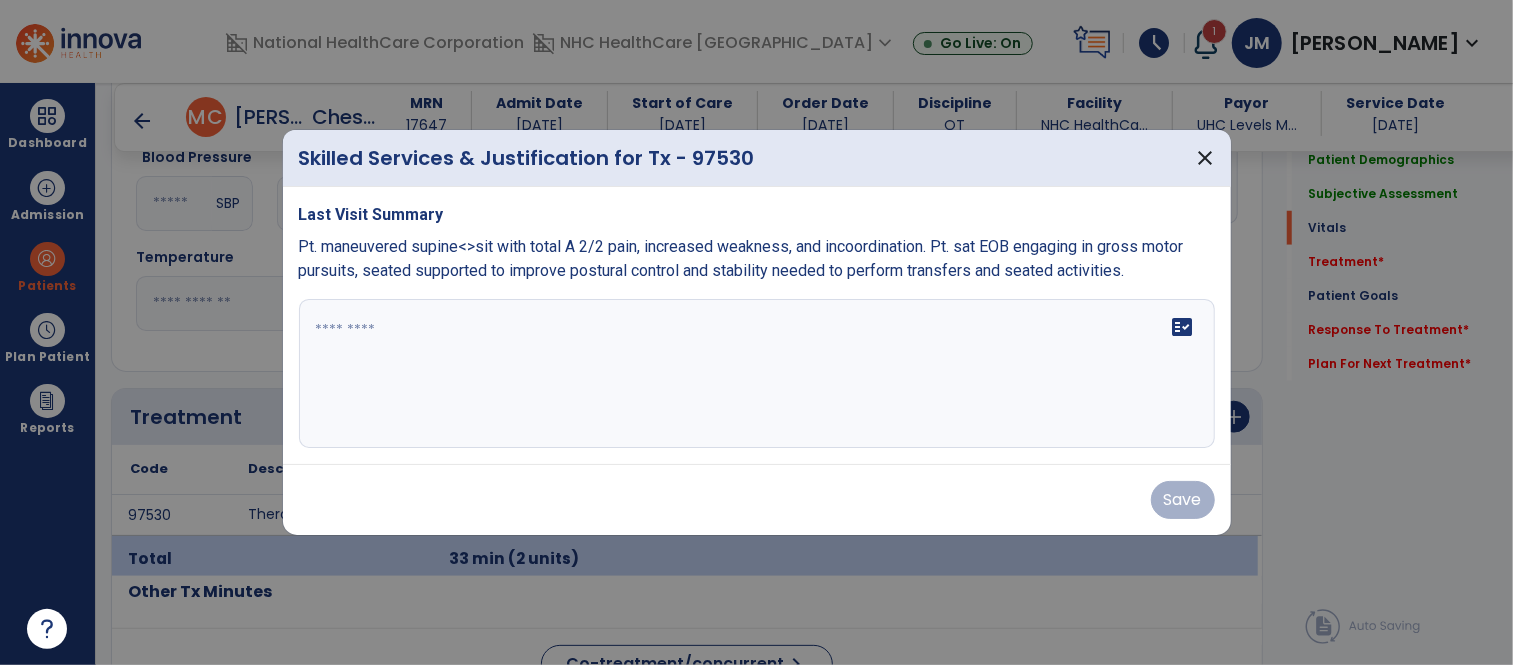 click at bounding box center [757, 374] 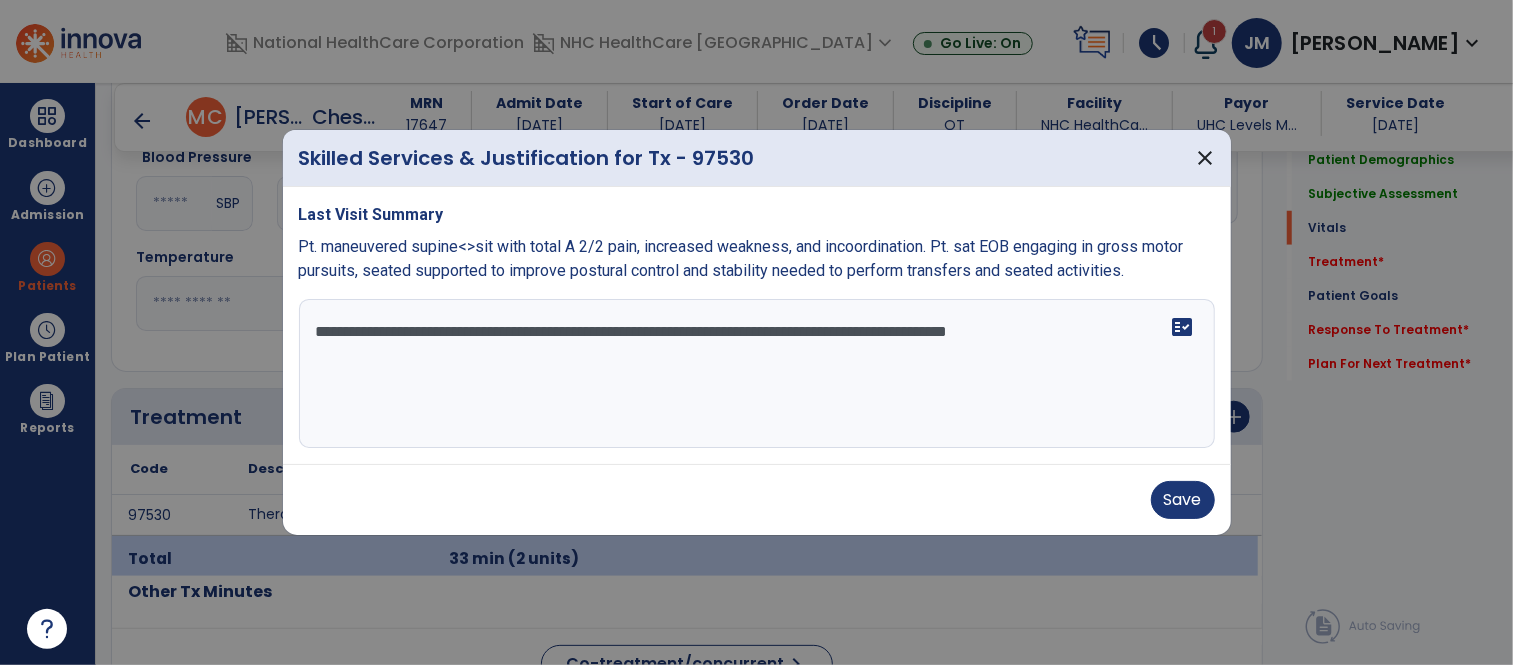 click on "**********" at bounding box center (757, 374) 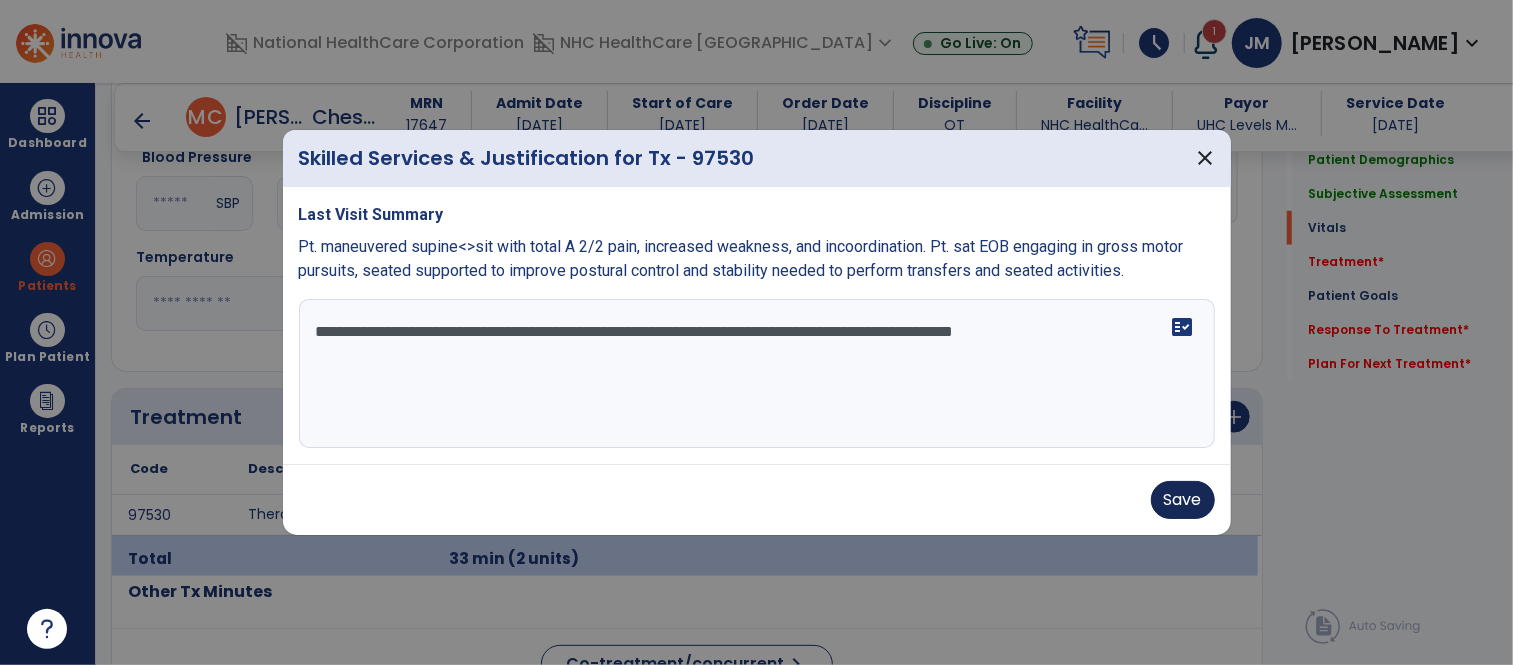 type on "**********" 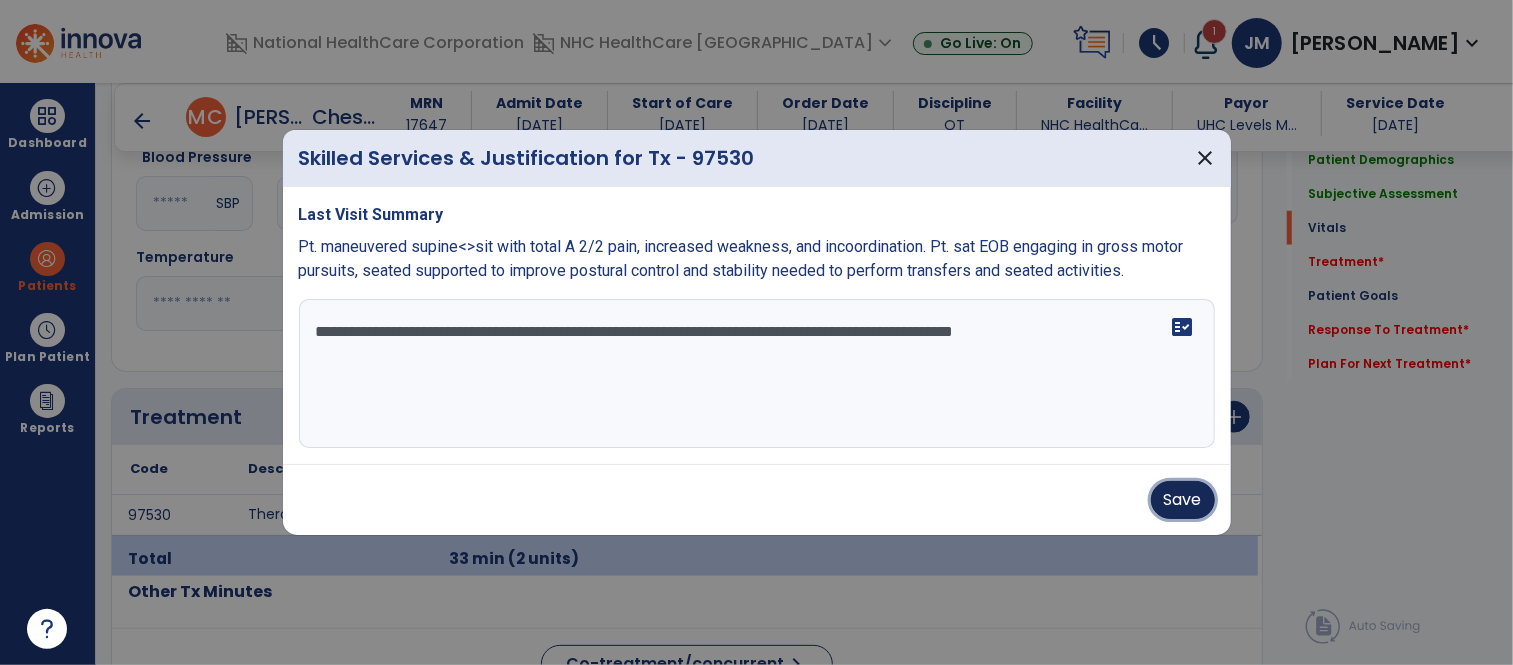 click on "Save" at bounding box center (1183, 500) 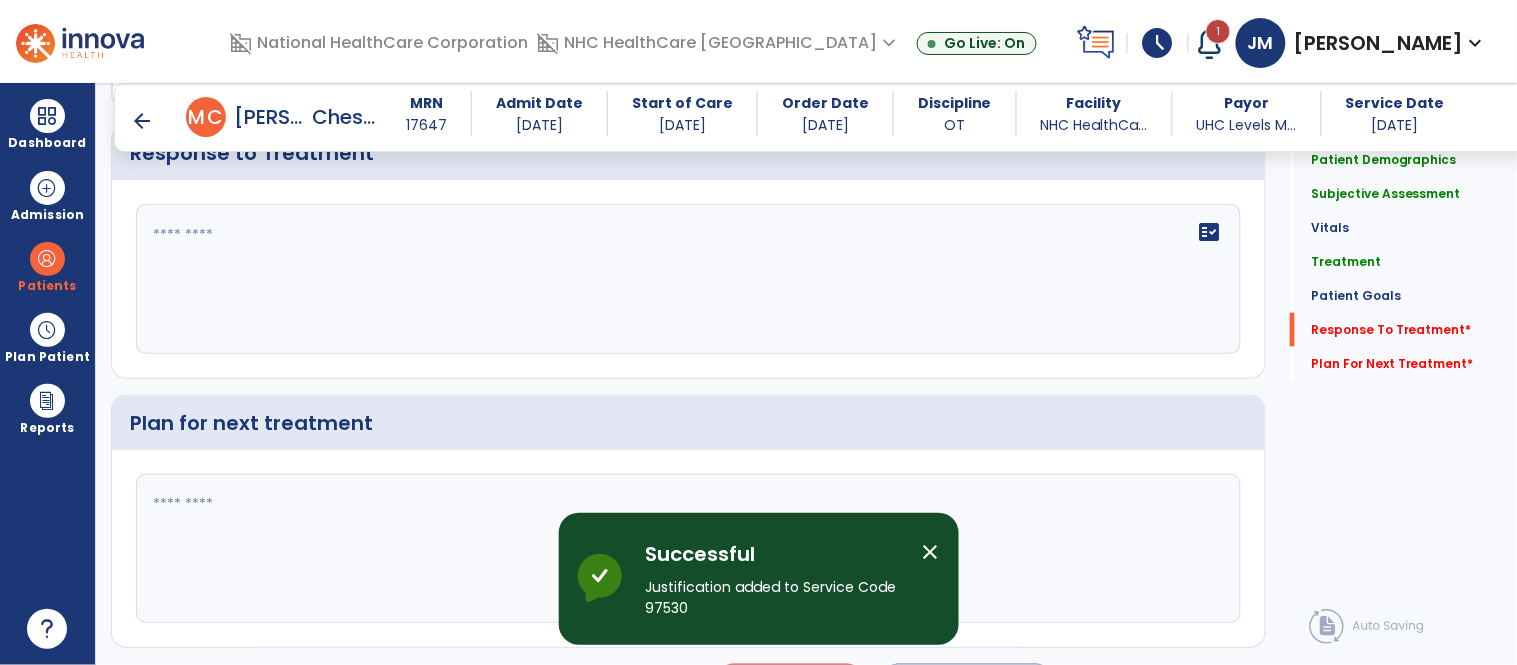 scroll, scrollTop: 2515, scrollLeft: 0, axis: vertical 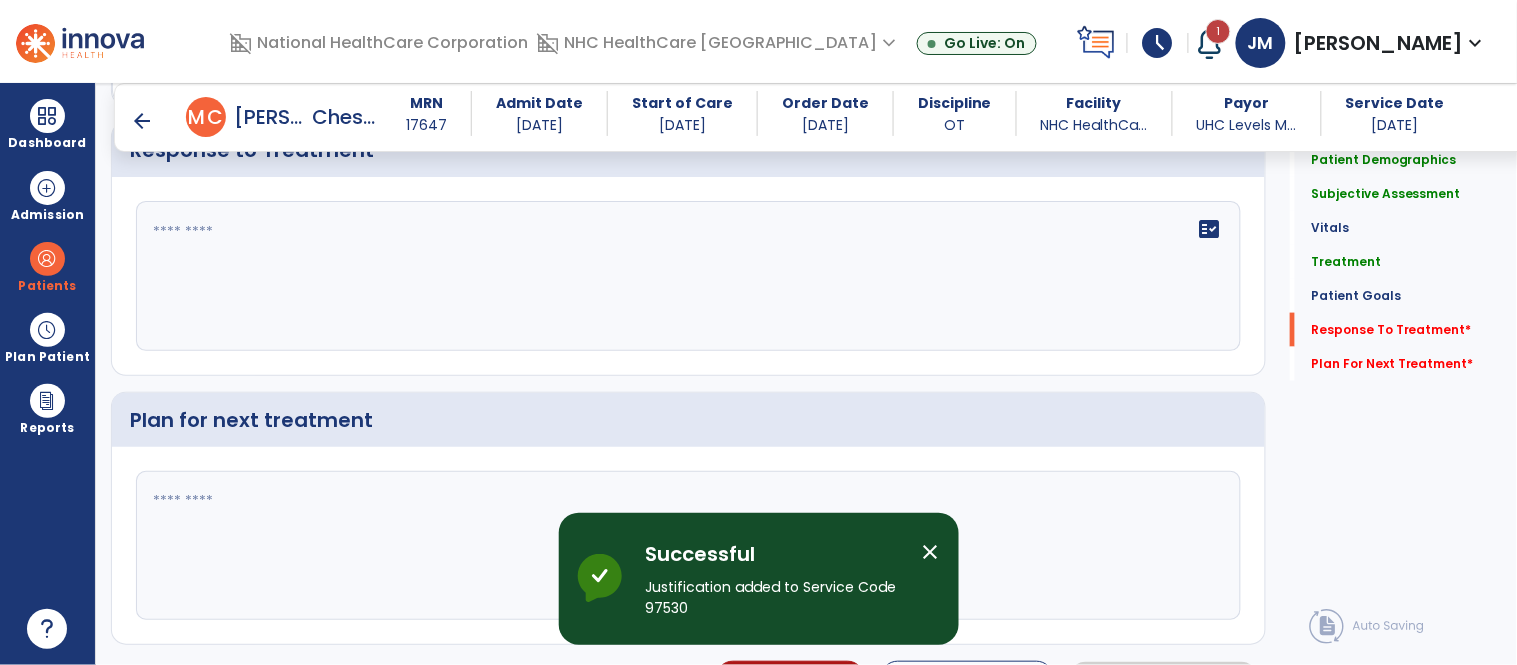 click on "fact_check" 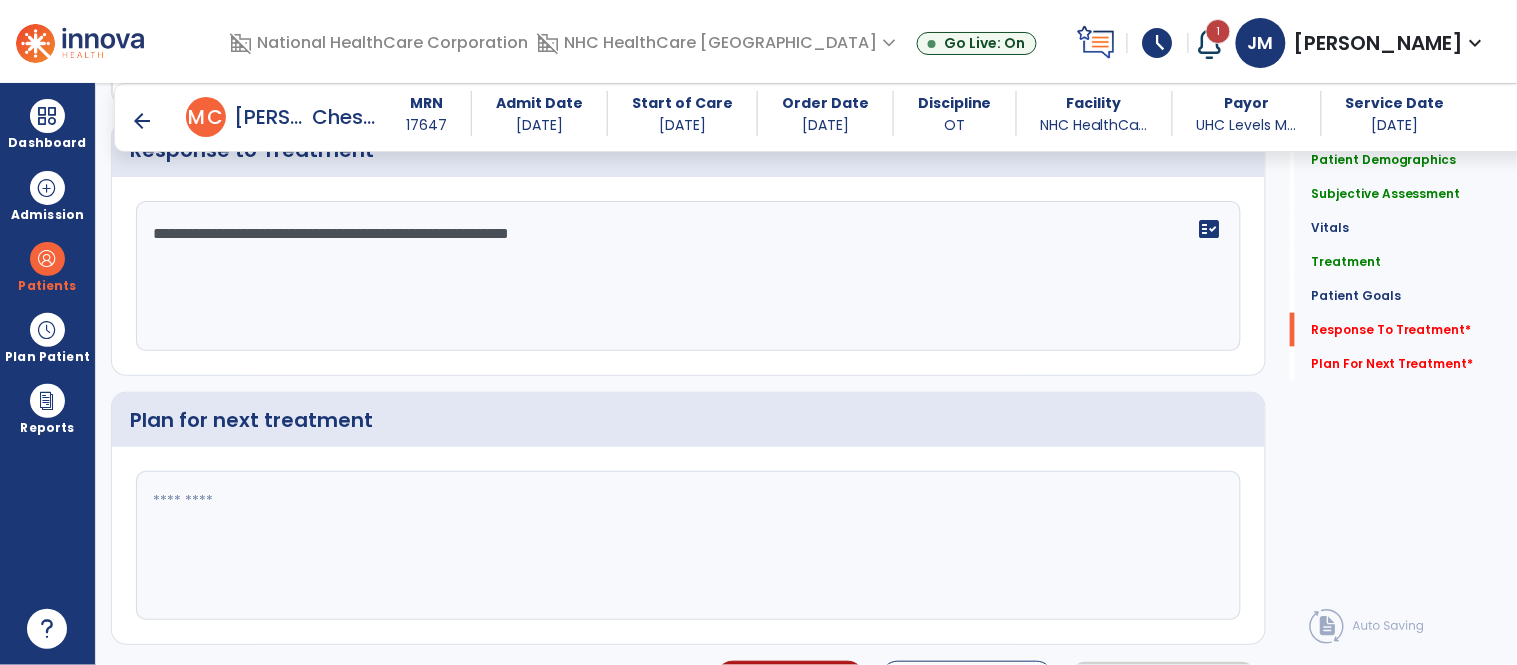 scroll, scrollTop: 2565, scrollLeft: 0, axis: vertical 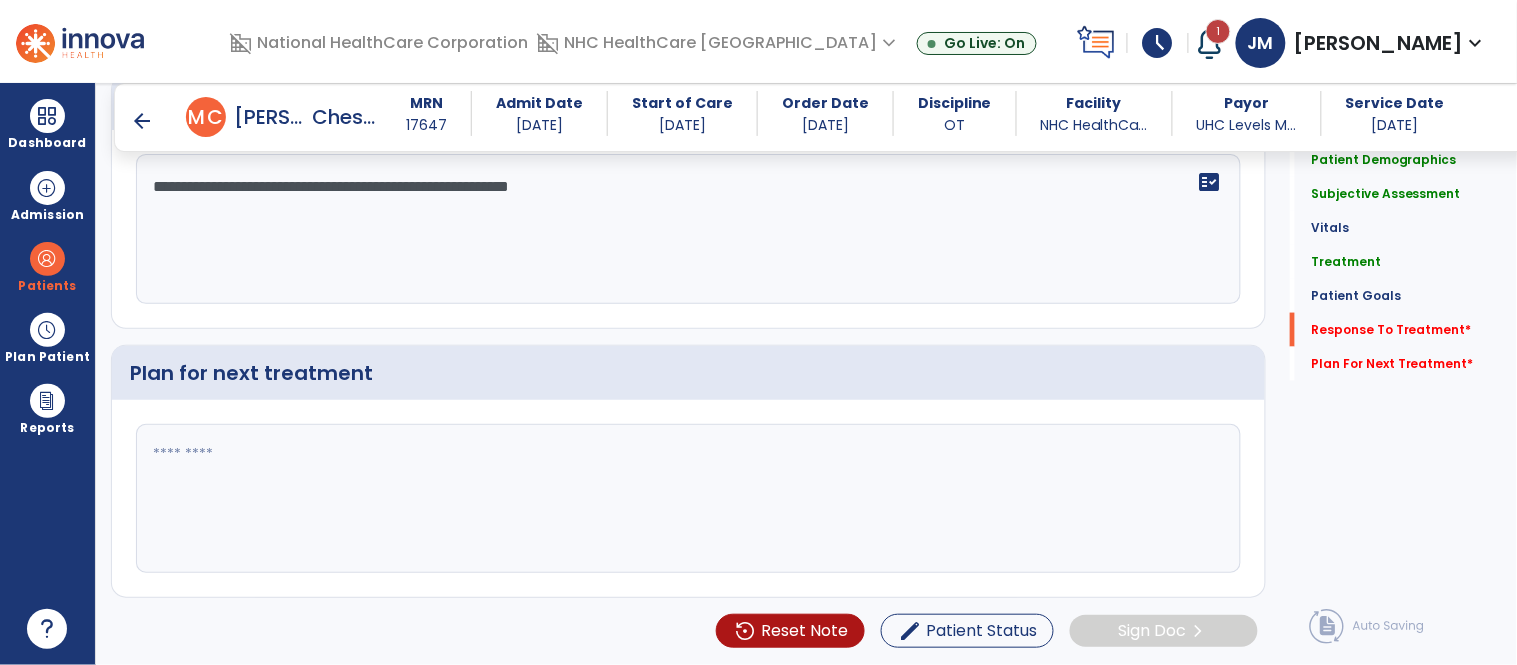 type on "**********" 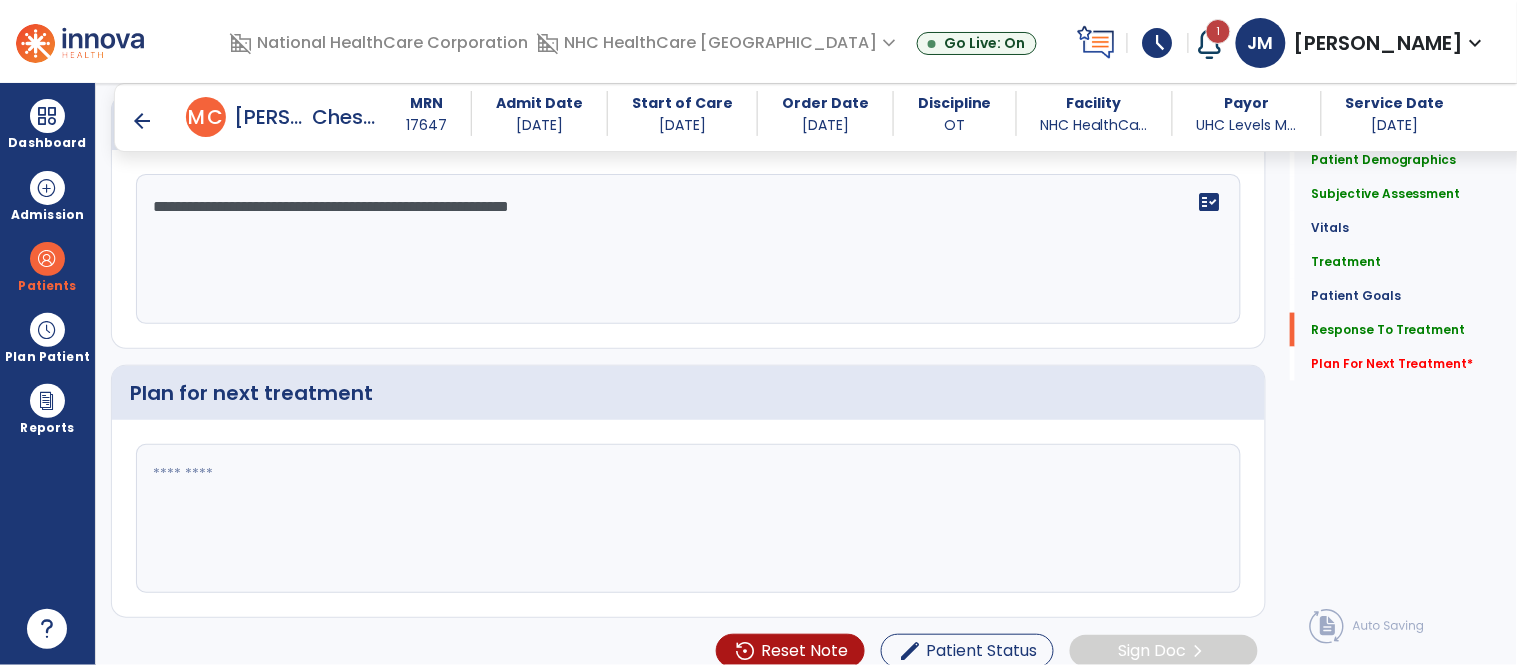 scroll, scrollTop: 2565, scrollLeft: 0, axis: vertical 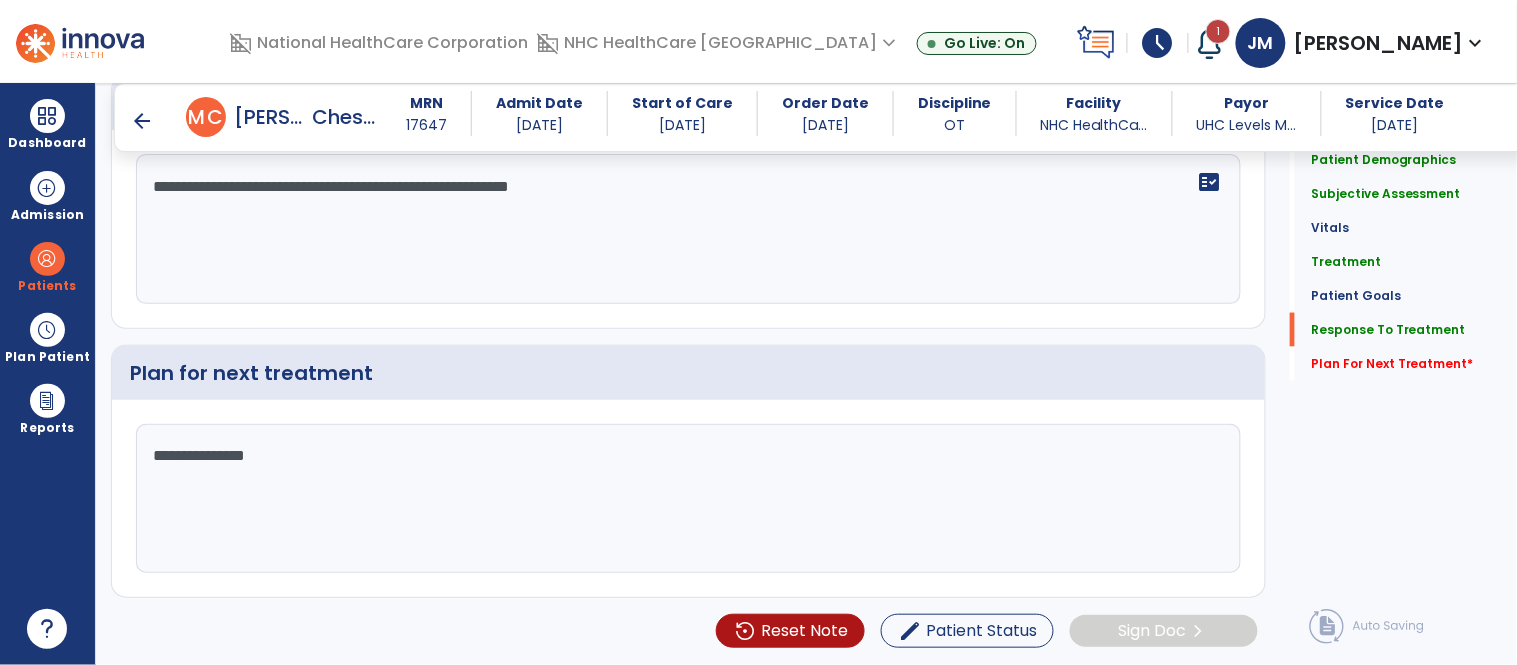 click on "**********" 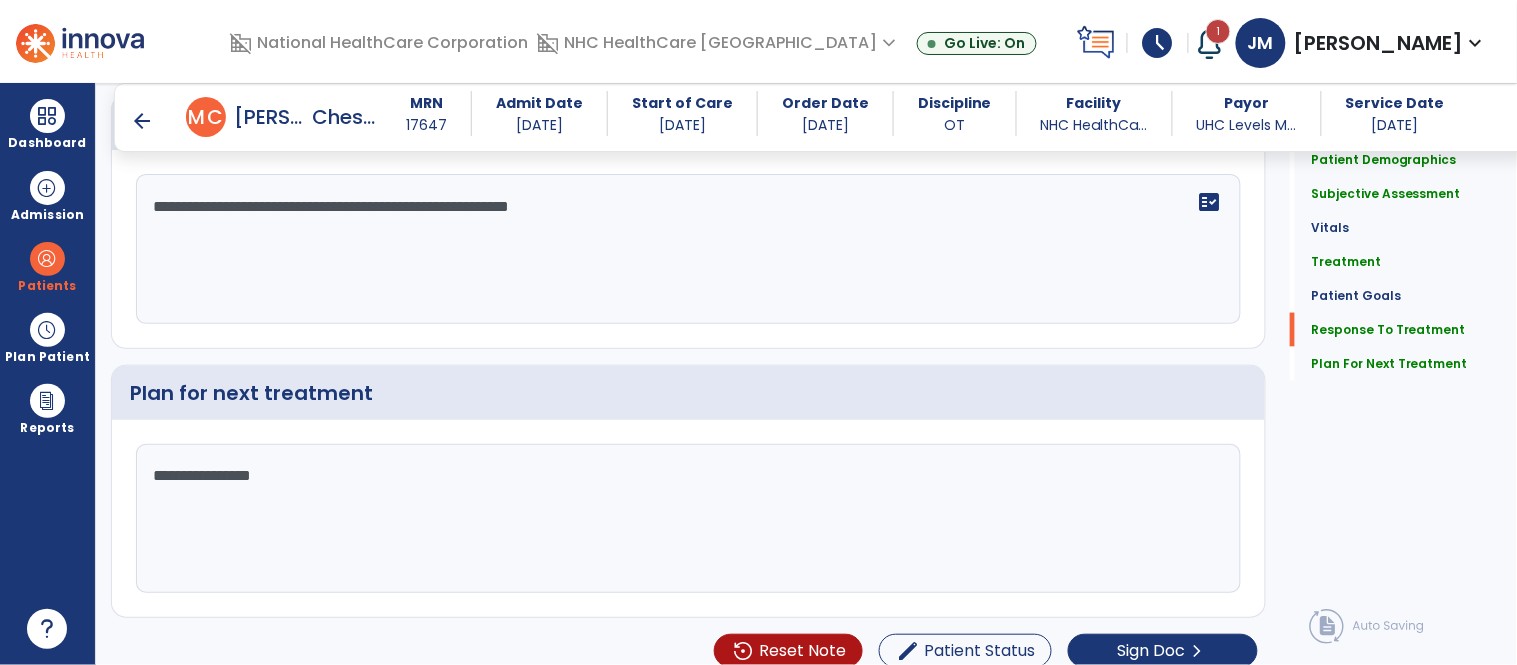 scroll, scrollTop: 2565, scrollLeft: 0, axis: vertical 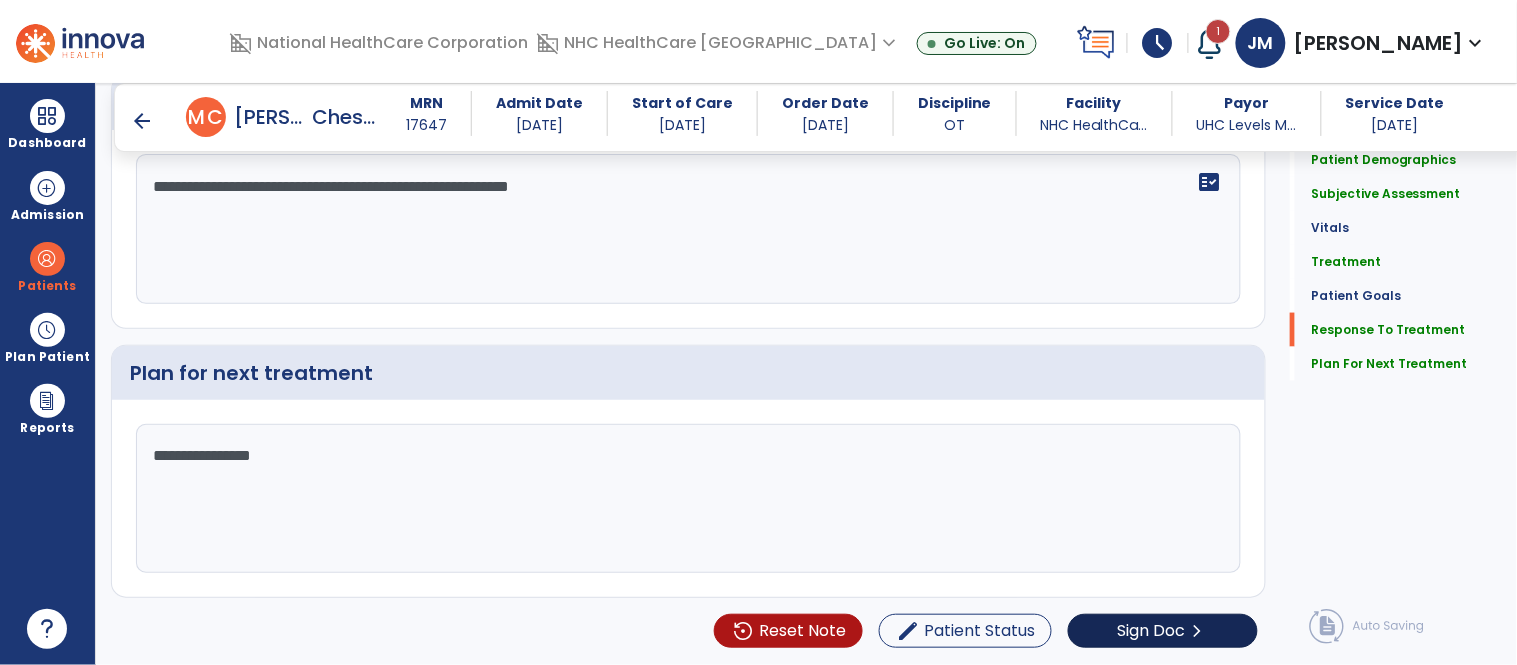 type on "**********" 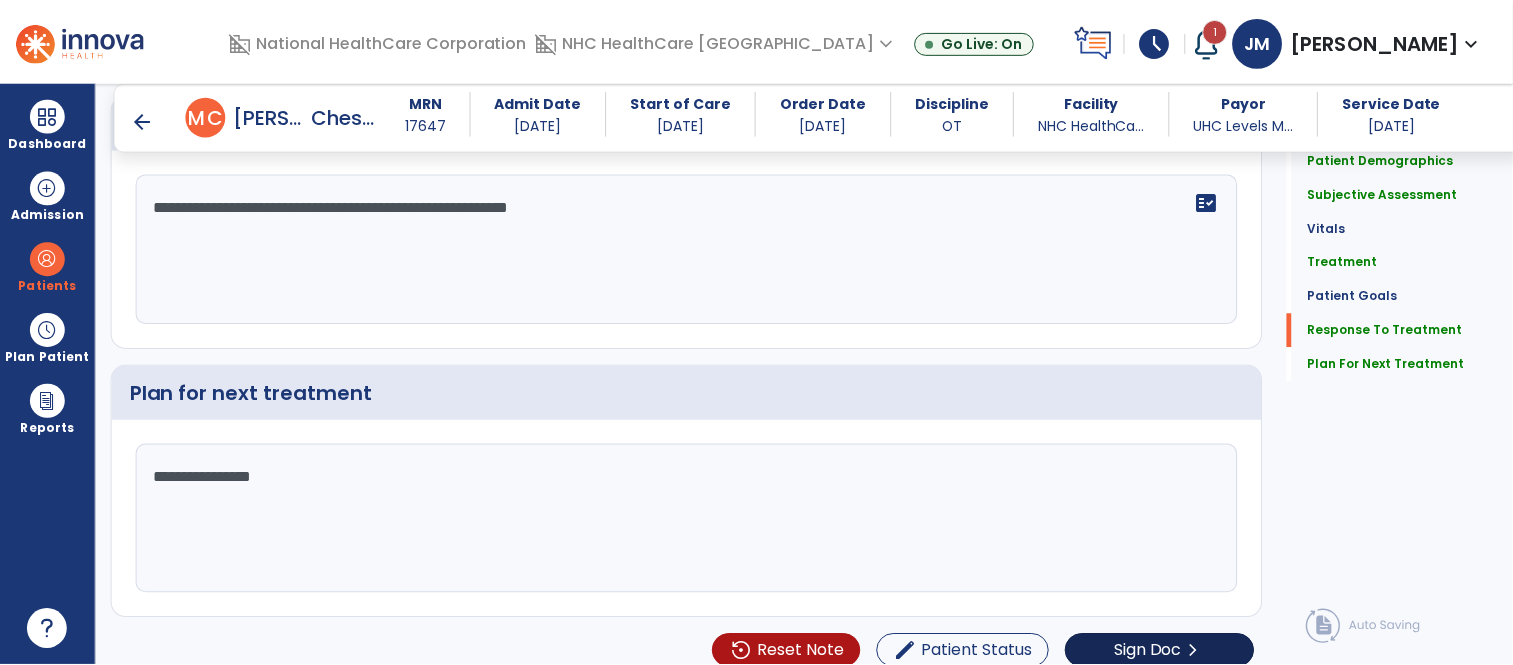 scroll, scrollTop: 2565, scrollLeft: 0, axis: vertical 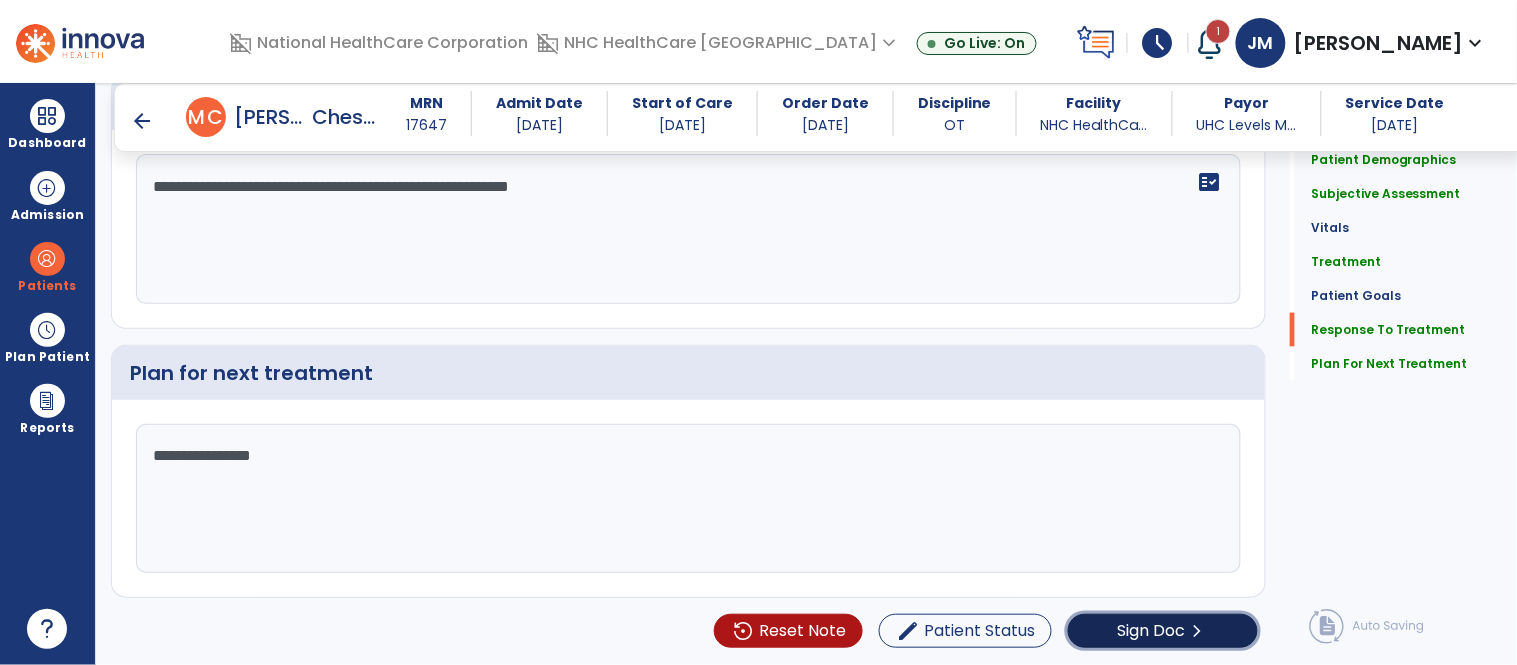 click on "chevron_right" 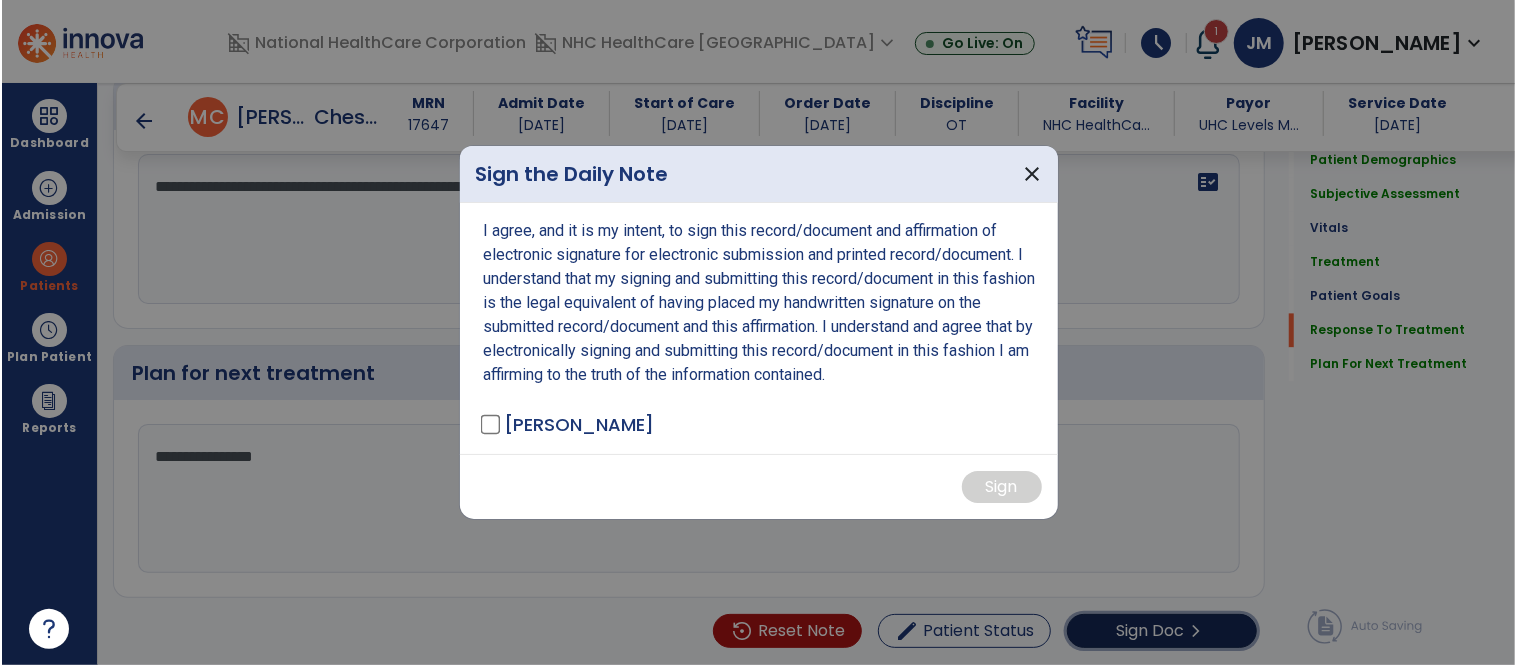 scroll, scrollTop: 2565, scrollLeft: 0, axis: vertical 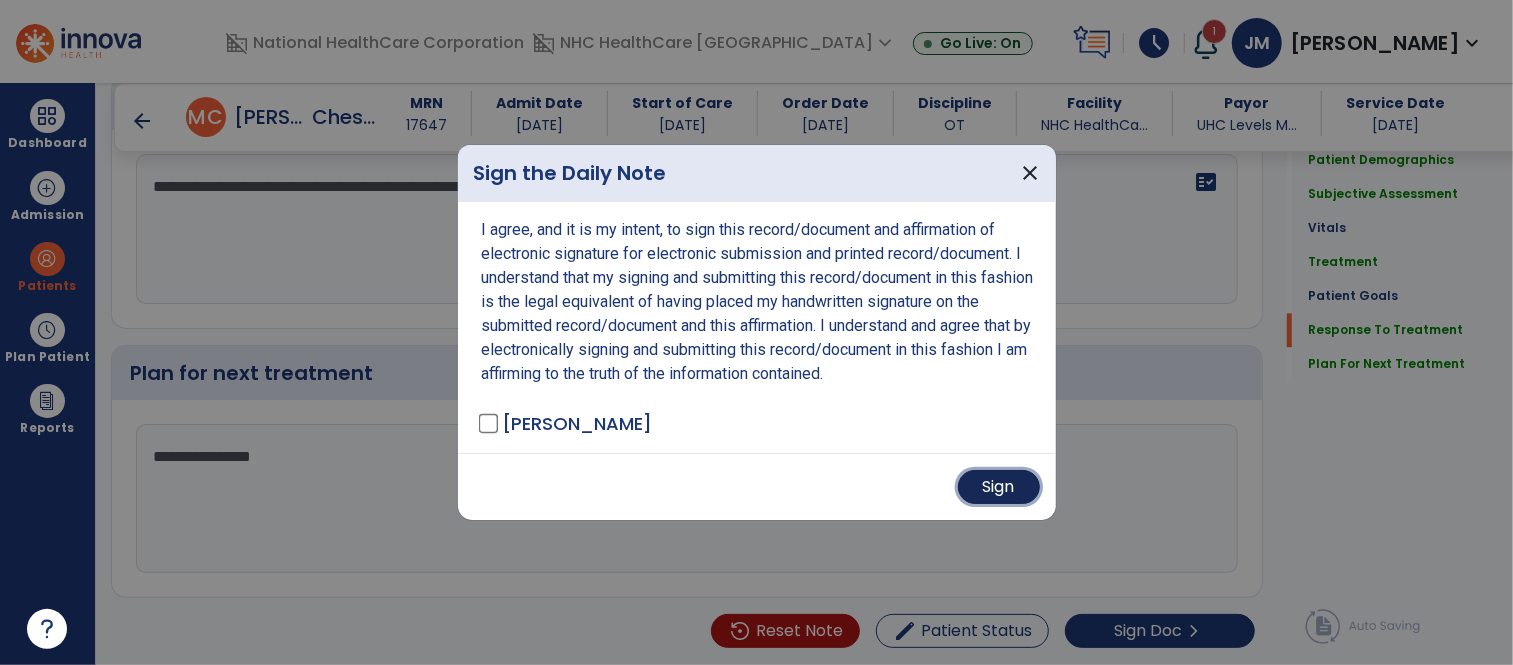 click on "Sign" at bounding box center (999, 487) 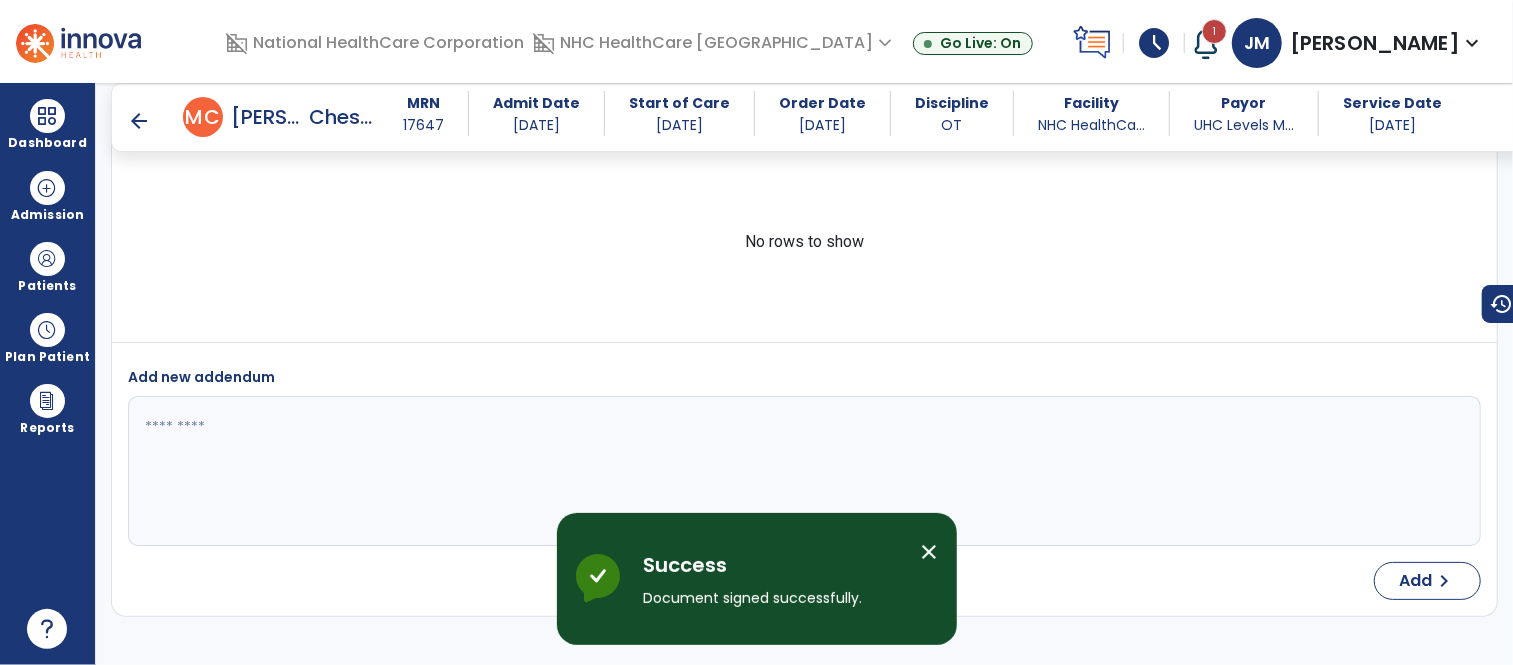 click at bounding box center (804, 471) 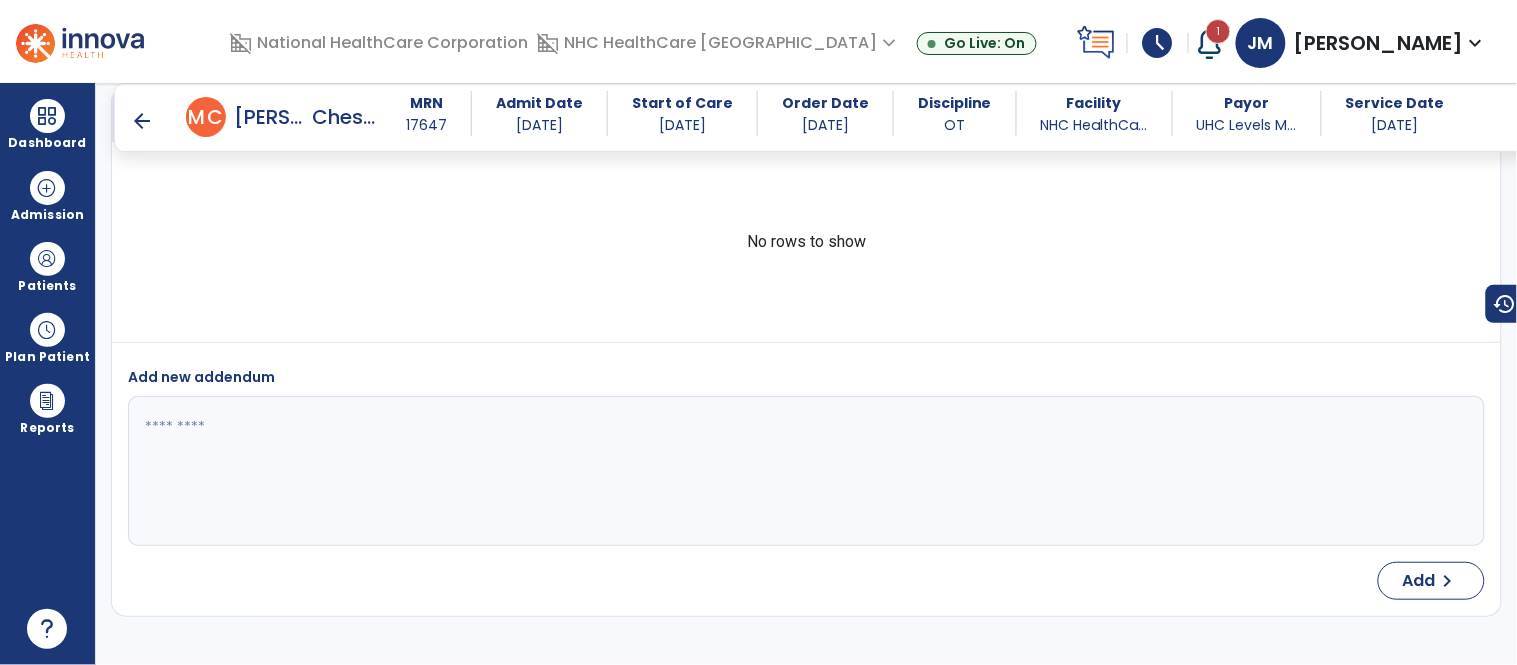 click on "arrow_back" at bounding box center (142, 121) 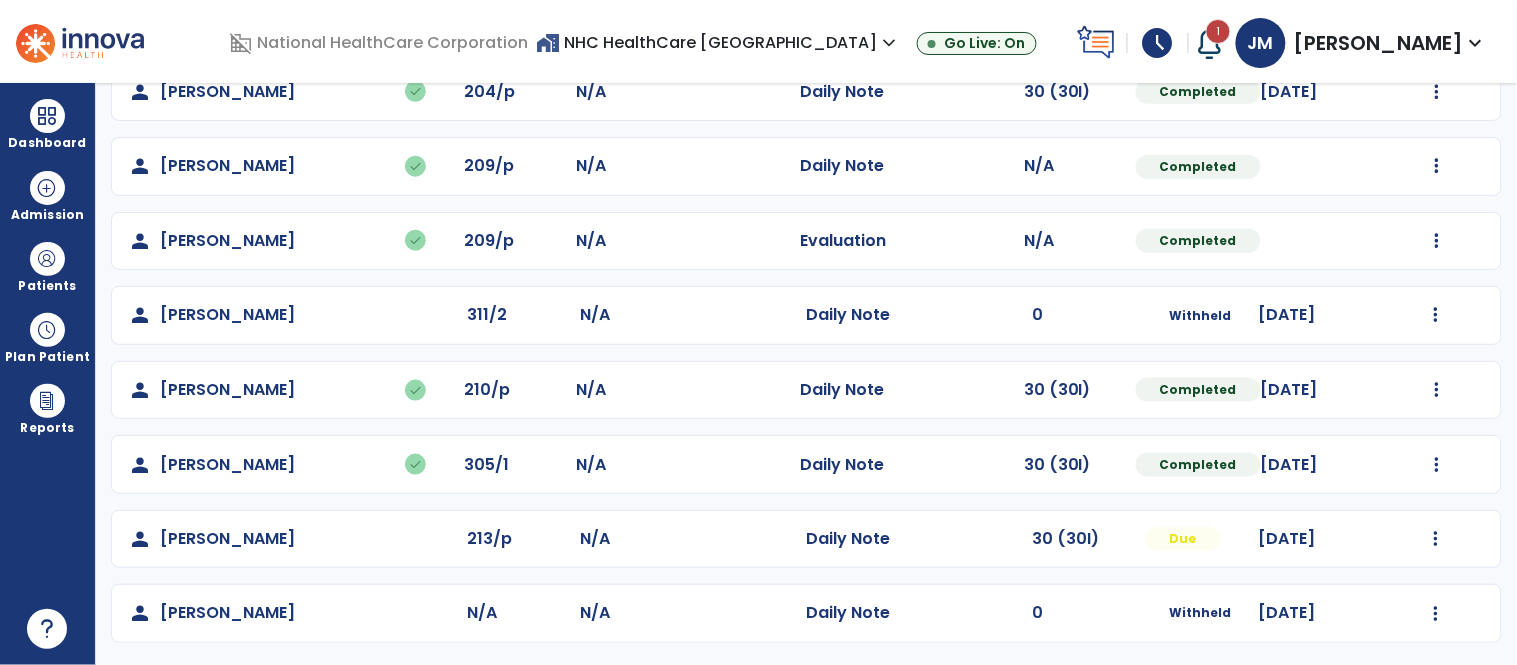 scroll, scrollTop: 0, scrollLeft: 0, axis: both 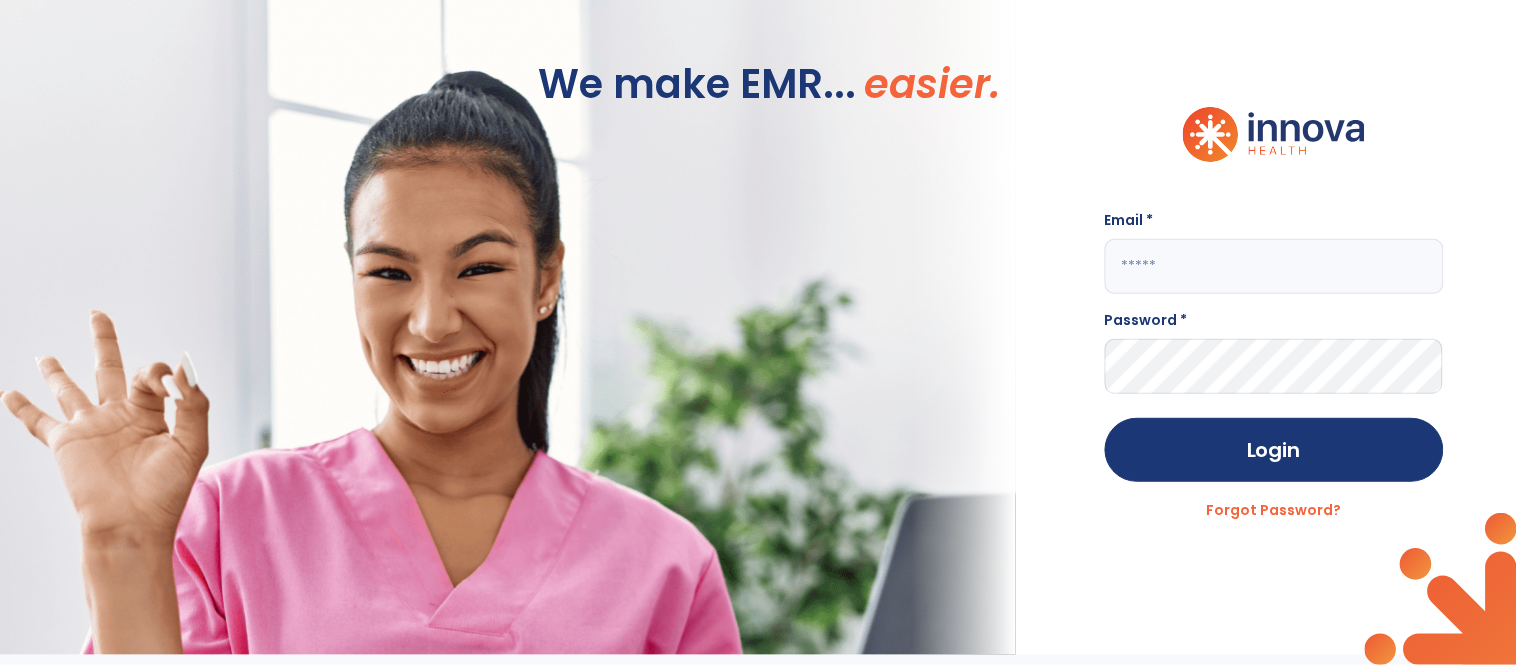 type on "**********" 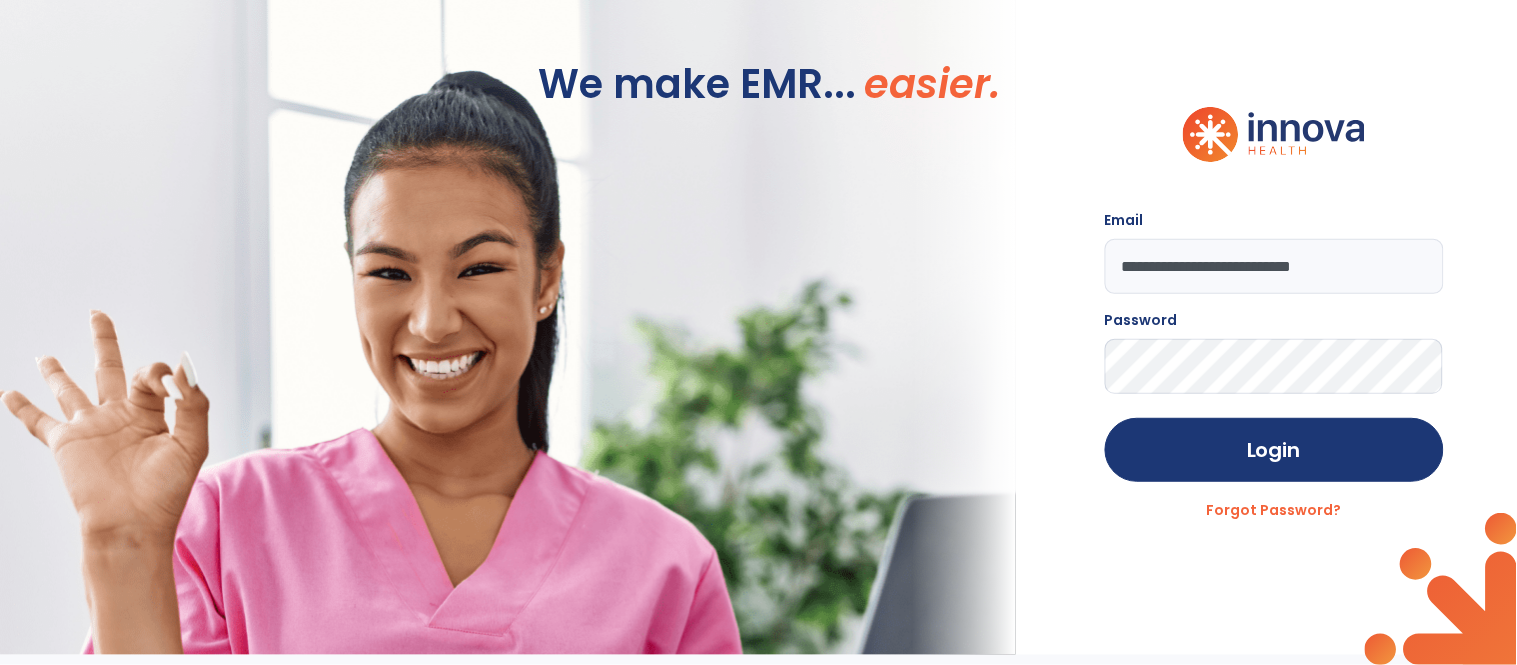 click on "Login Forgot Password?" 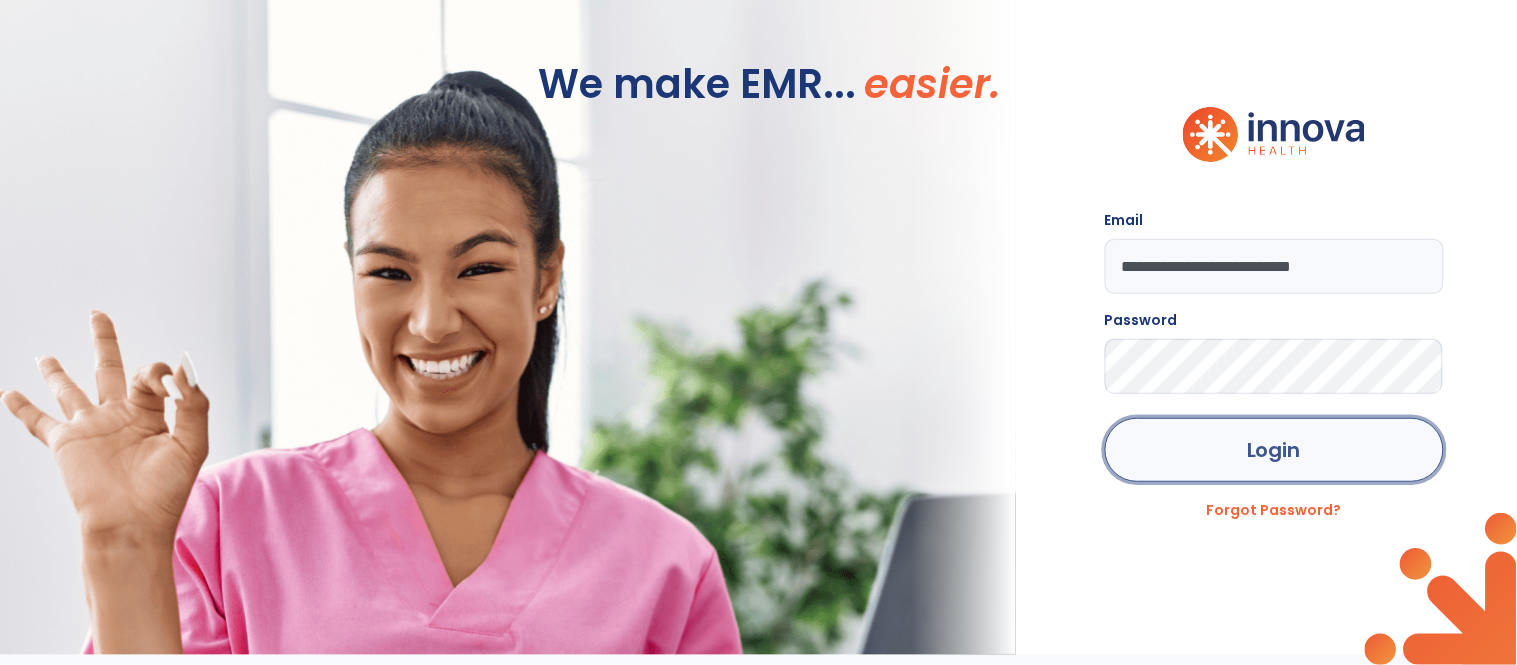 click on "Login" 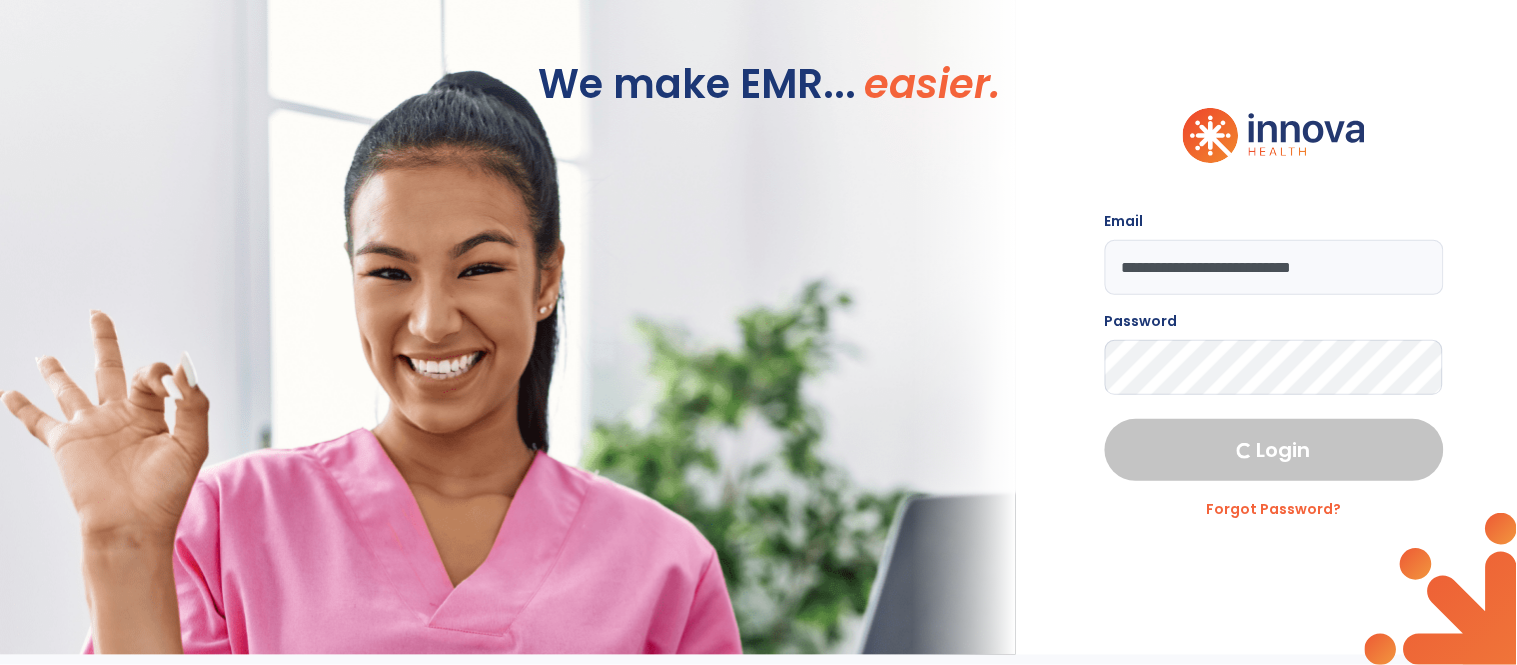 select on "****" 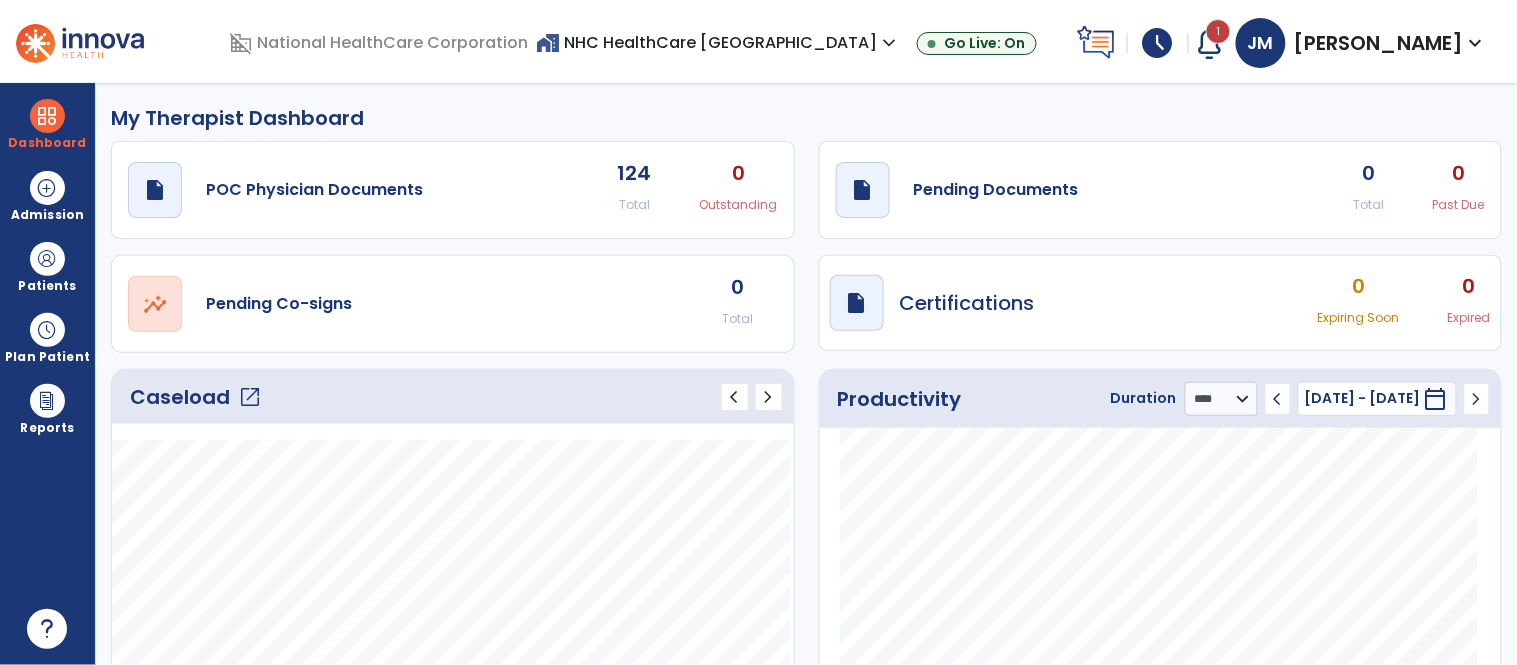 scroll, scrollTop: 1, scrollLeft: 0, axis: vertical 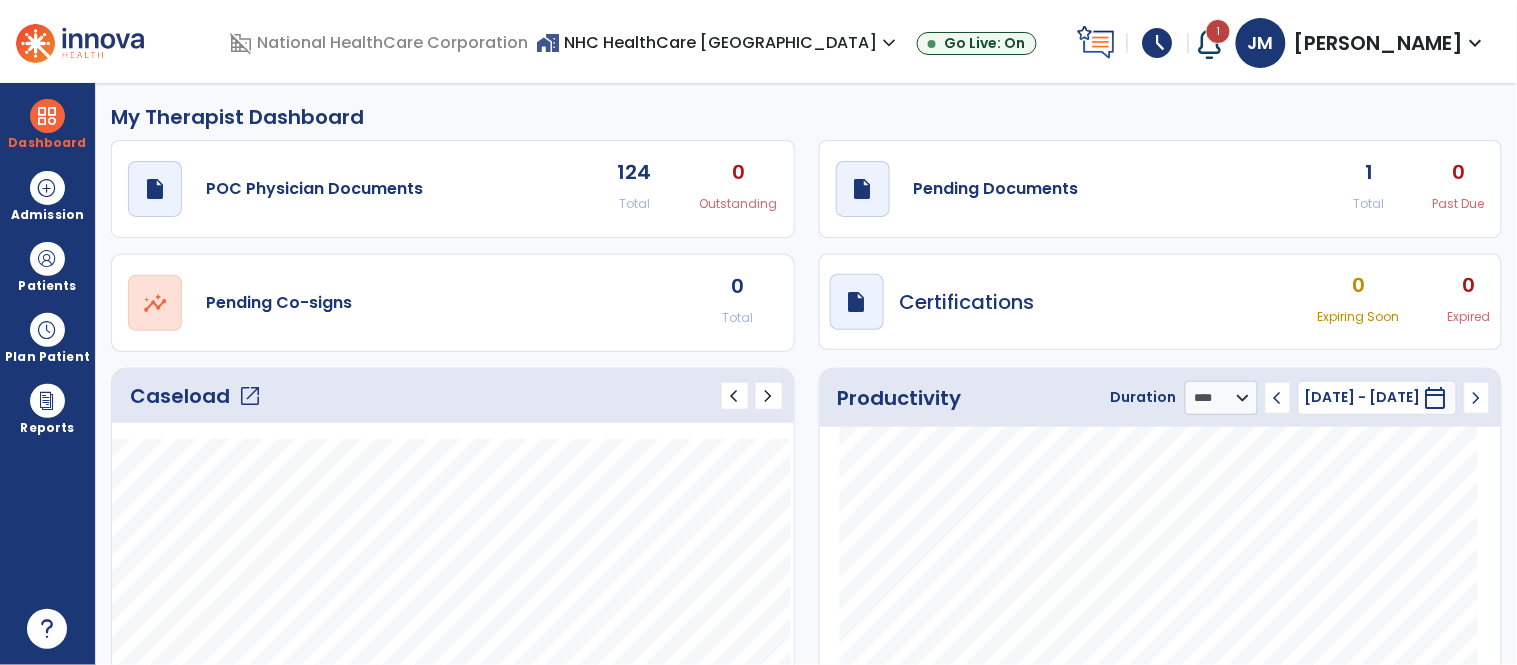 click on "Caseload   open_in_new" 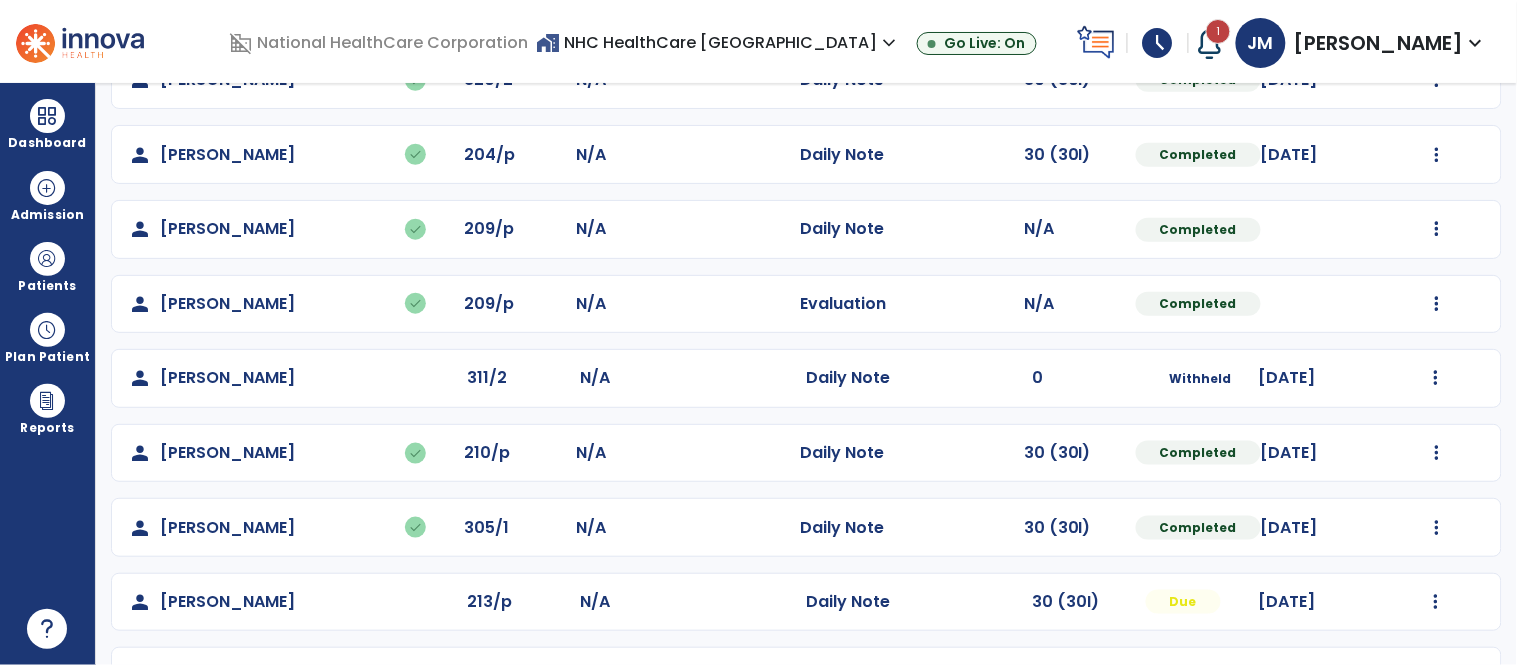 scroll, scrollTop: 494, scrollLeft: 0, axis: vertical 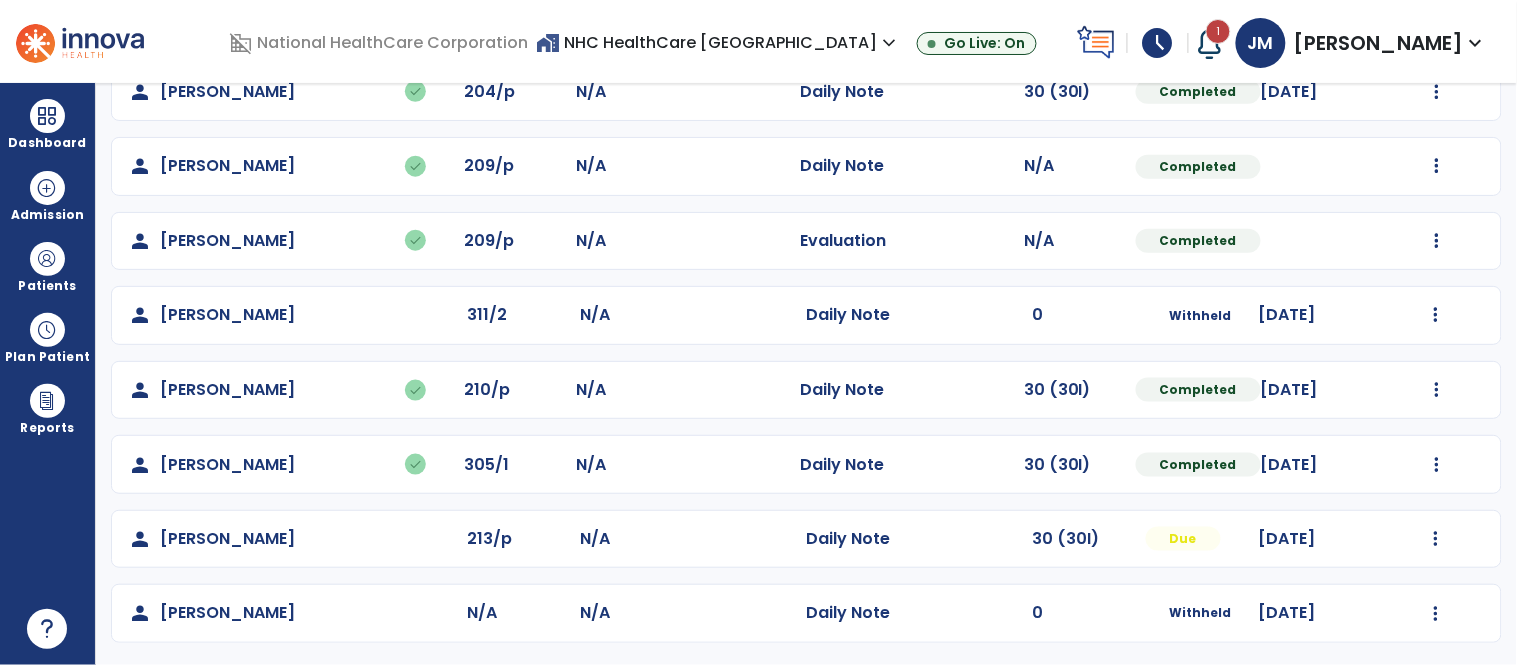click on "Mark Visit As Complete   Reset Note   Open Document   G + C Mins" 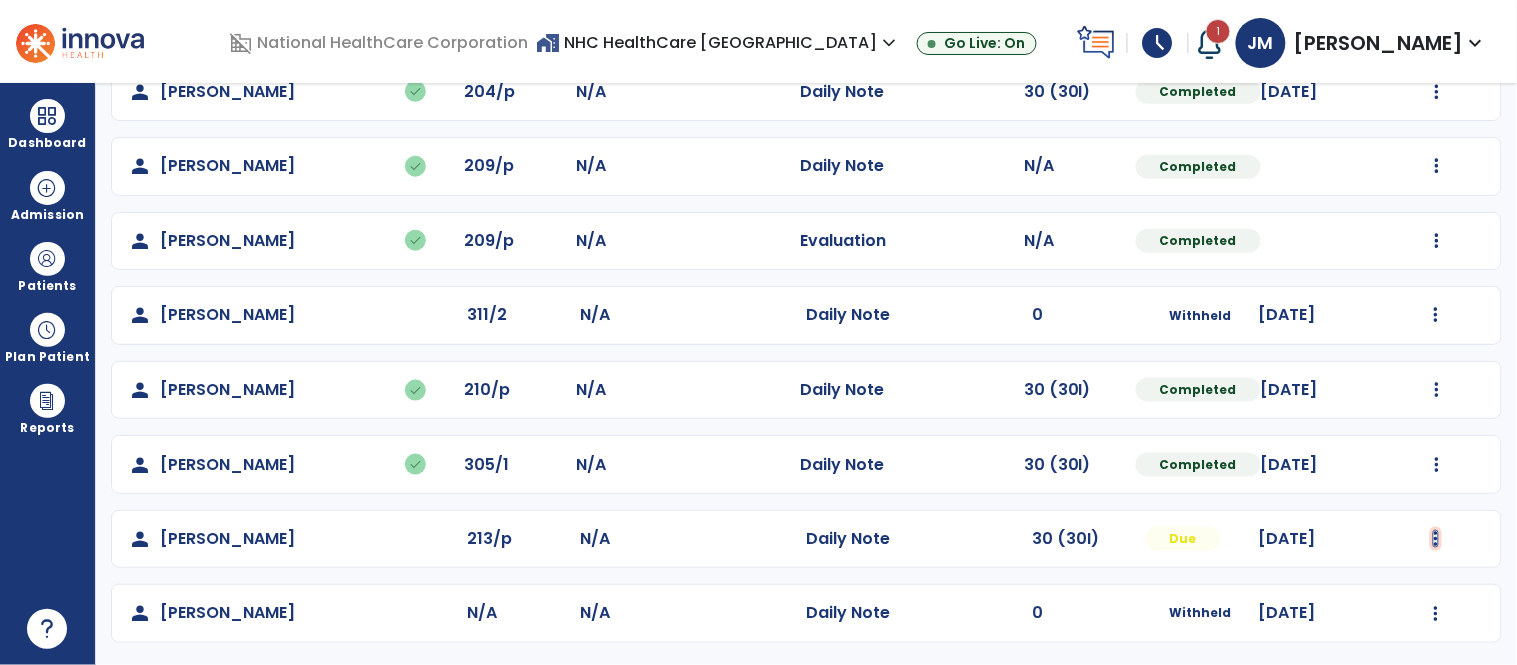 click at bounding box center (1436, -206) 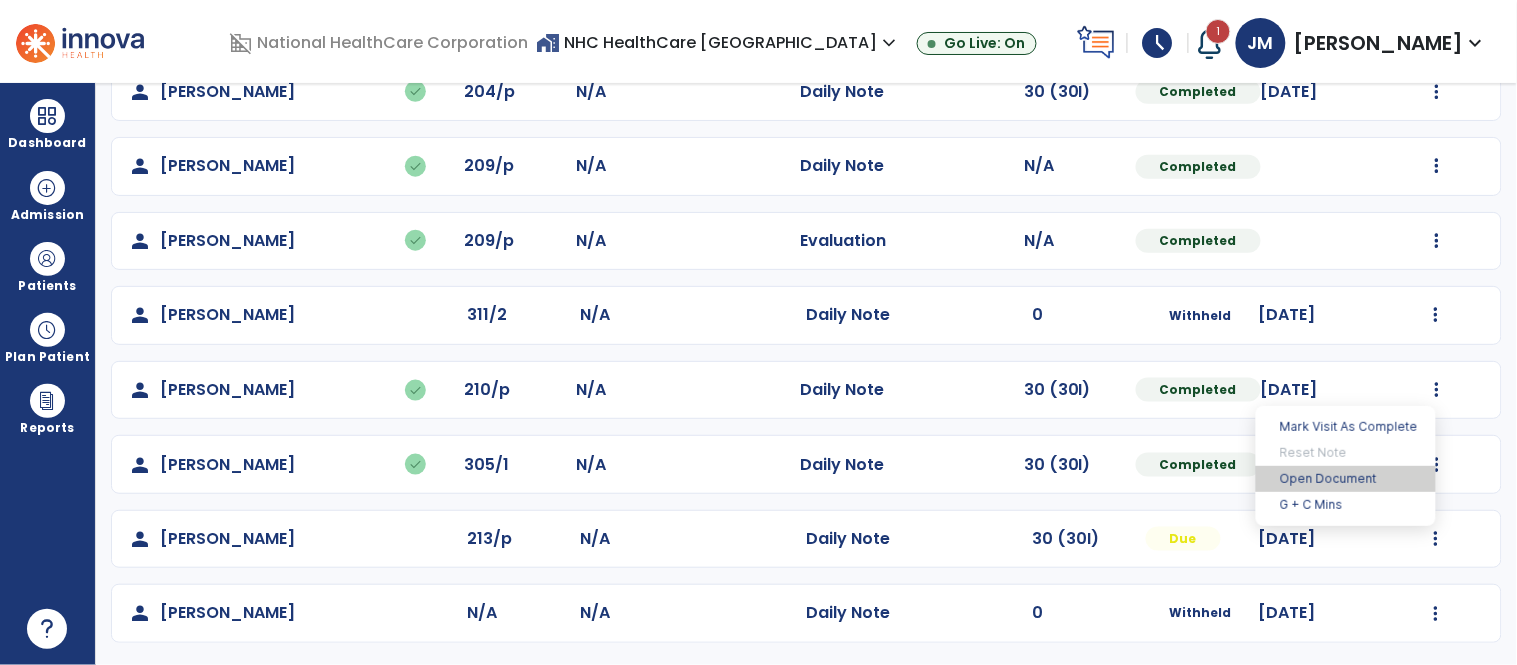 click on "Open Document" at bounding box center (1346, 479) 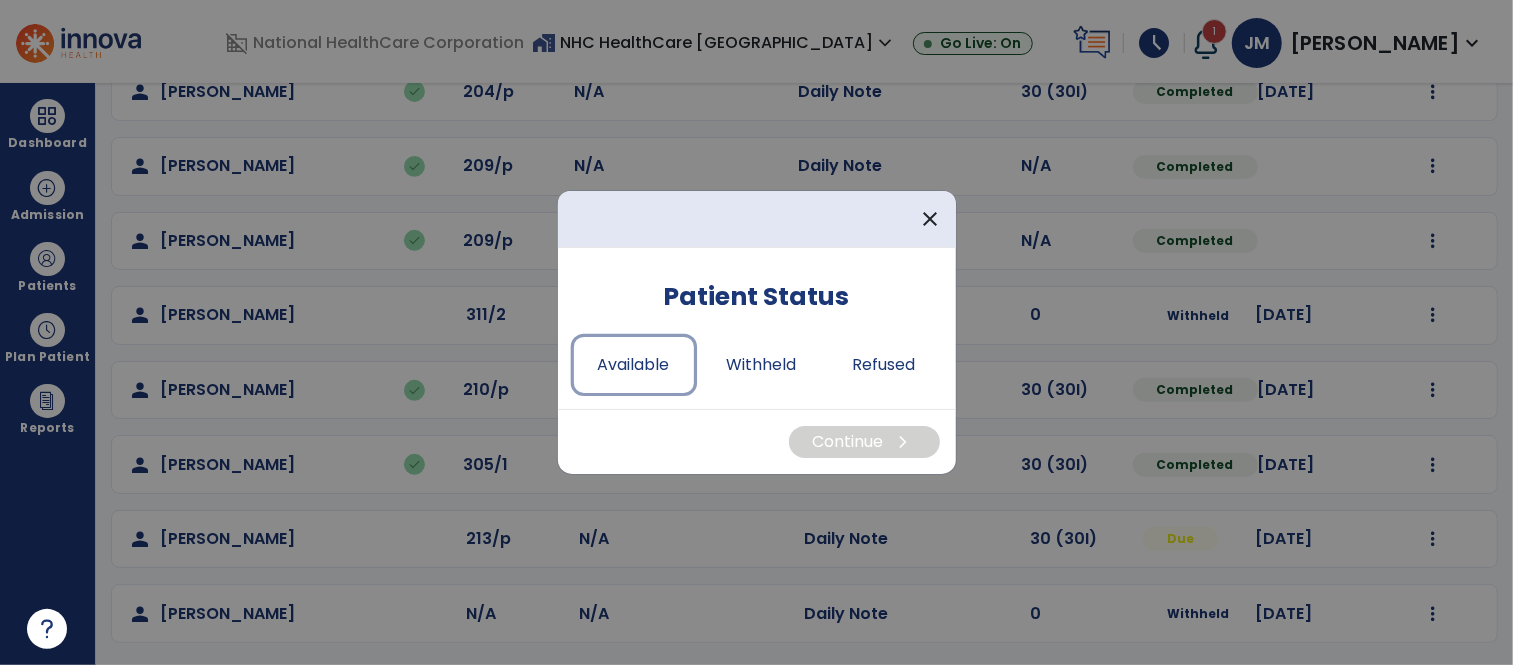 drag, startPoint x: 625, startPoint y: 370, endPoint x: 738, endPoint y: 404, distance: 118.004234 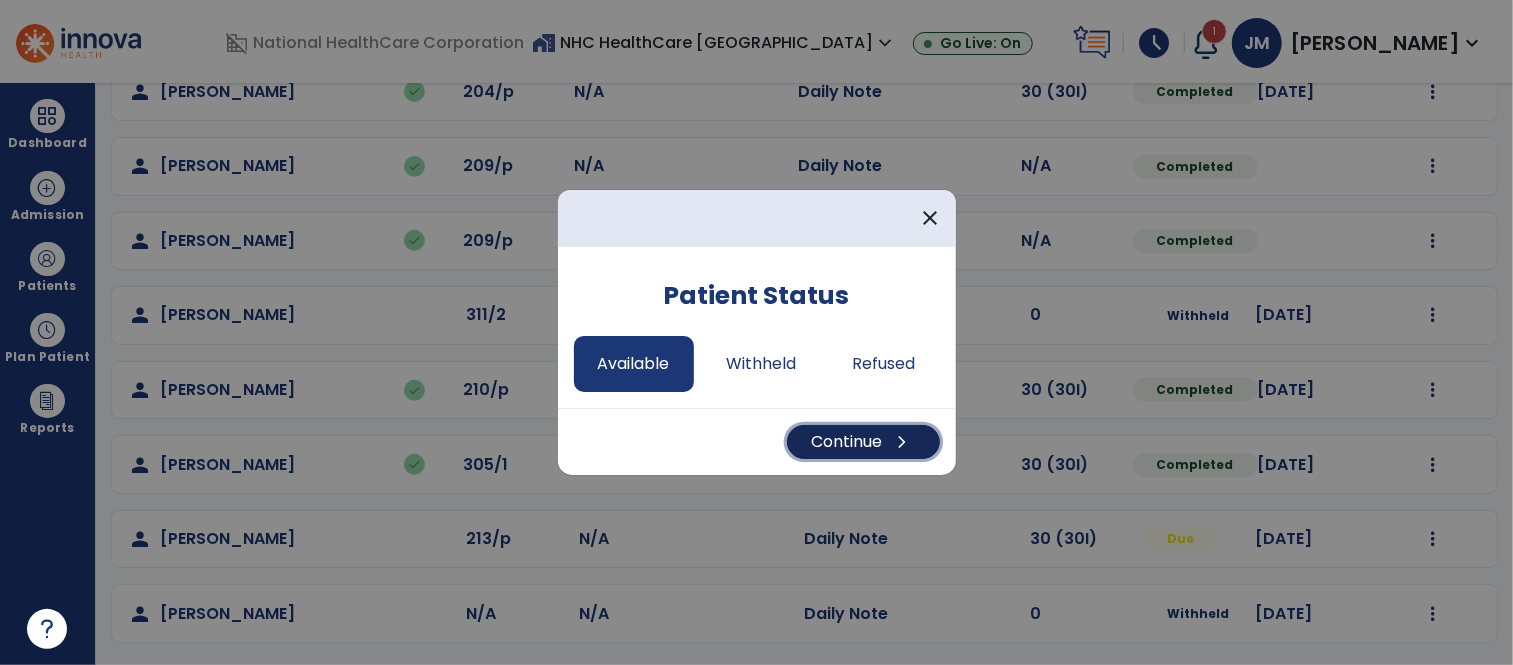 click on "Continue   chevron_right" at bounding box center [863, 442] 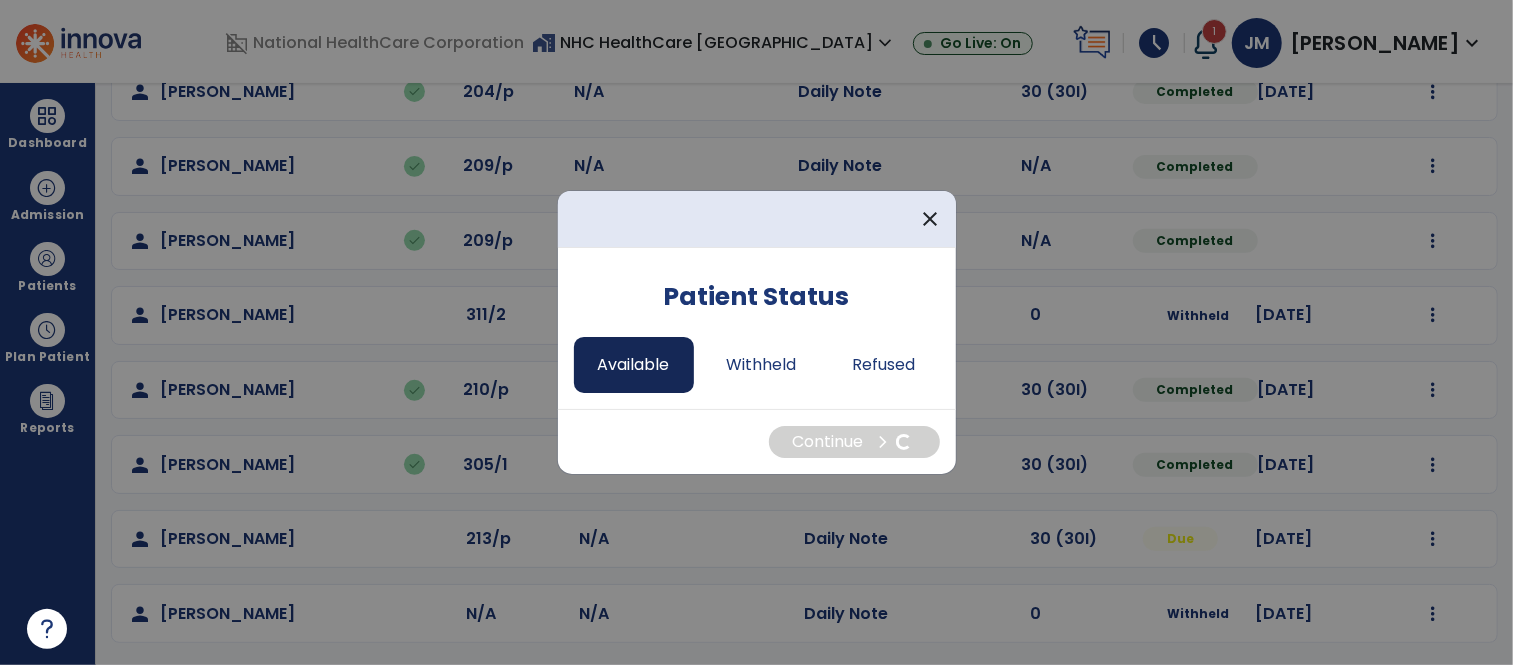 select on "*" 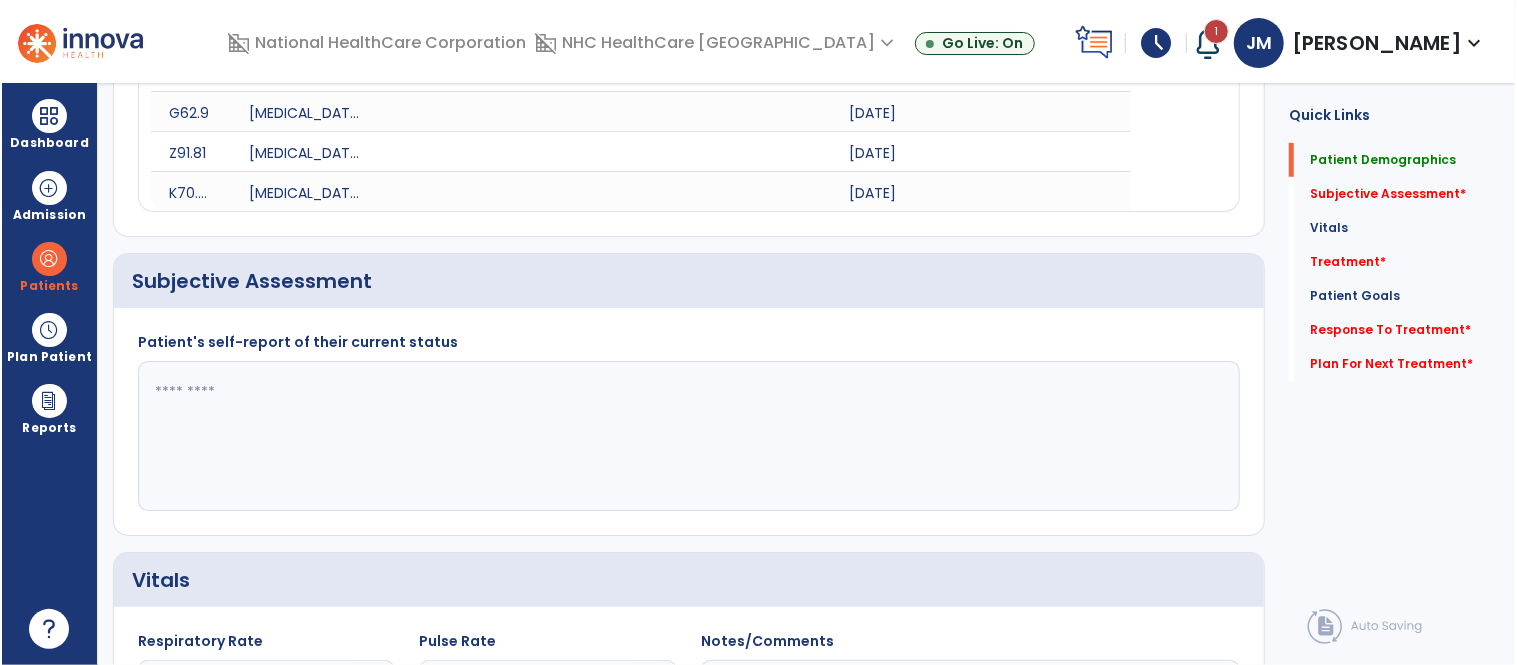 scroll, scrollTop: 0, scrollLeft: 0, axis: both 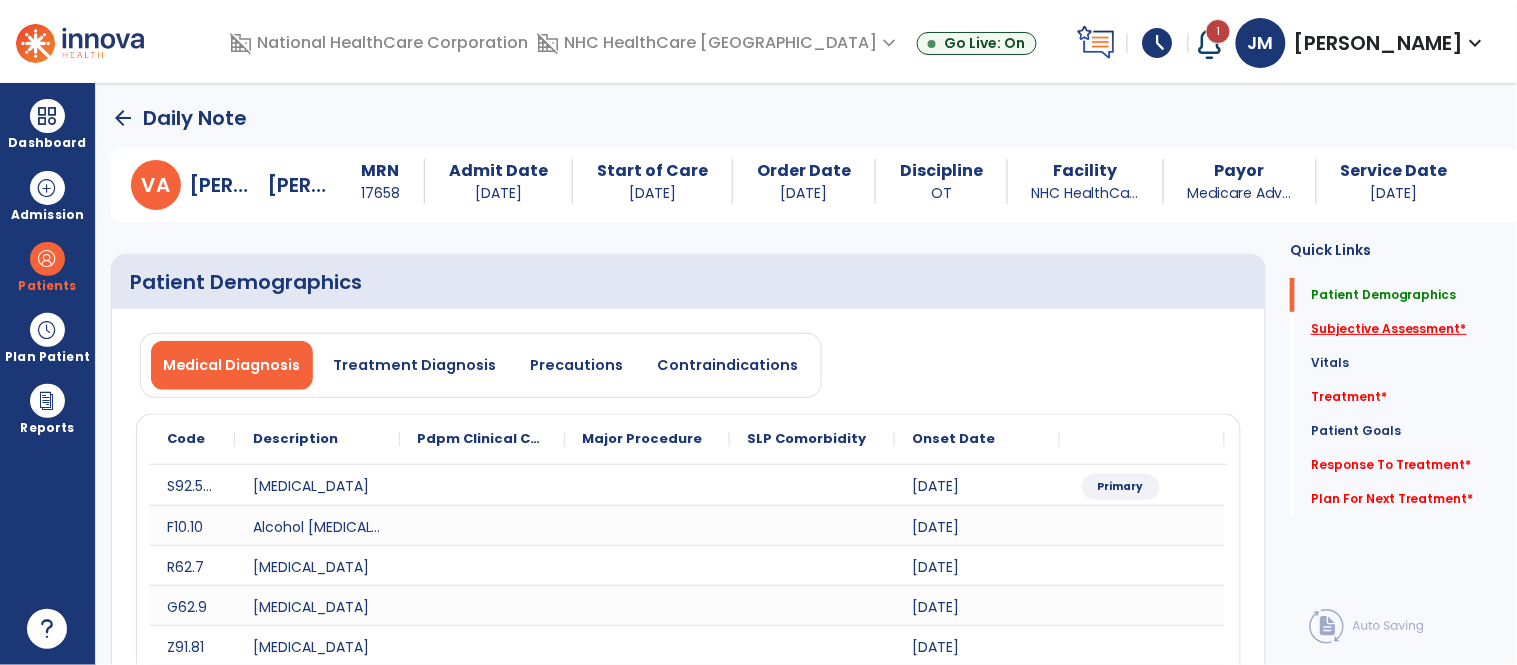 click on "Subjective Assessment   *" 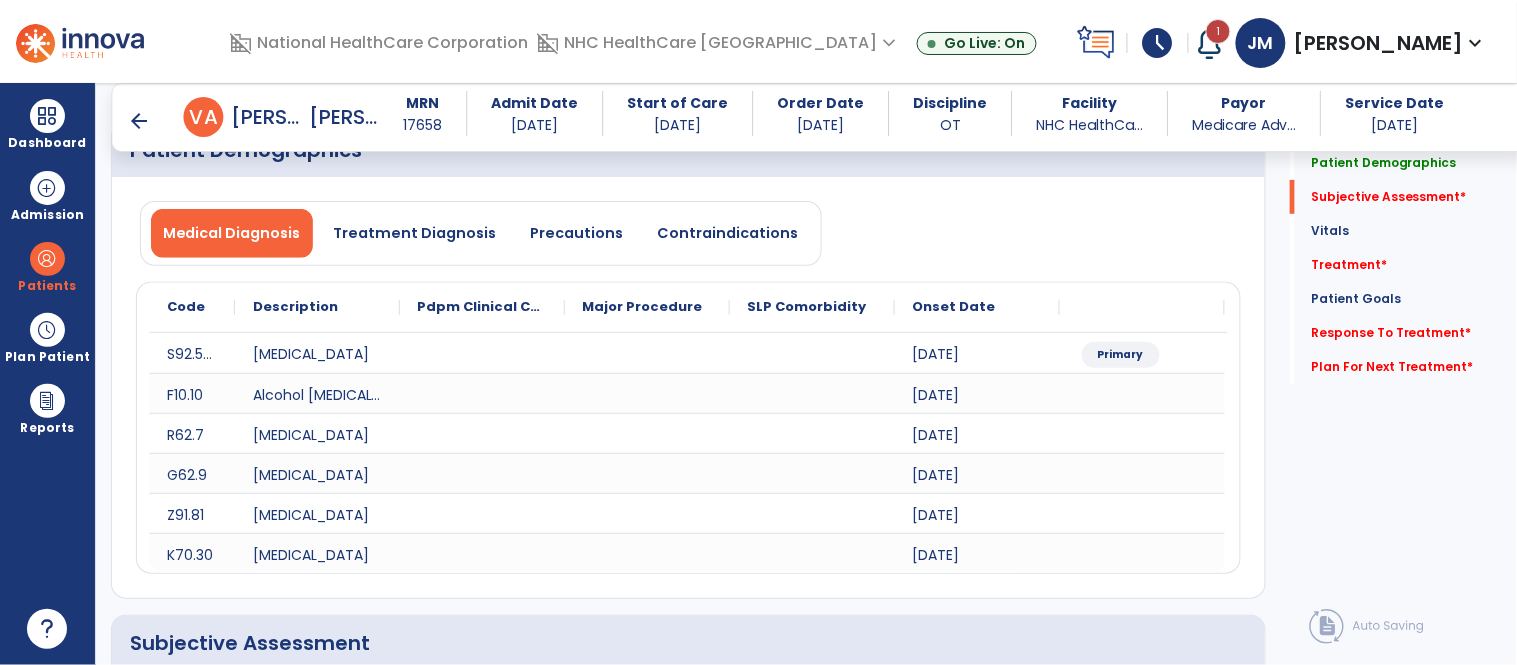 scroll, scrollTop: 514, scrollLeft: 0, axis: vertical 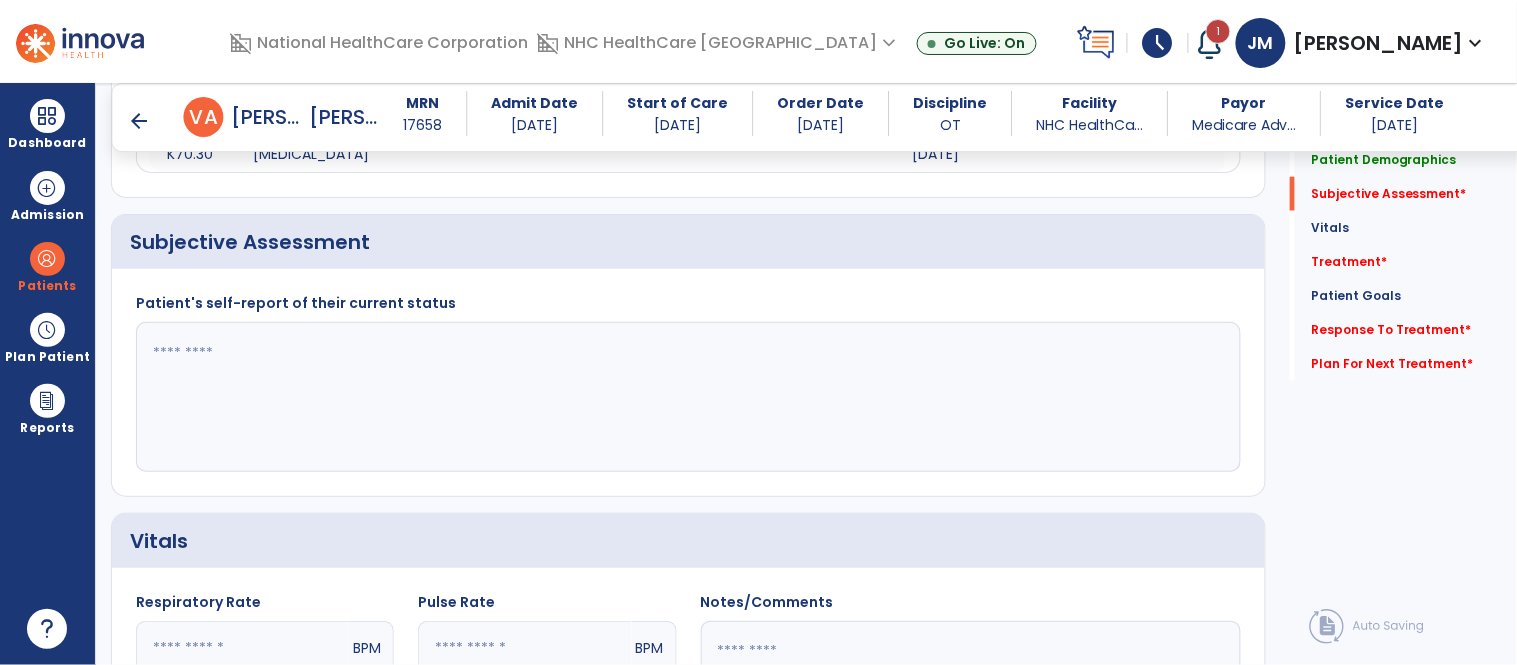 click 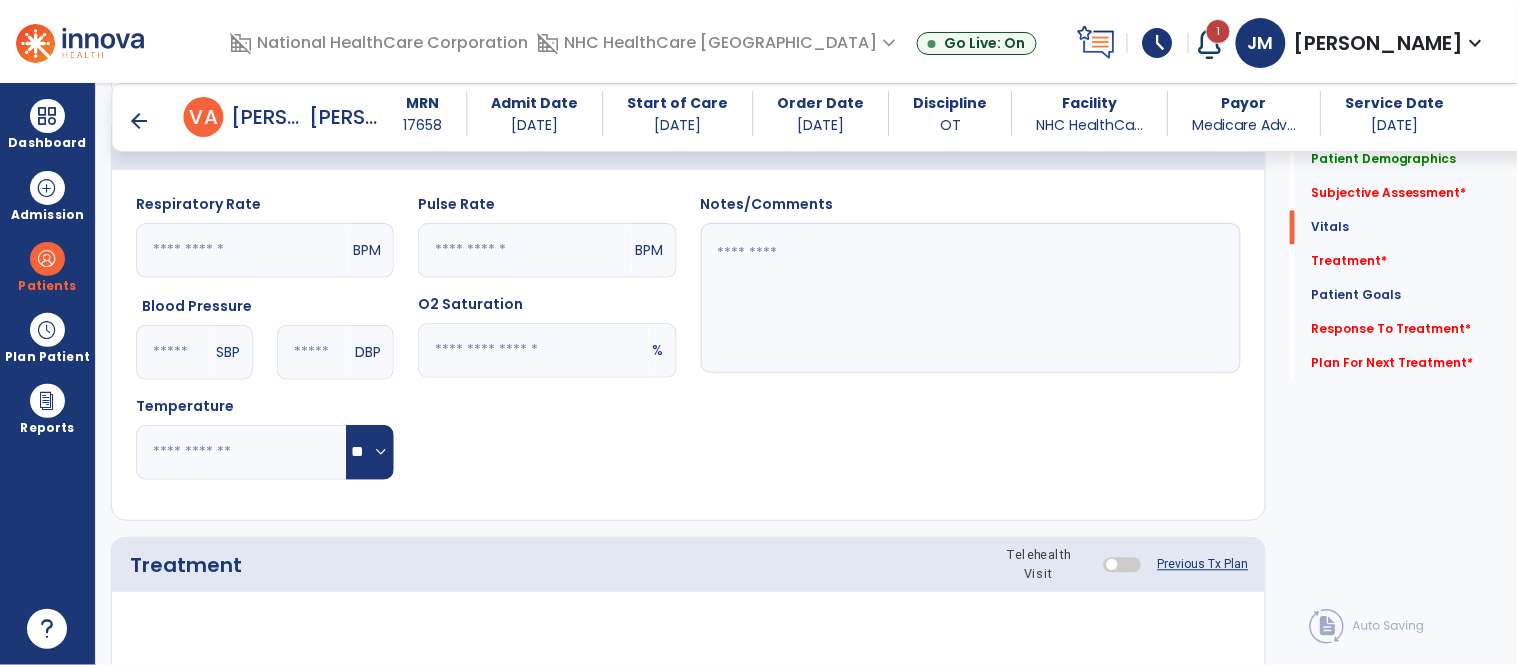 scroll, scrollTop: 920, scrollLeft: 0, axis: vertical 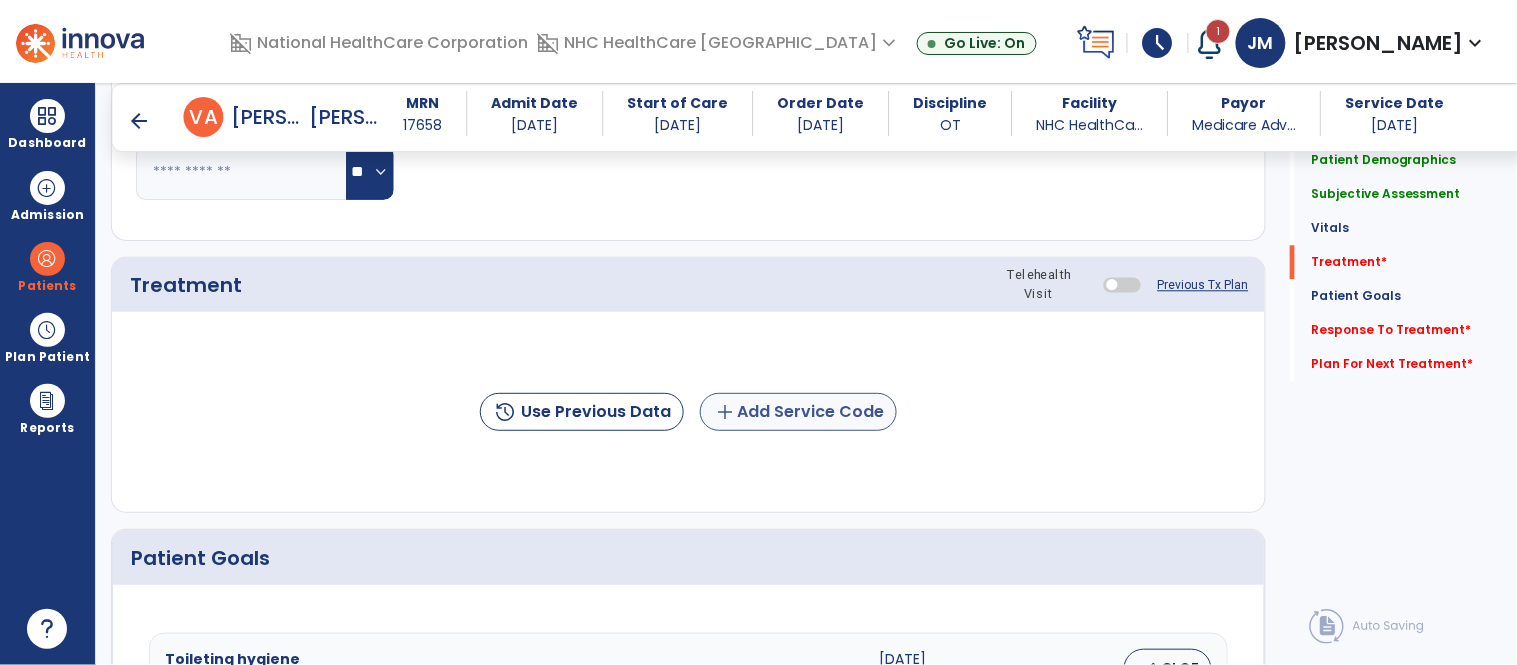 type on "**********" 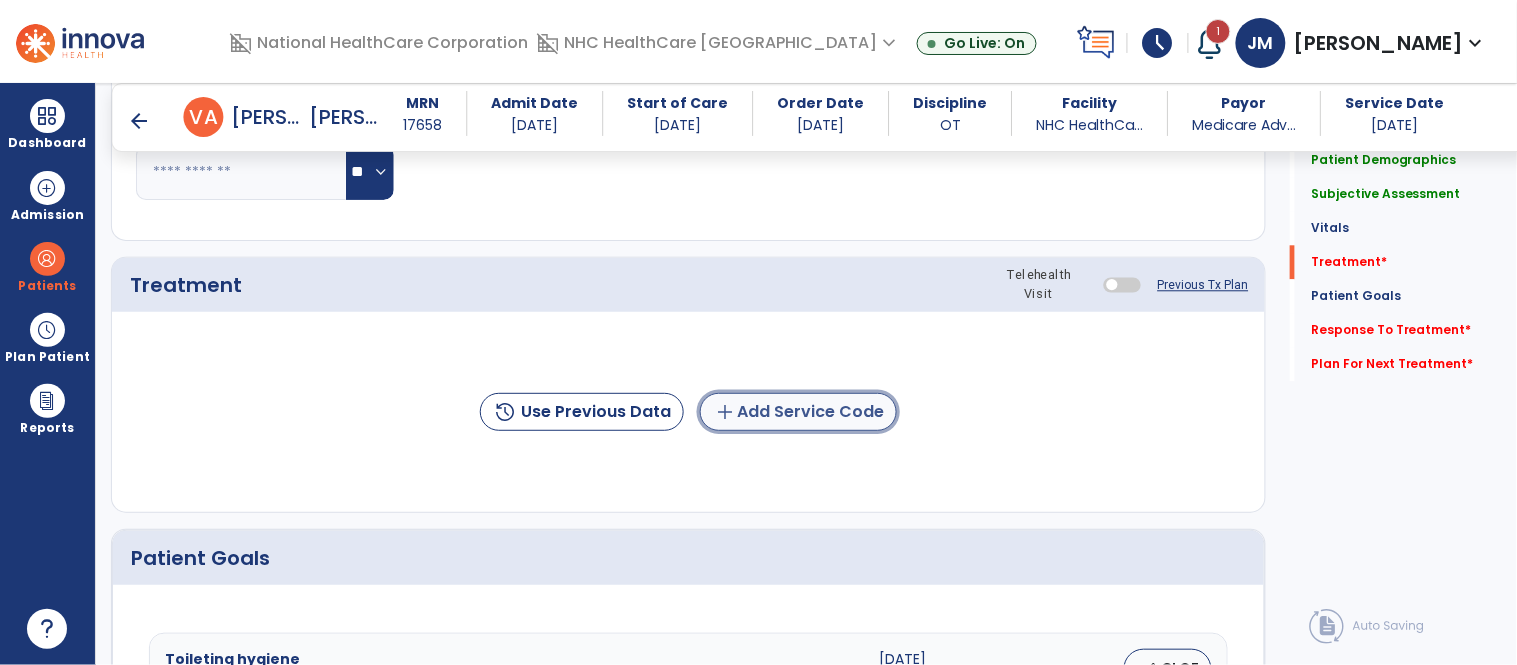 click on "add  Add Service Code" 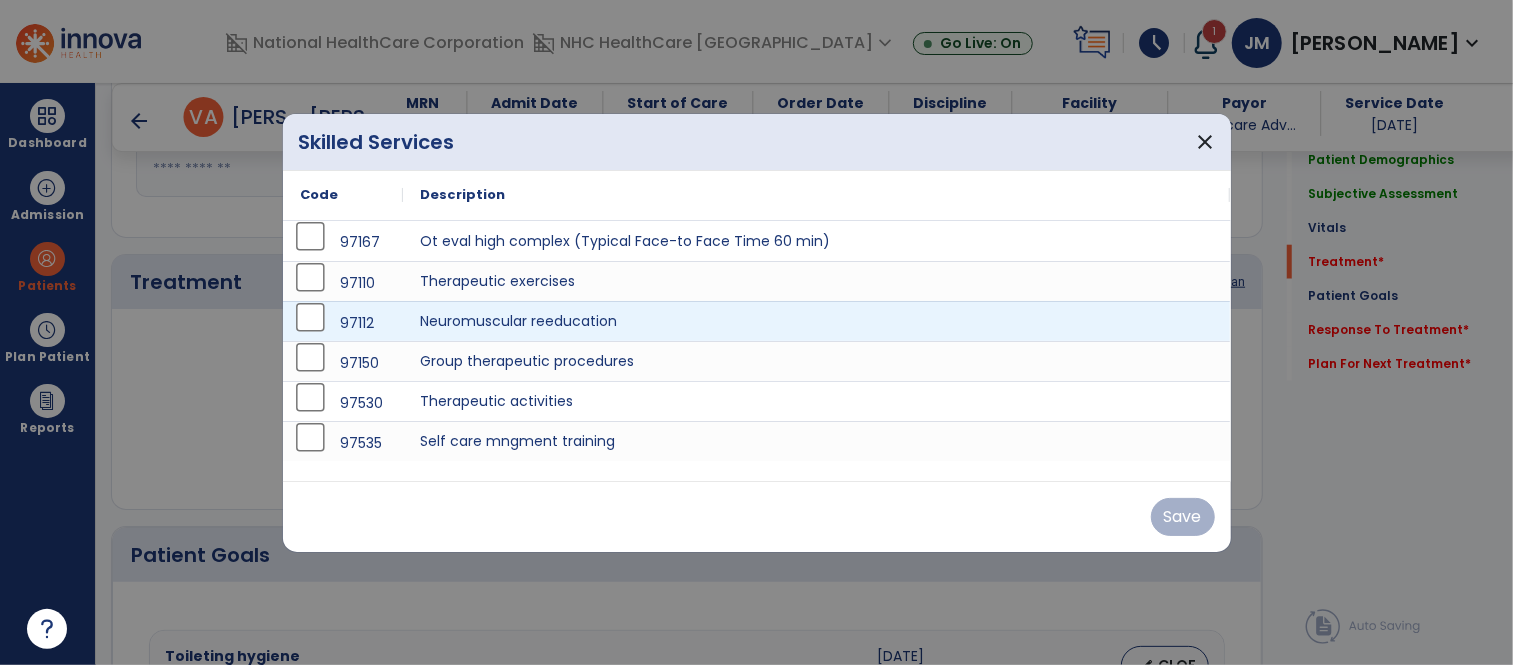 scroll, scrollTop: 1192, scrollLeft: 0, axis: vertical 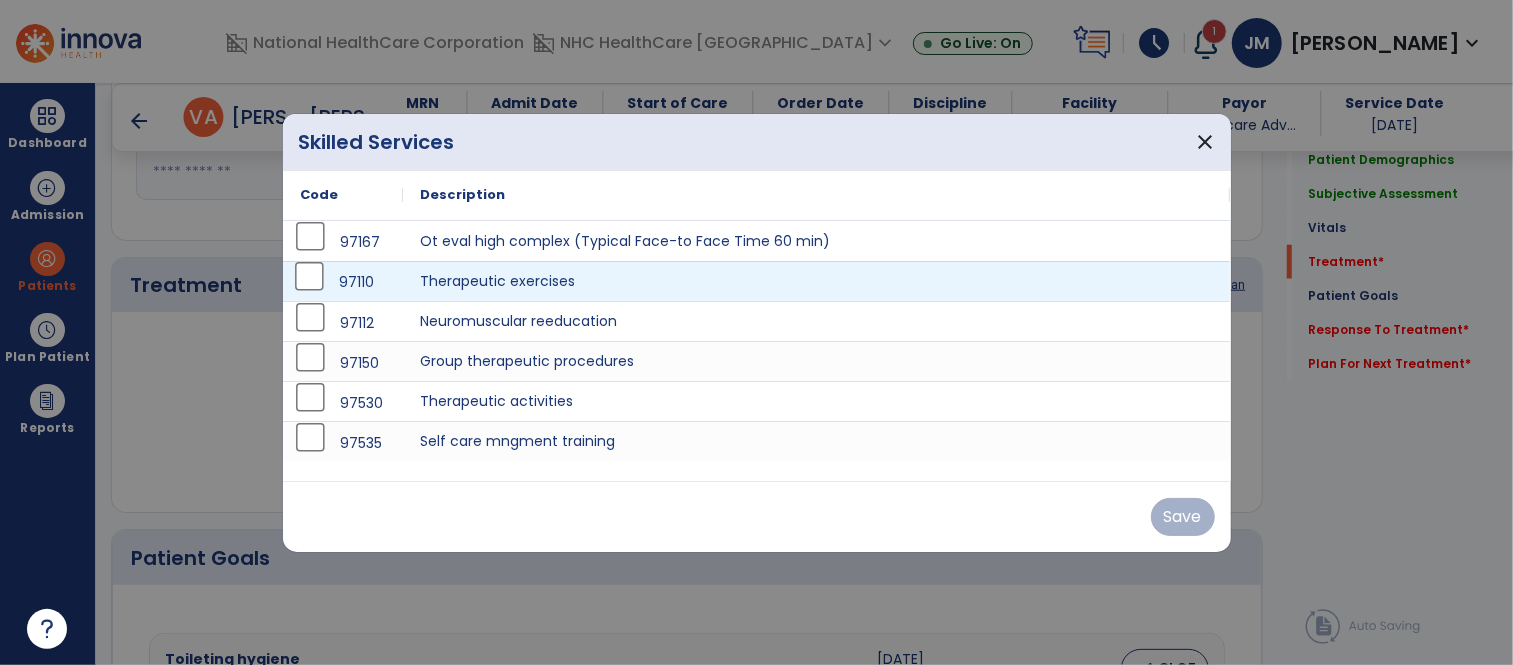 click on "97110" at bounding box center [343, 282] 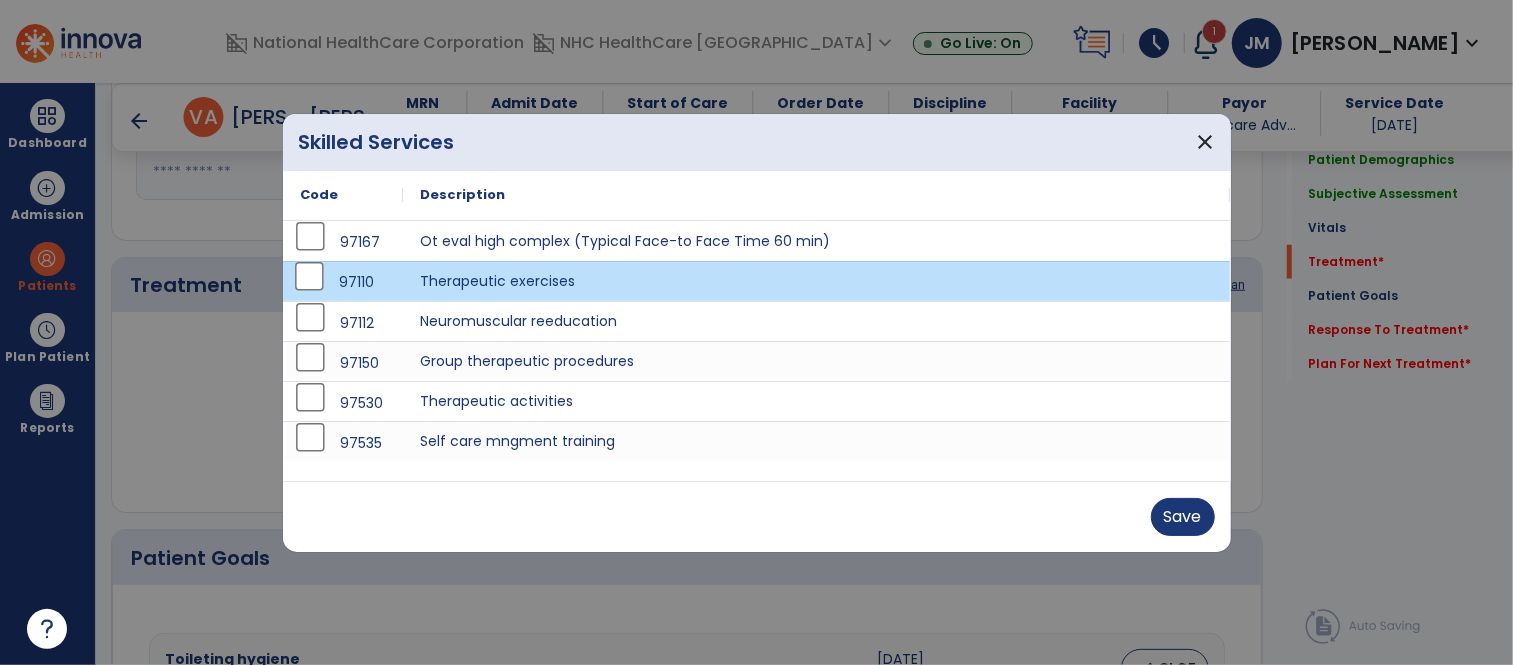 click on "Save" at bounding box center (757, 517) 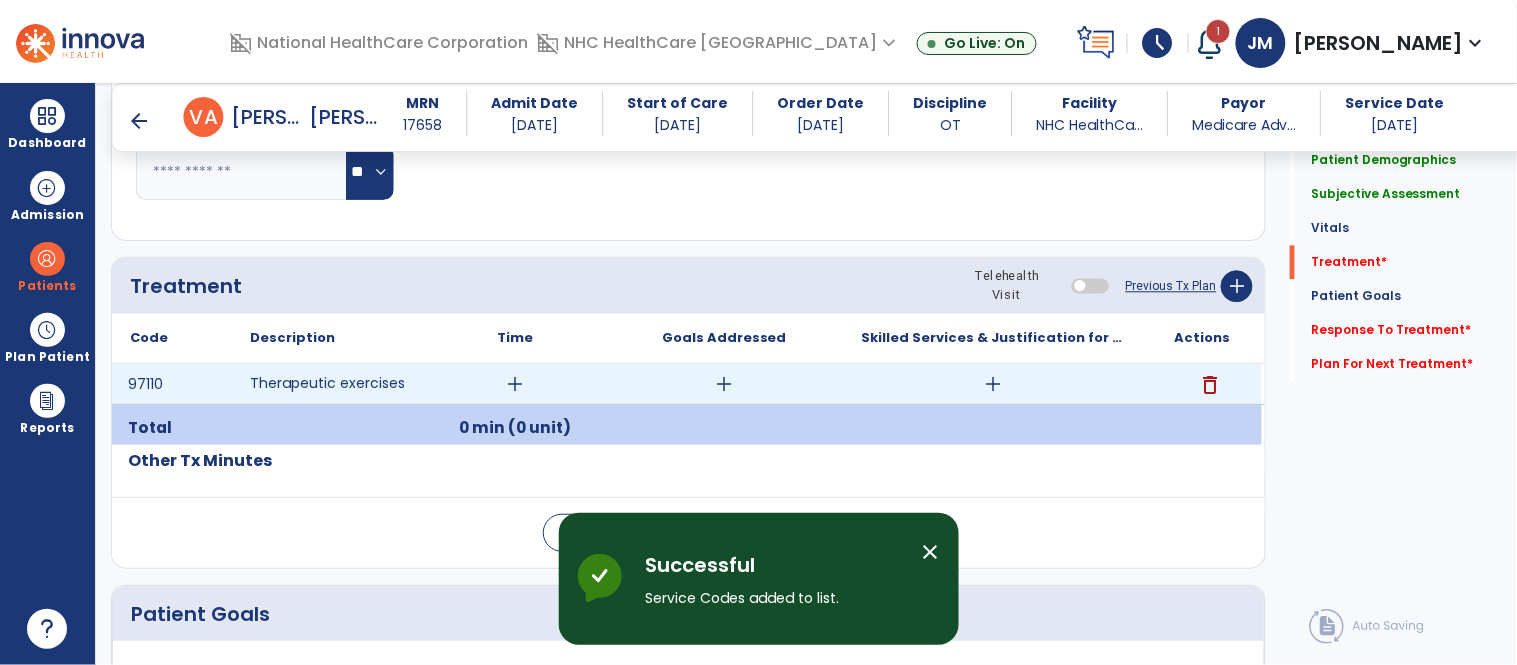 drag, startPoint x: 533, startPoint y: 366, endPoint x: 531, endPoint y: 377, distance: 11.18034 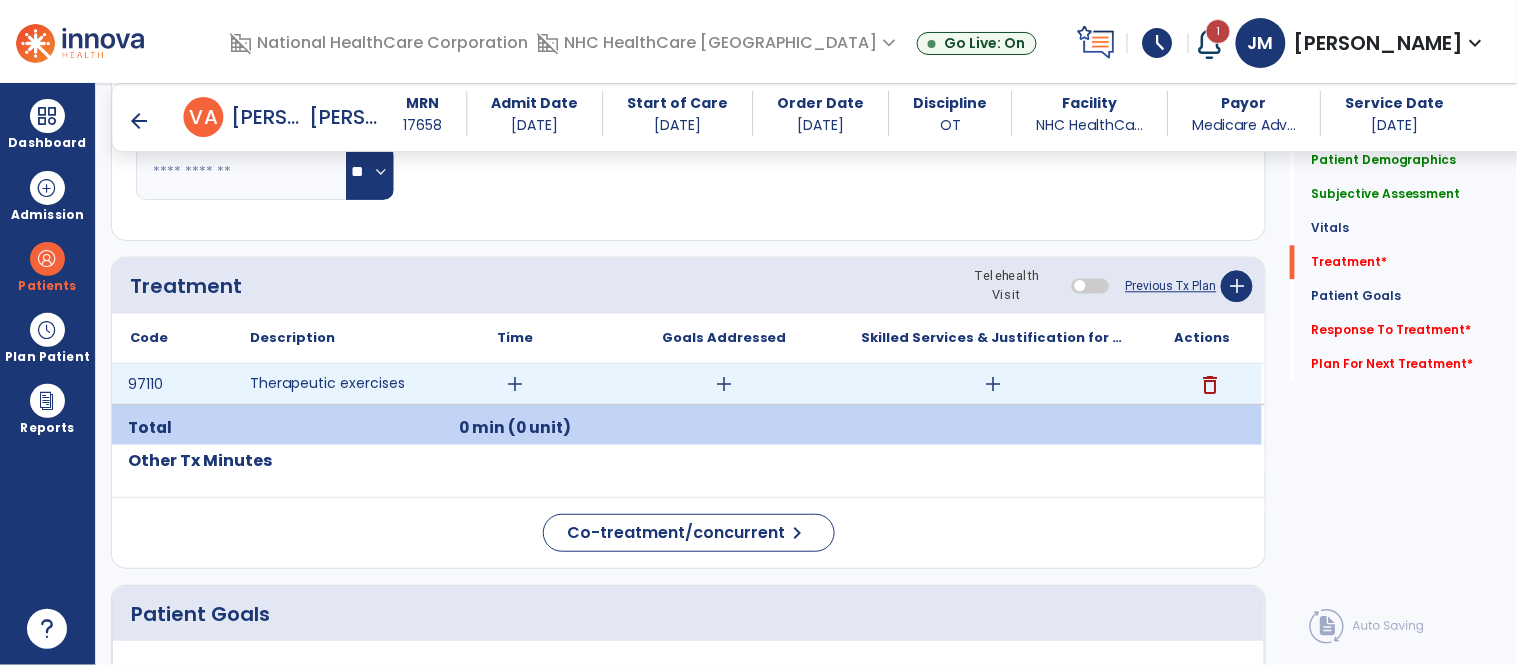 click on "add" at bounding box center [515, 384] 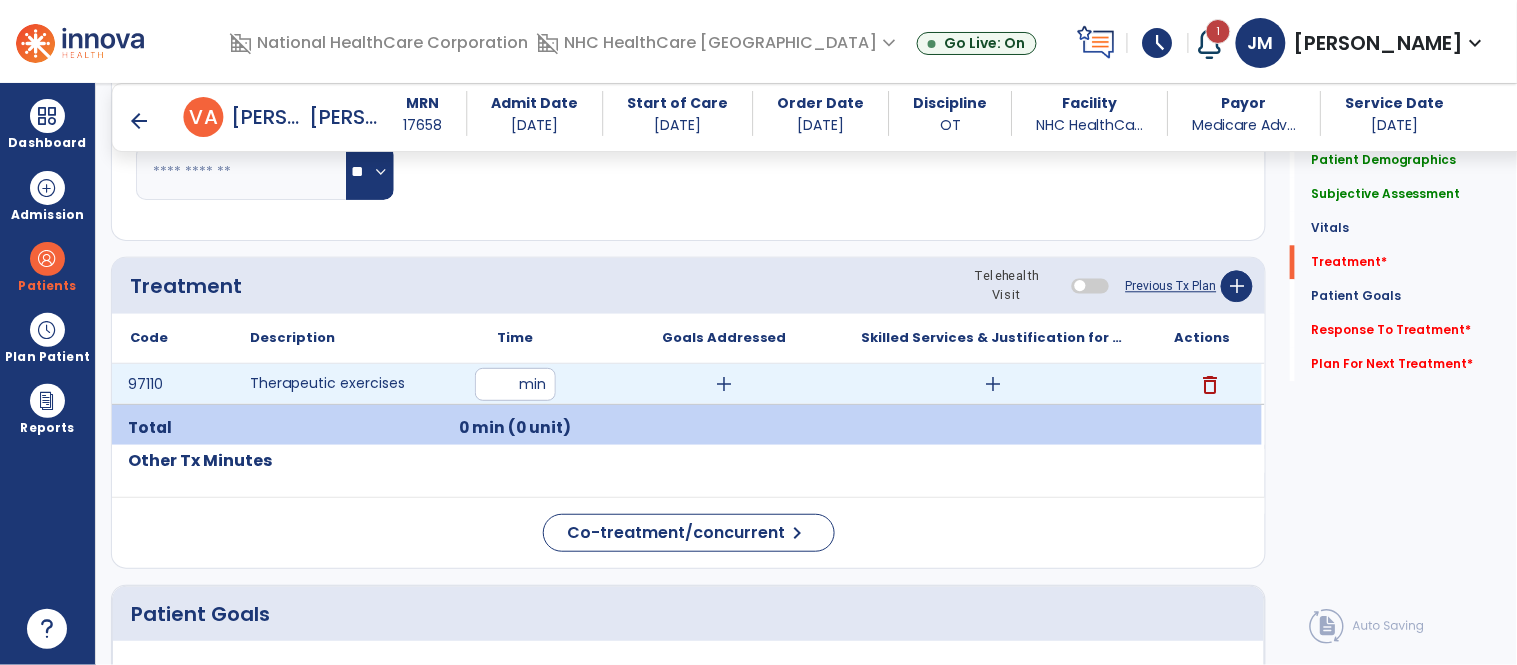 type on "**" 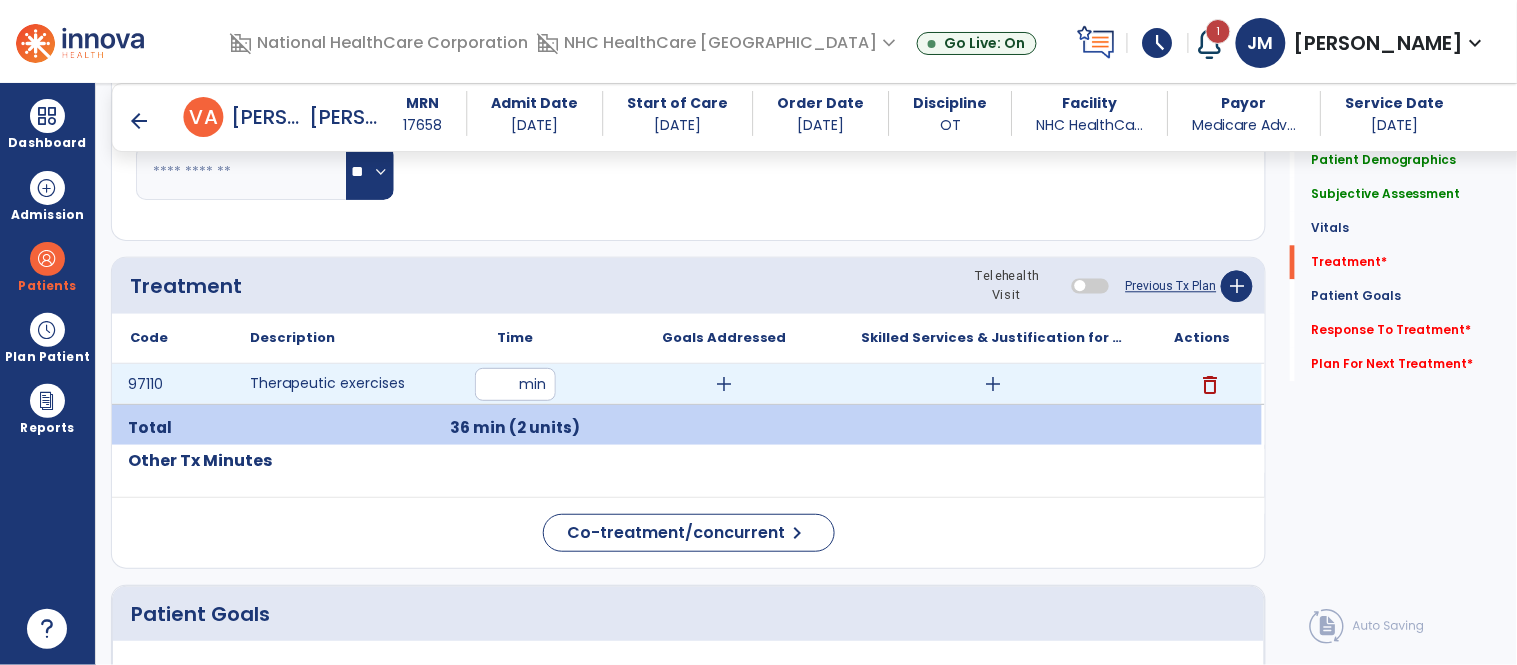 click on "add" at bounding box center [993, 384] 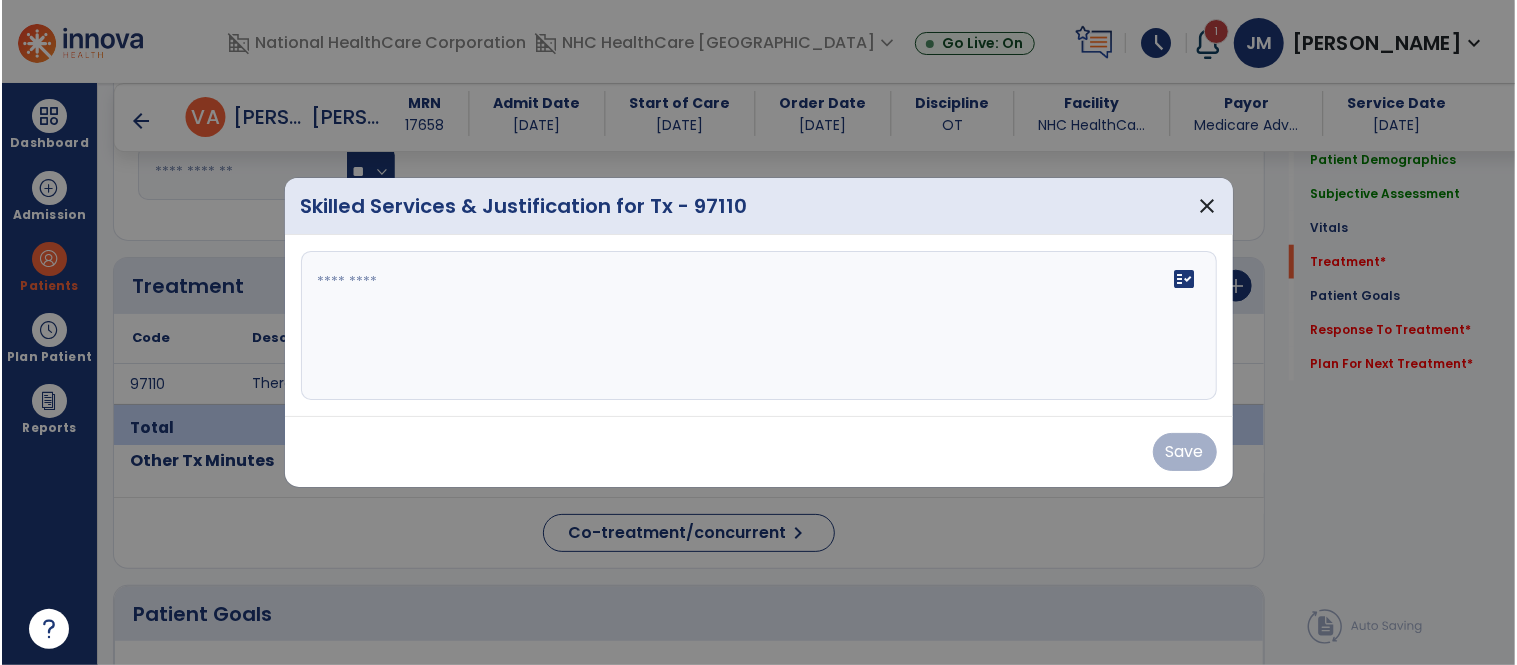 scroll, scrollTop: 1192, scrollLeft: 0, axis: vertical 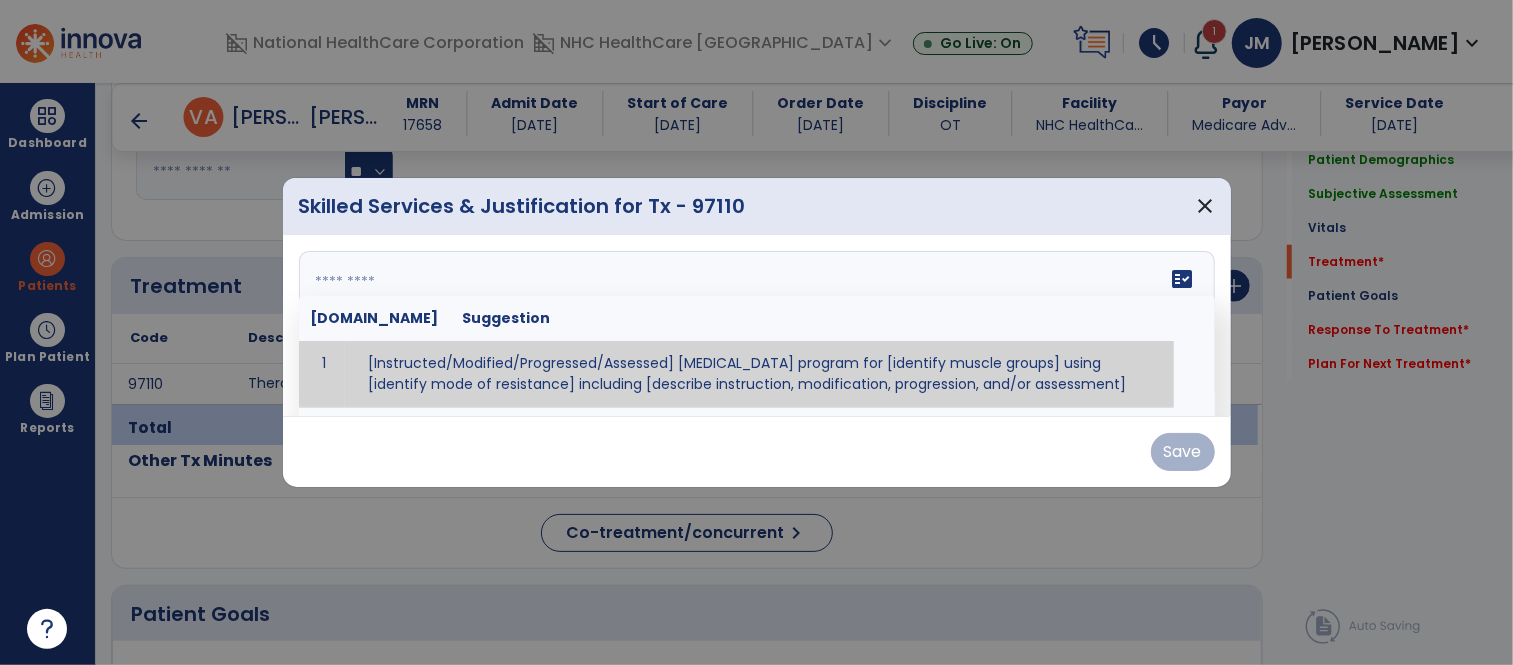 click on "fact_check  [DOMAIN_NAME] Suggestion 1 [Instructed/Modified/Progressed/Assessed] [MEDICAL_DATA] program for [identify muscle groups] using [identify mode of resistance] including [describe instruction, modification, progression, and/or assessment] 2 [Instructed/Modified/Progressed/Assessed] aerobic exercise program using [identify equipment/mode] including [describe instruction, modification,progression, and/or assessment] 3 [Instructed/Modified/Progressed/Assessed] [PROM/A/AROM/AROM] program for [identify joint movements] using [contract-relax, over-pressure, inhibitory techniques, other] 4 [Assessed/Tested] aerobic capacity with administration of [aerobic capacity test]" at bounding box center (757, 326) 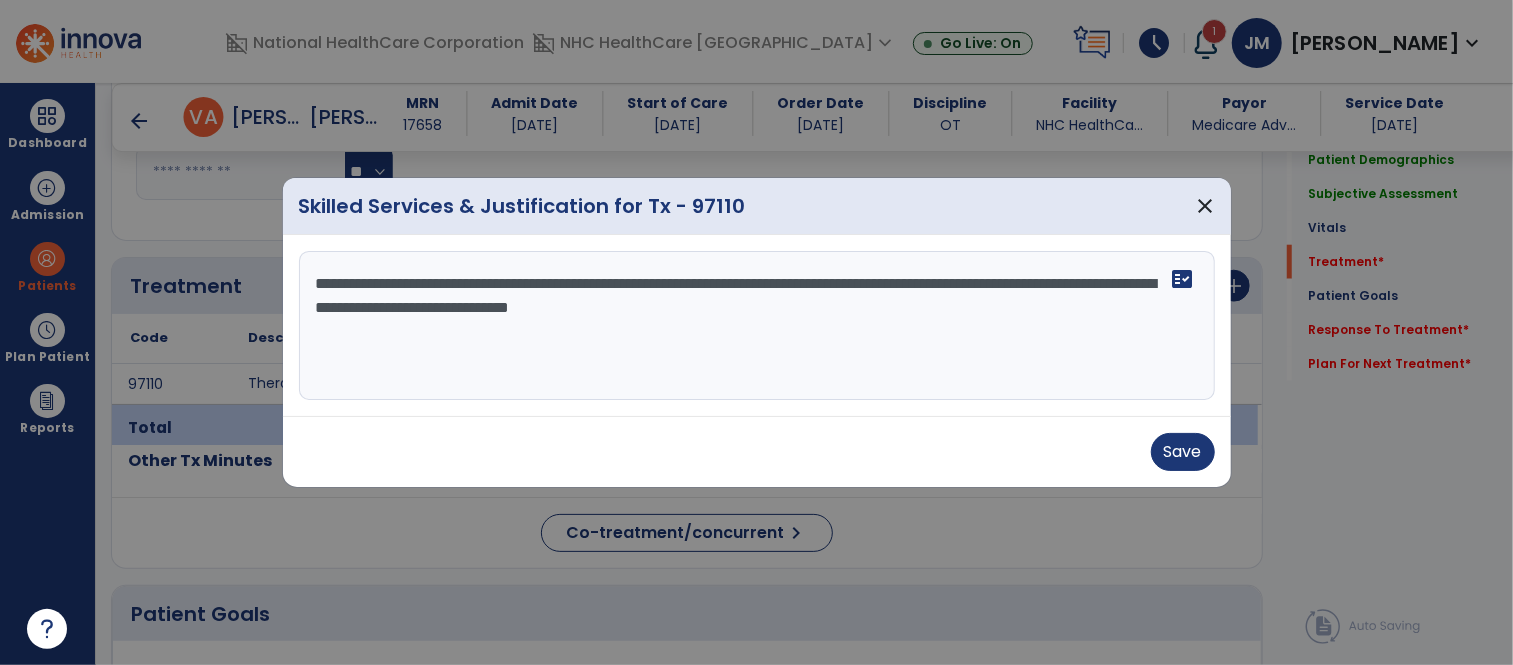 click on "**********" at bounding box center (757, 326) 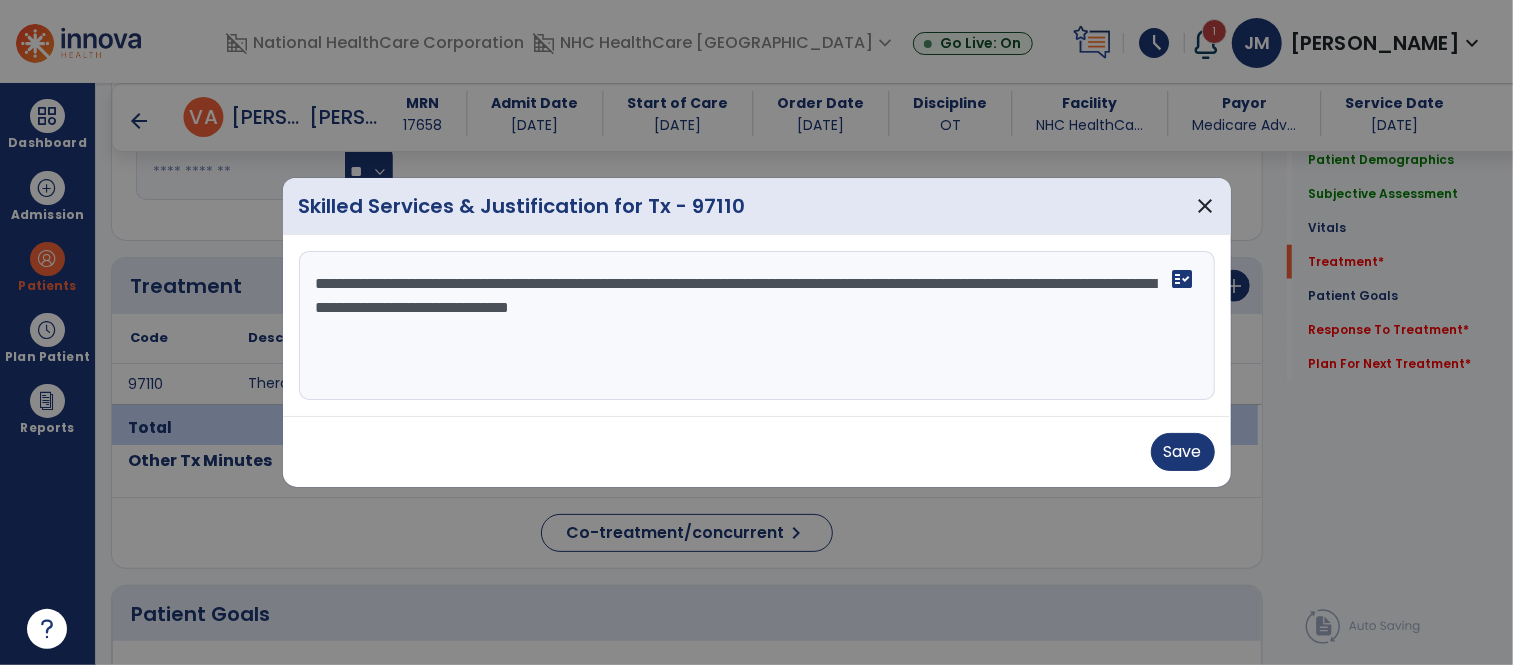 click on "**********" at bounding box center [757, 326] 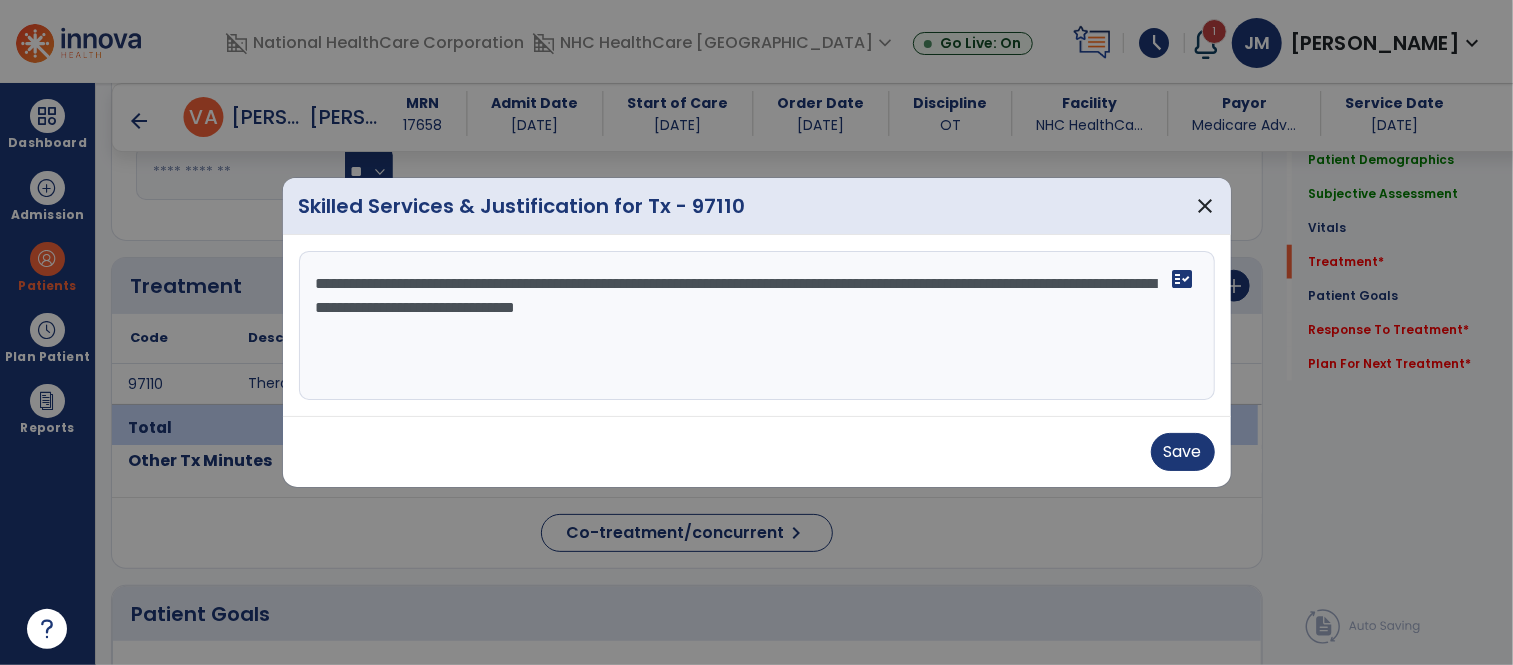 click on "**********" at bounding box center [757, 326] 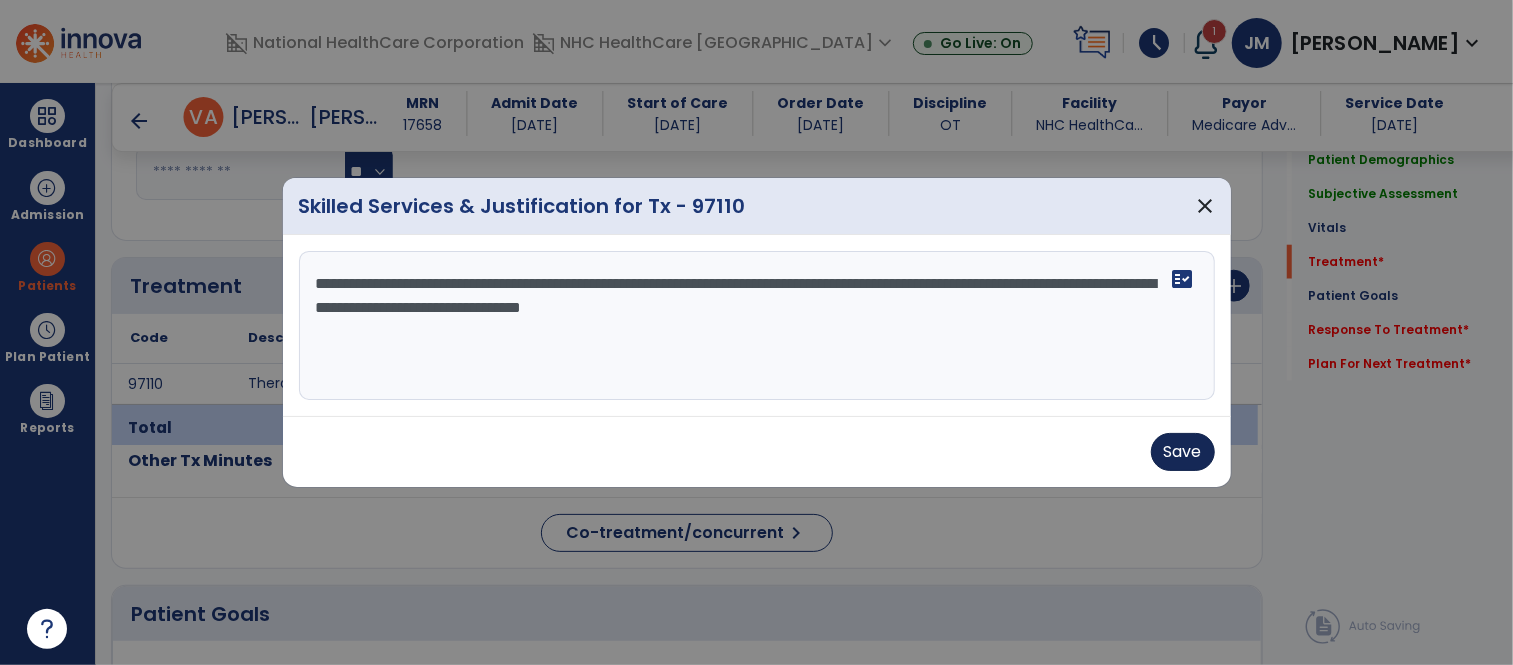 type on "**********" 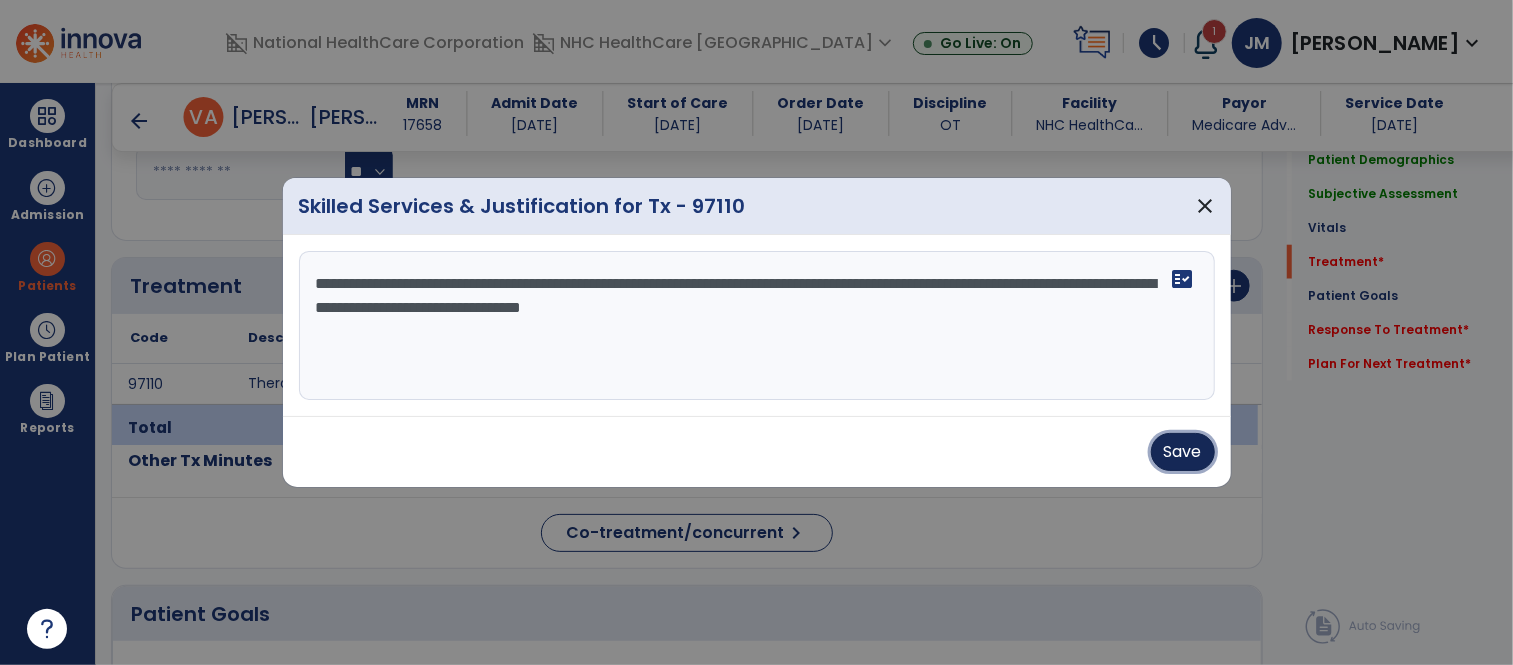 click on "Save" at bounding box center (1183, 452) 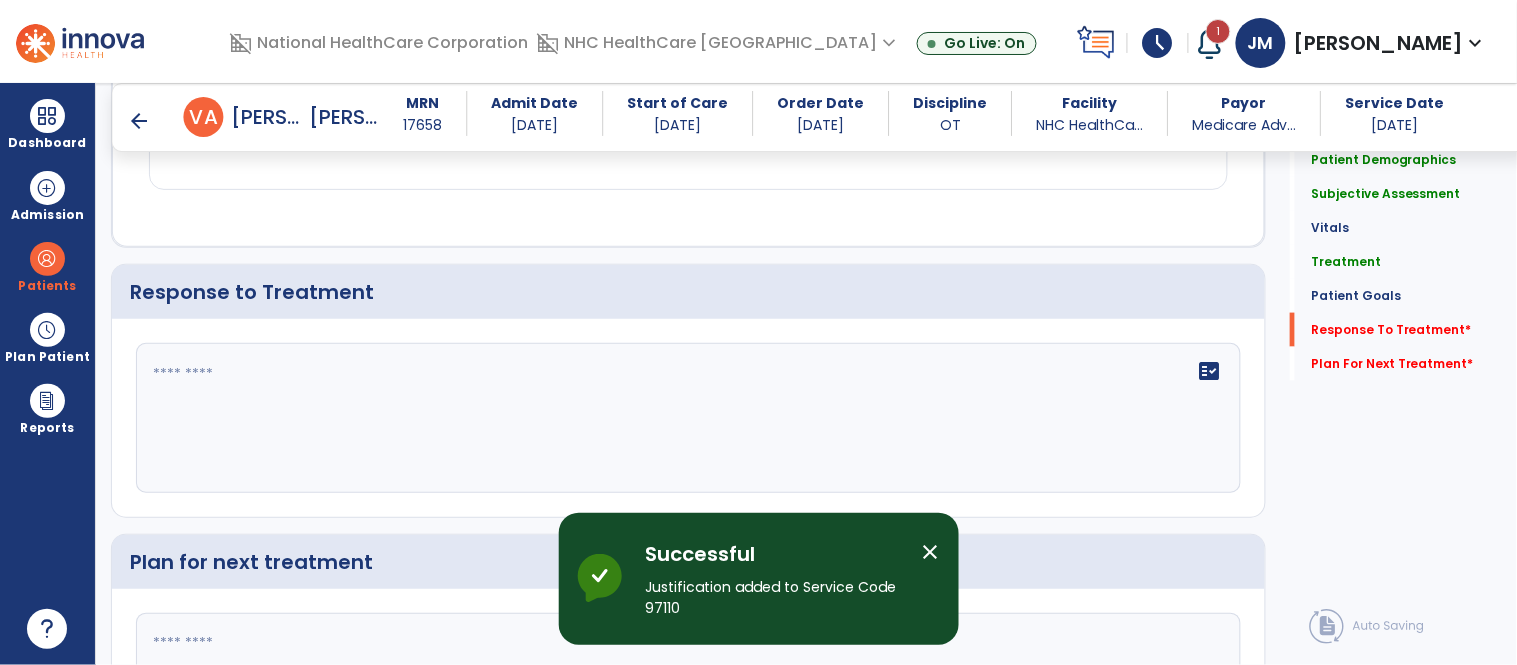 scroll, scrollTop: 2638, scrollLeft: 0, axis: vertical 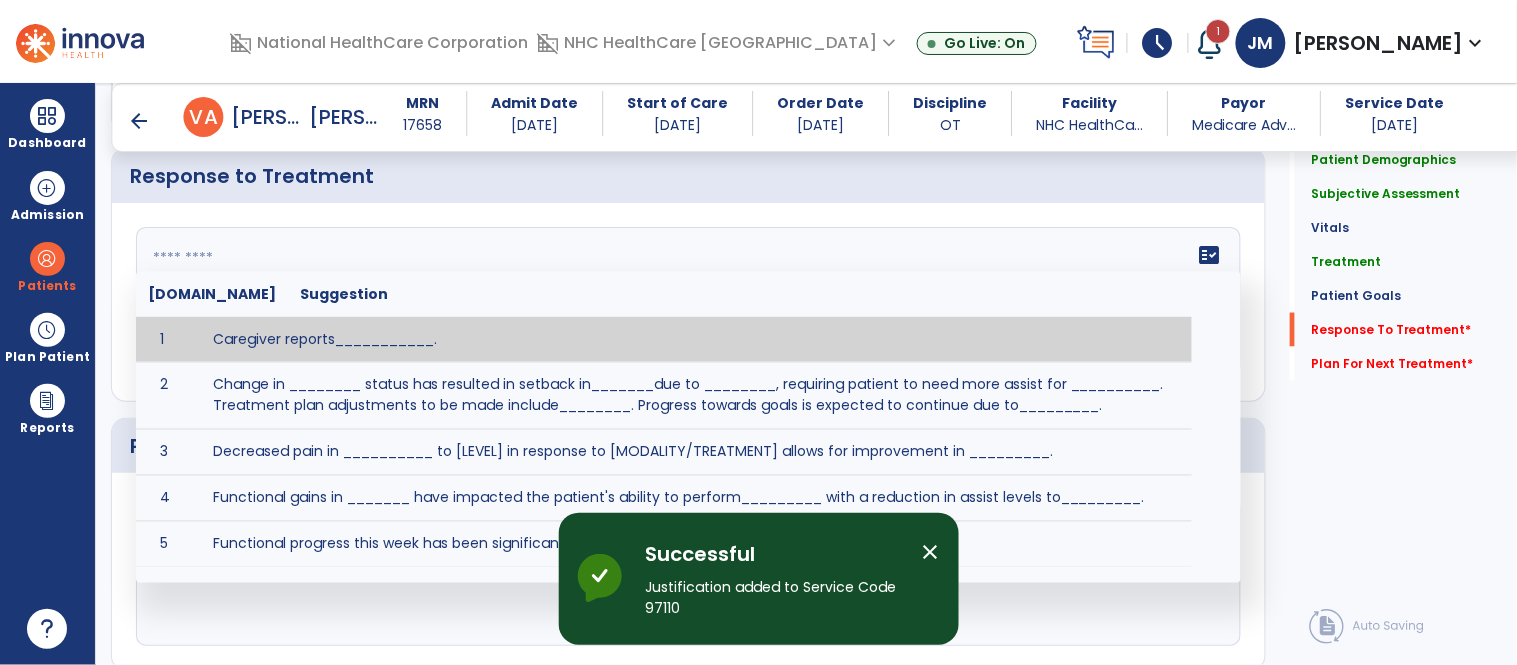 click 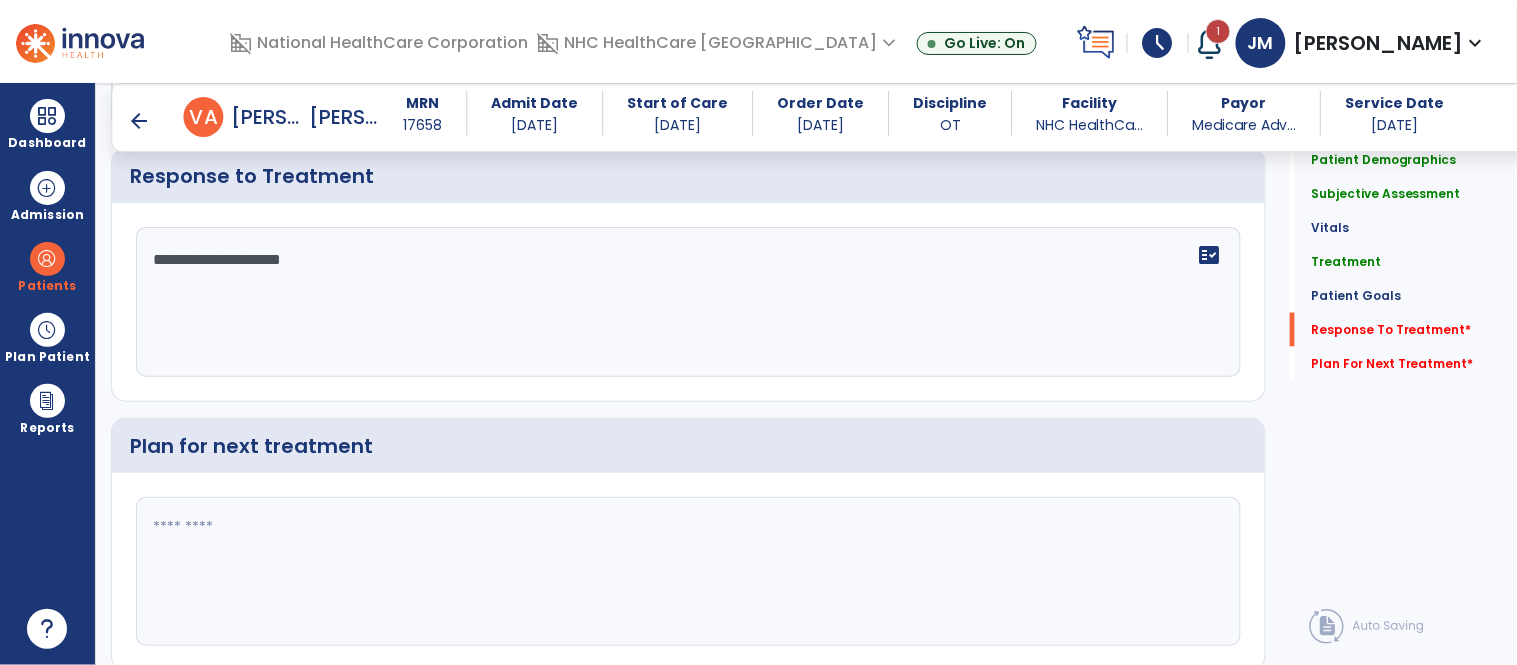 scroll, scrollTop: 2714, scrollLeft: 0, axis: vertical 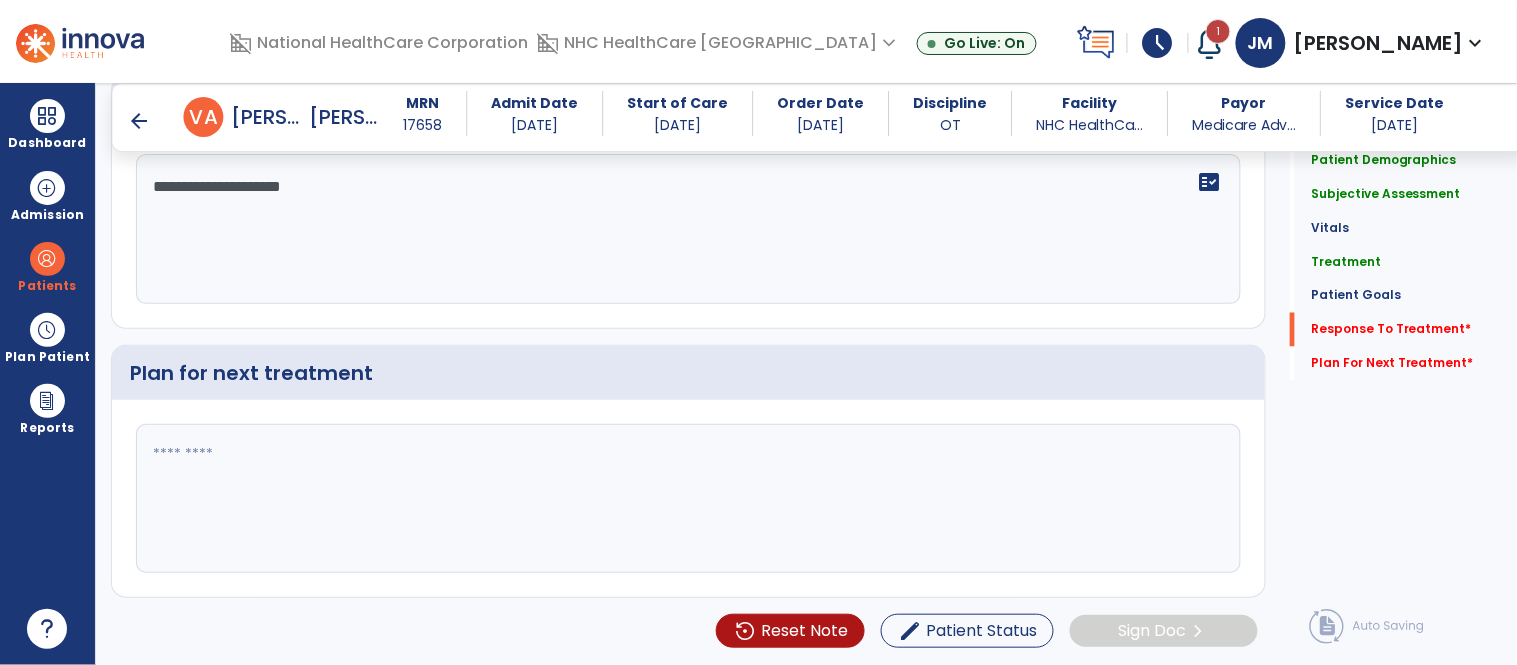 type on "**********" 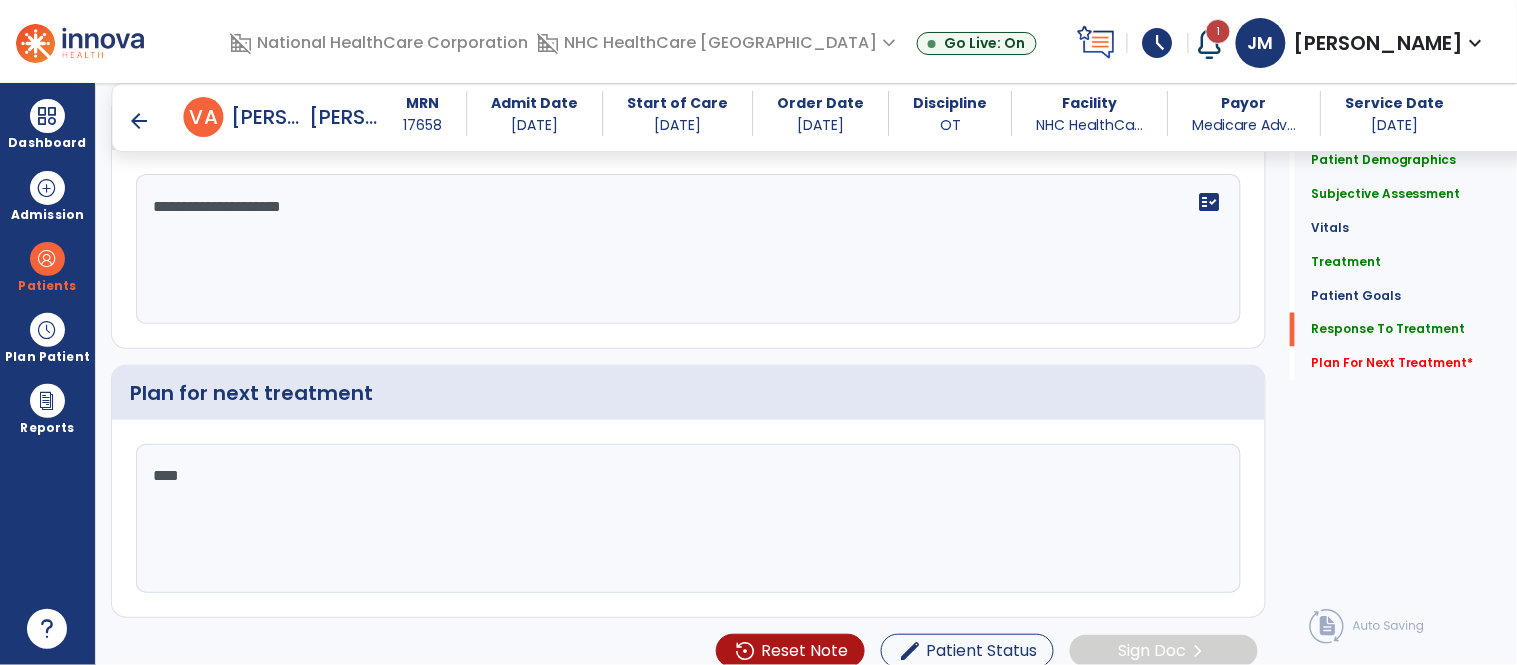 scroll, scrollTop: 2714, scrollLeft: 0, axis: vertical 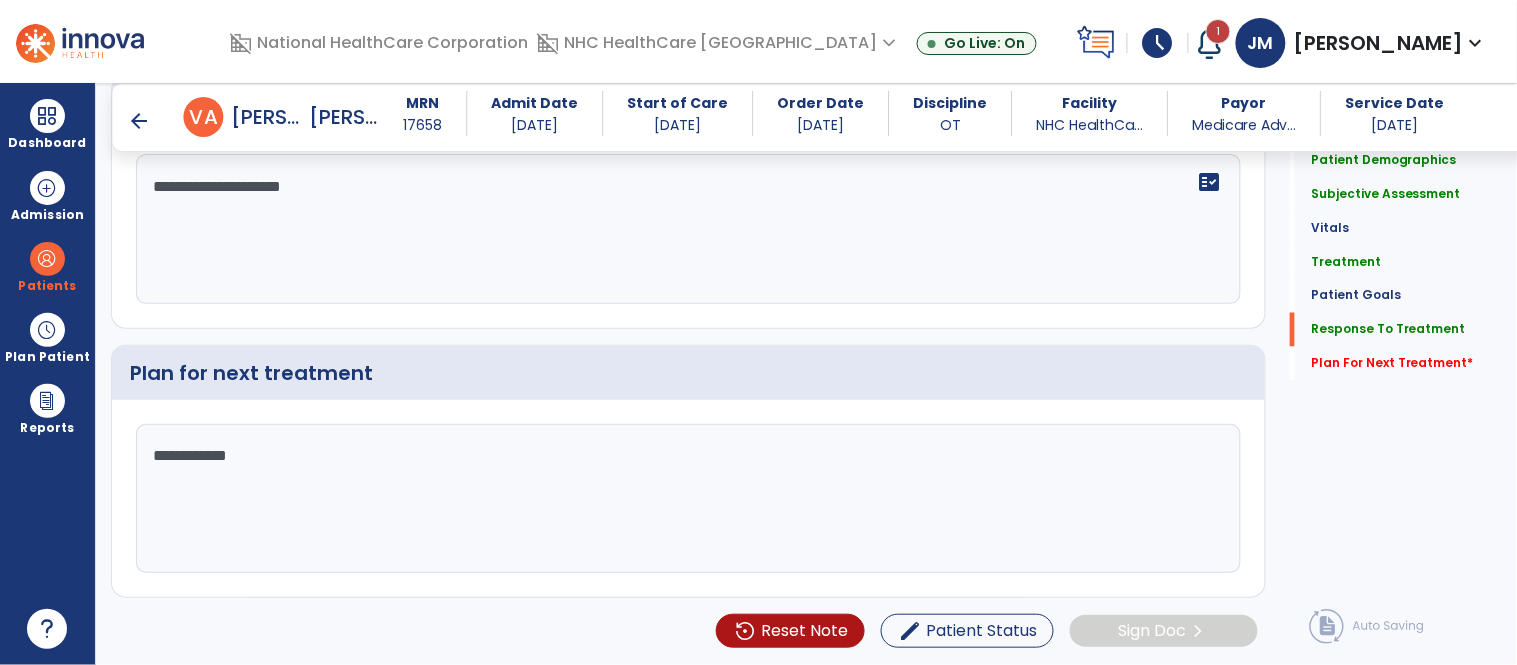 type on "**********" 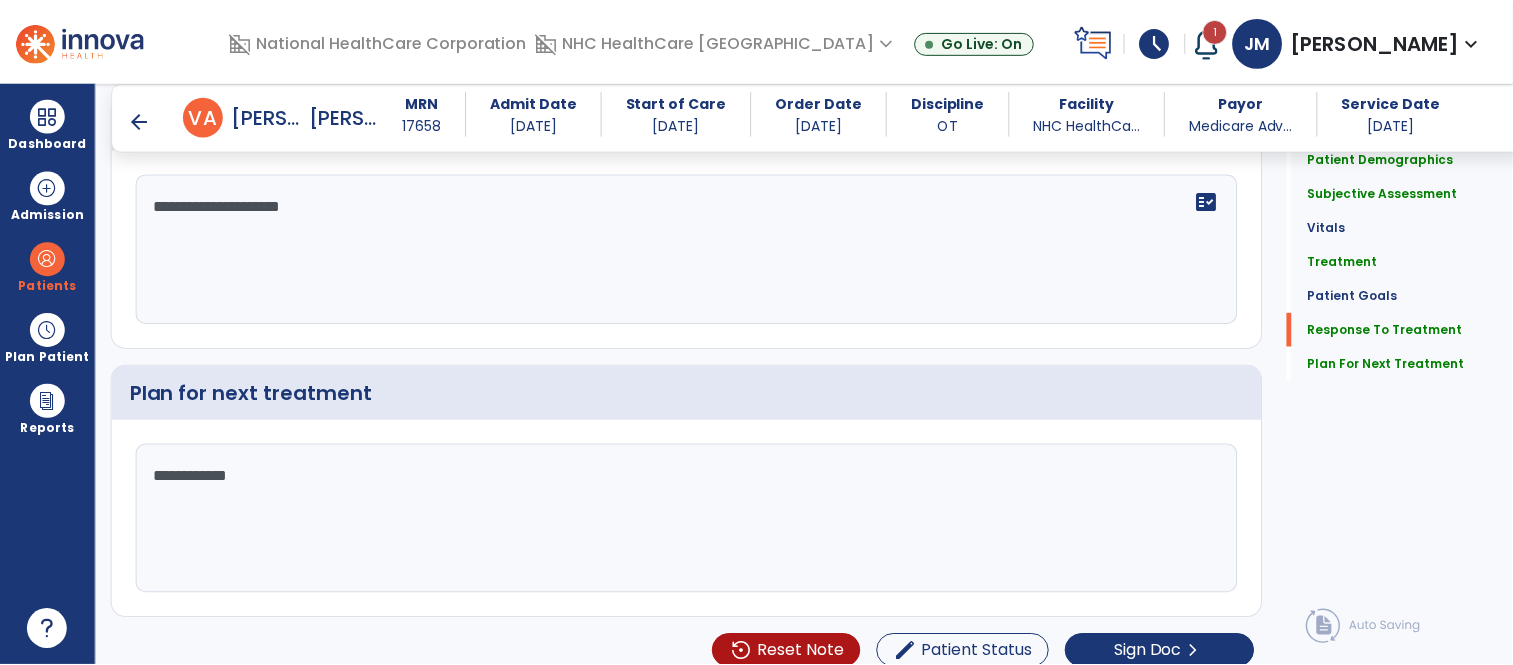 scroll, scrollTop: 2714, scrollLeft: 0, axis: vertical 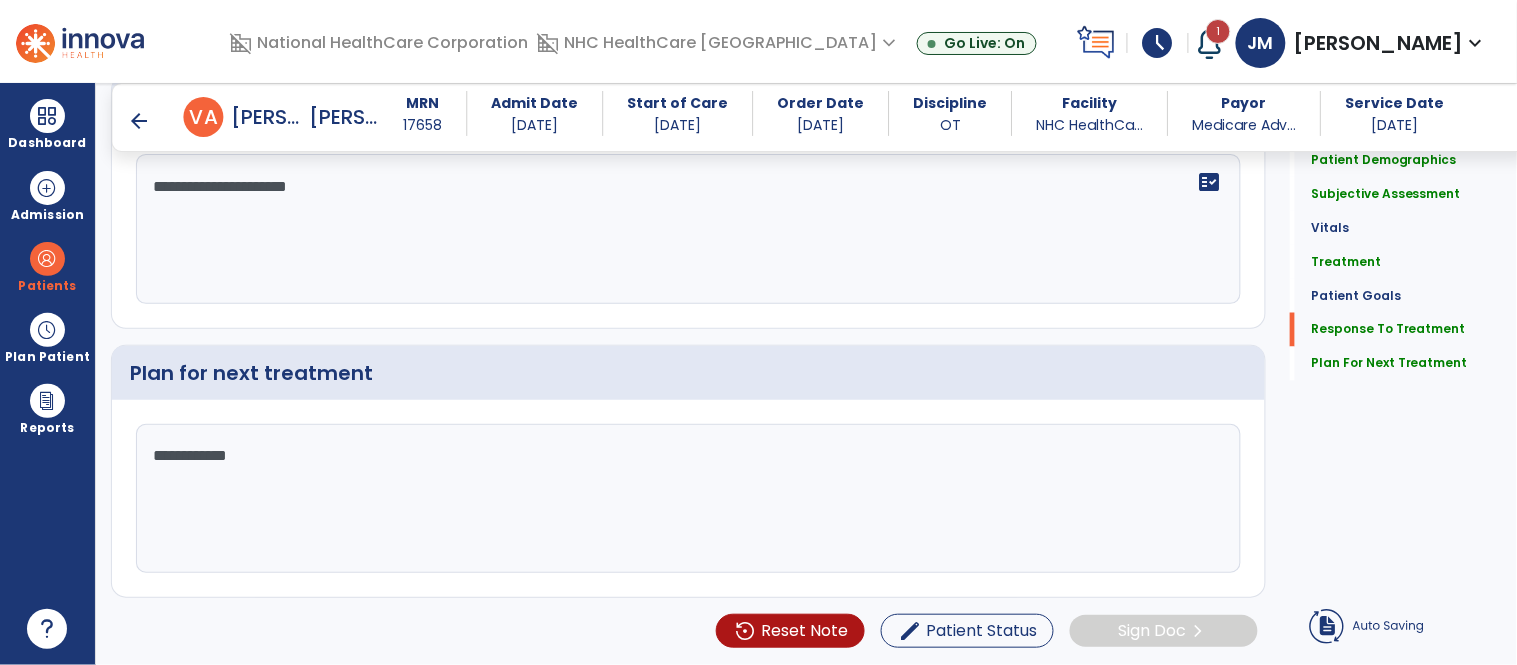 type on "**********" 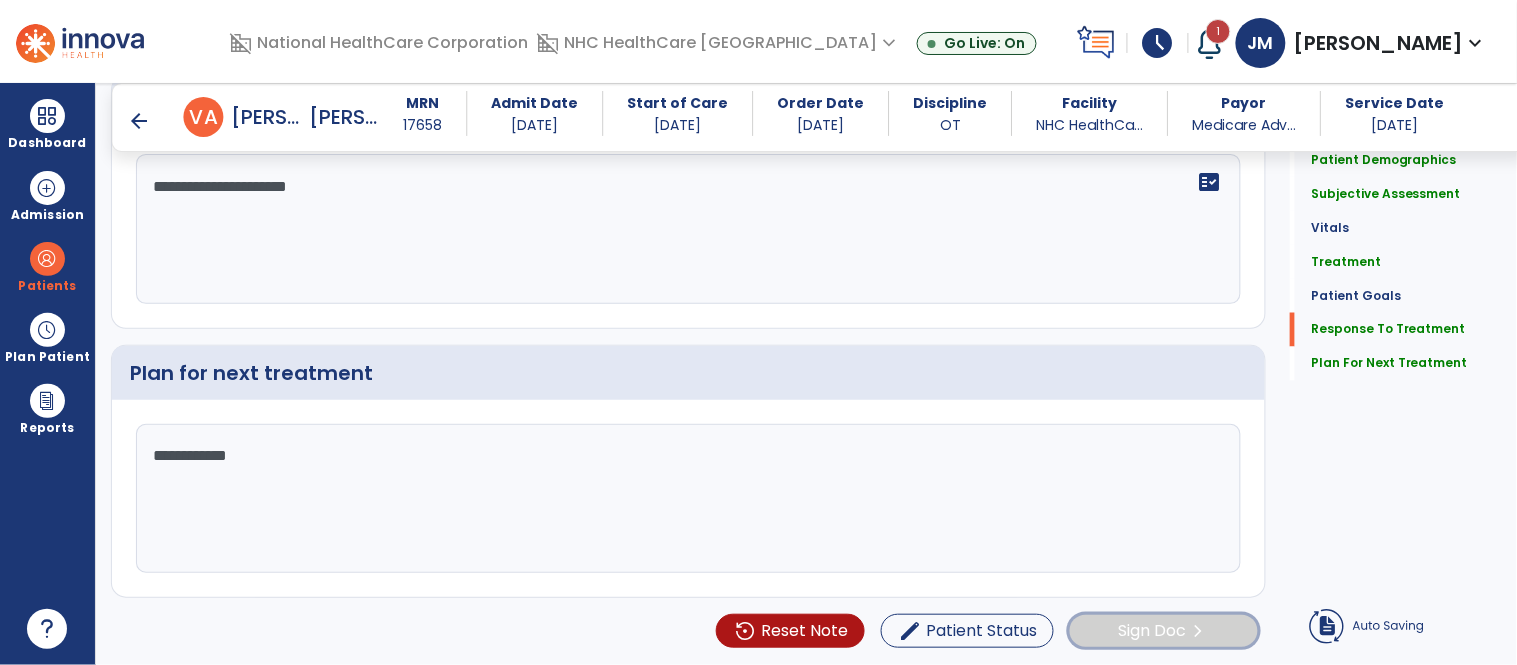 click on "Sign Doc  chevron_right" 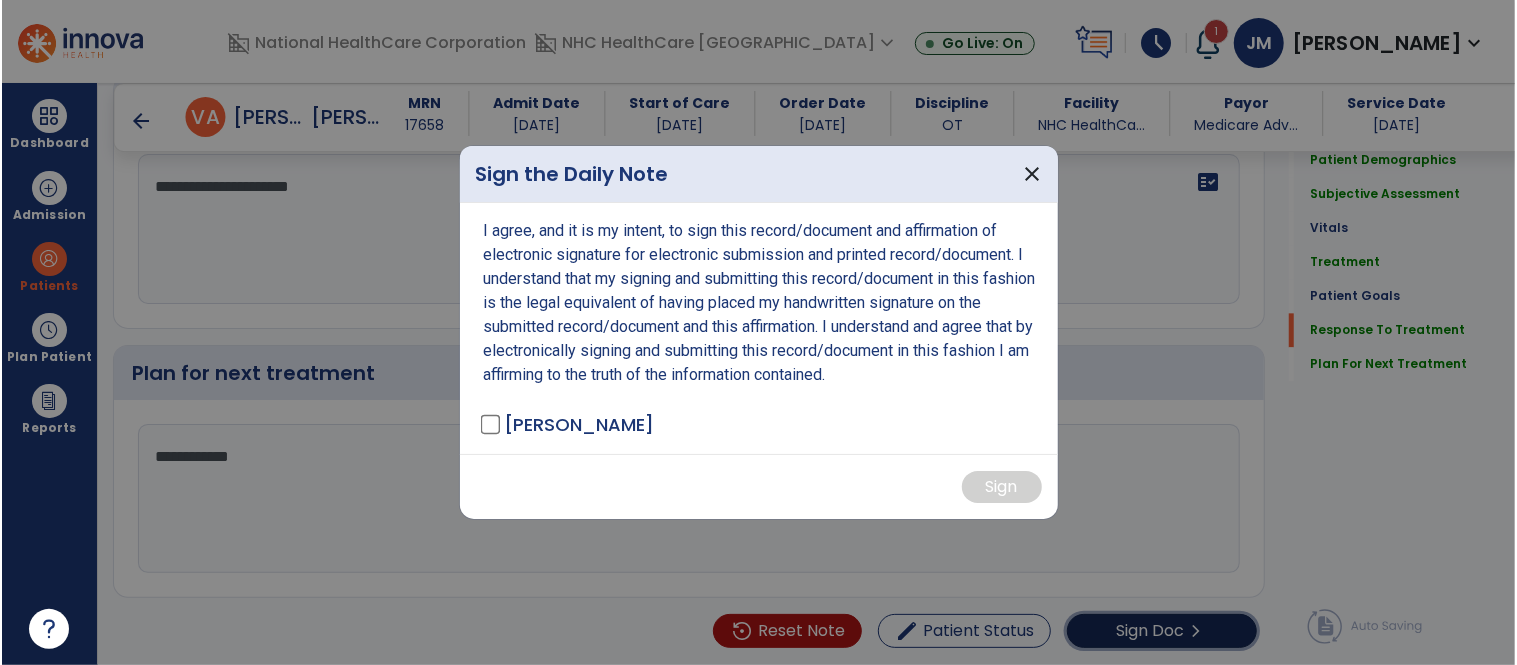 scroll, scrollTop: 2714, scrollLeft: 0, axis: vertical 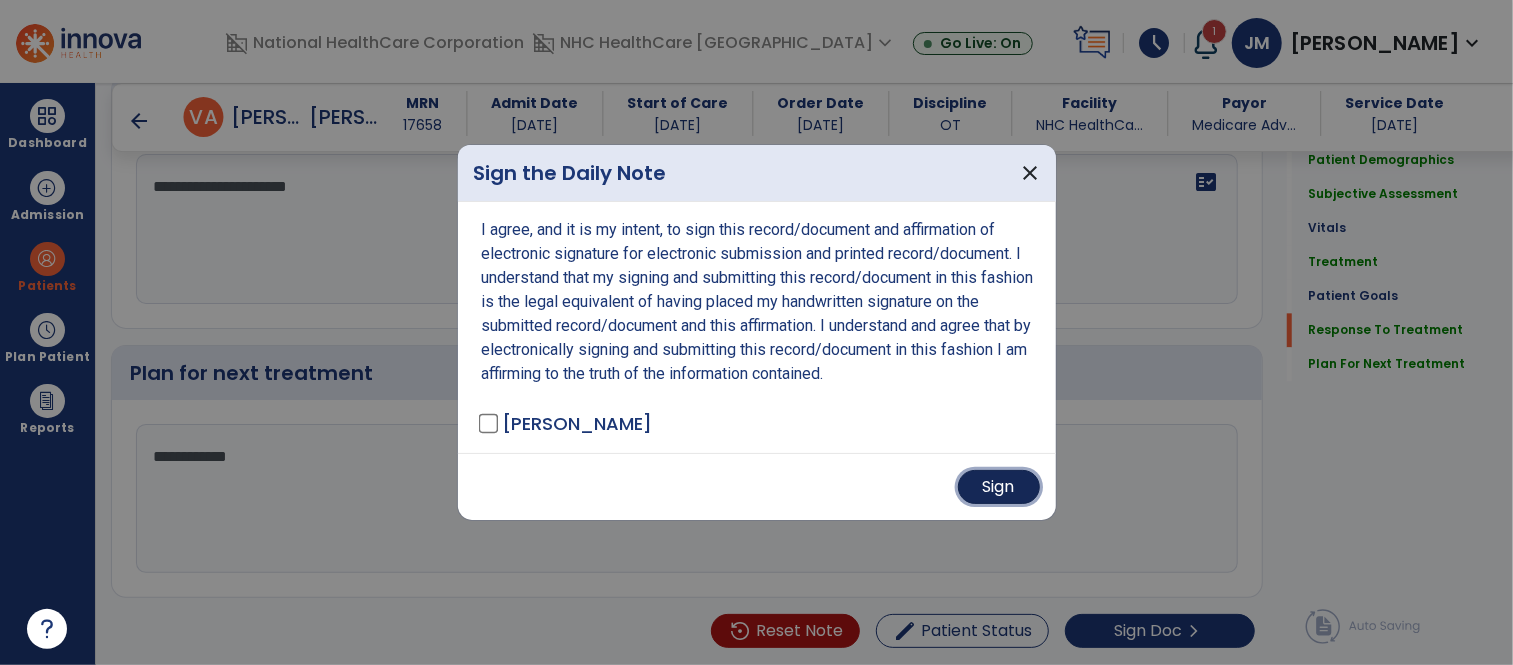 click on "Sign" at bounding box center (999, 487) 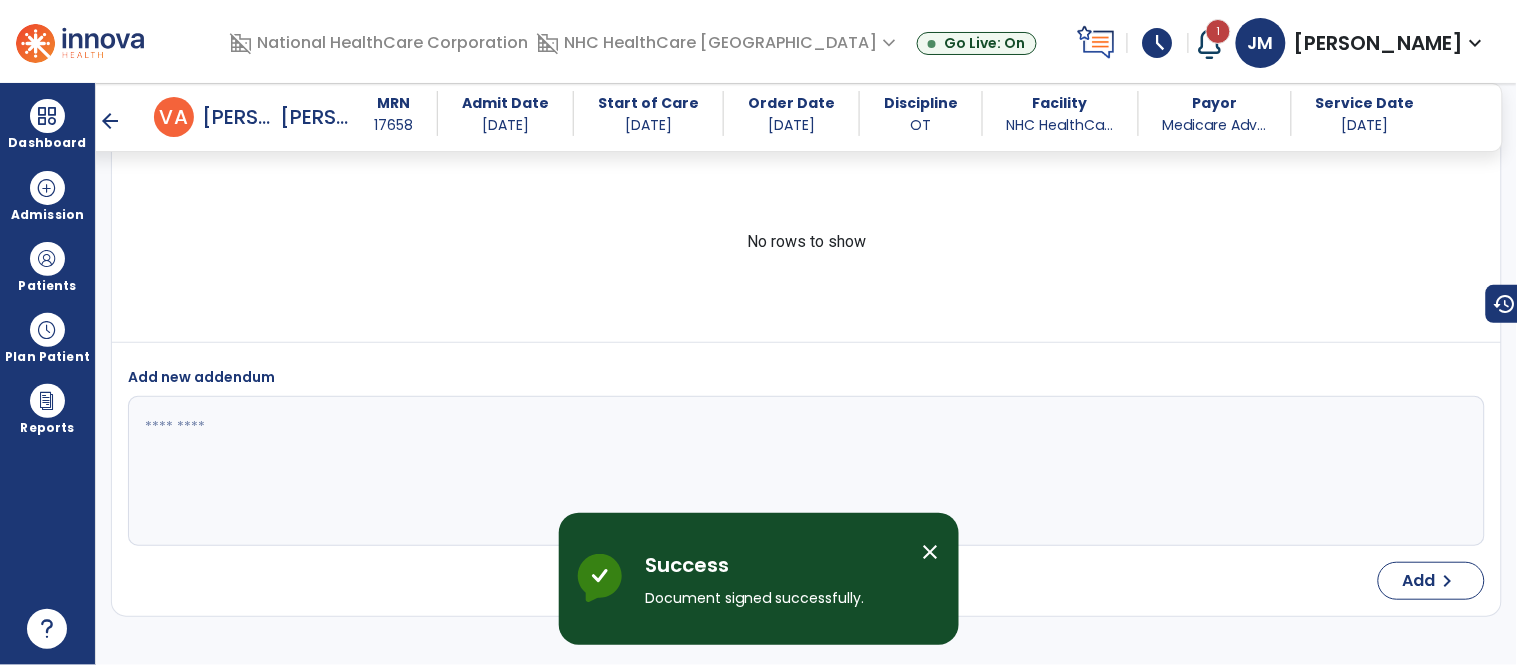 scroll, scrollTop: 3681, scrollLeft: 0, axis: vertical 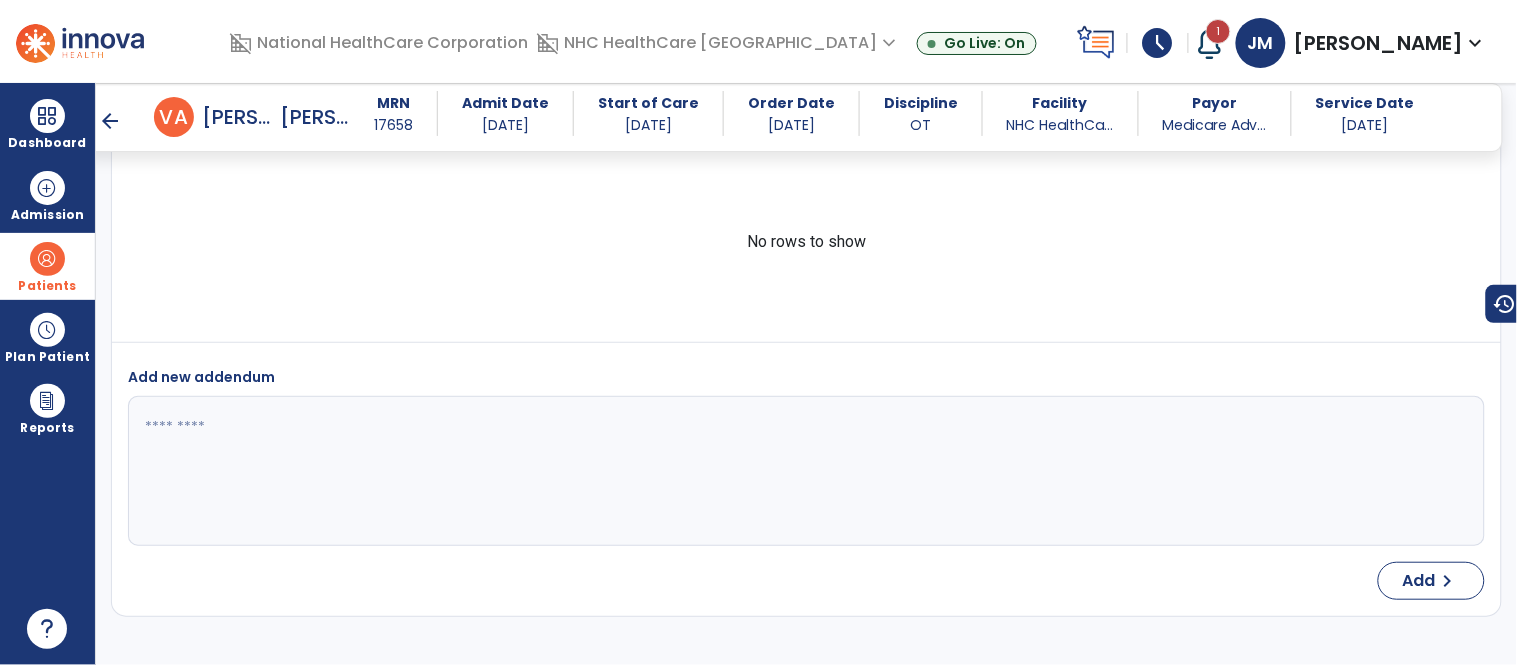 click at bounding box center (47, 259) 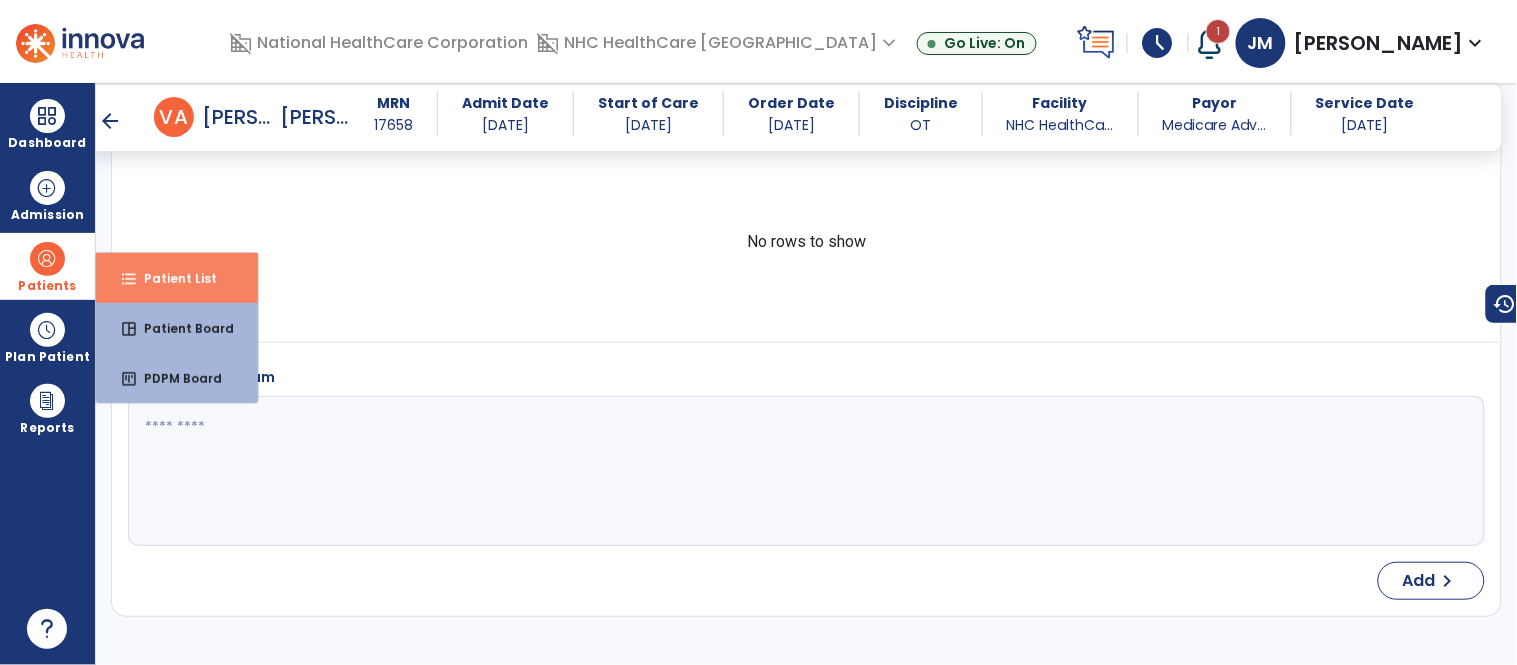 click on "Patient List" at bounding box center (172, 278) 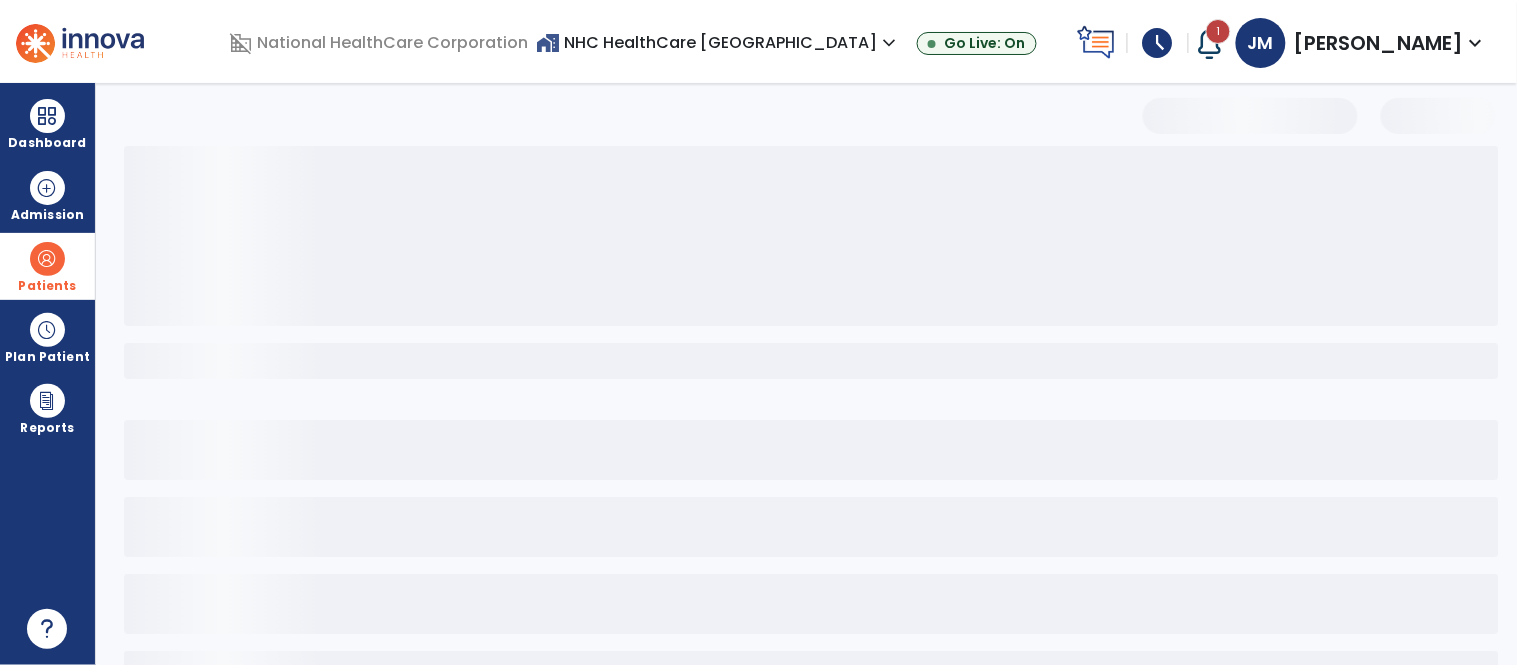 scroll, scrollTop: 0, scrollLeft: 0, axis: both 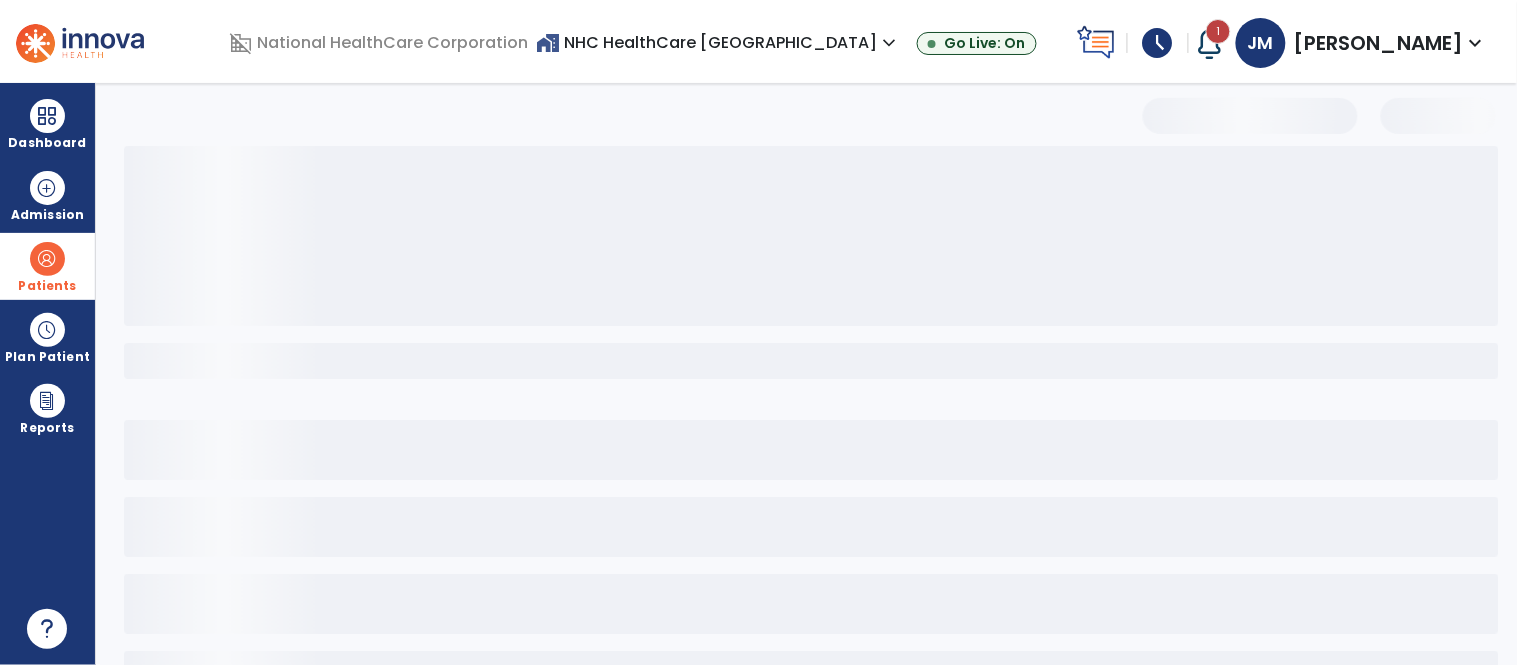 select on "***" 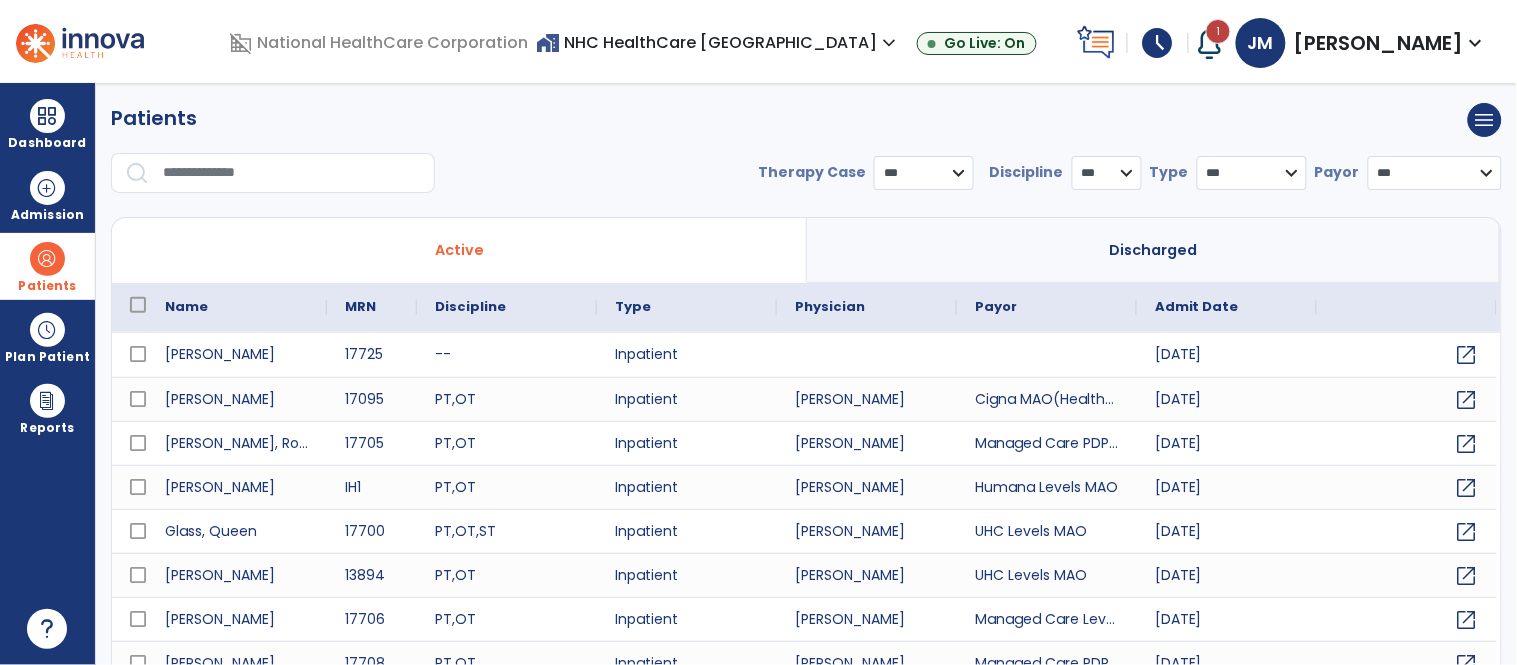 click at bounding box center [292, 173] 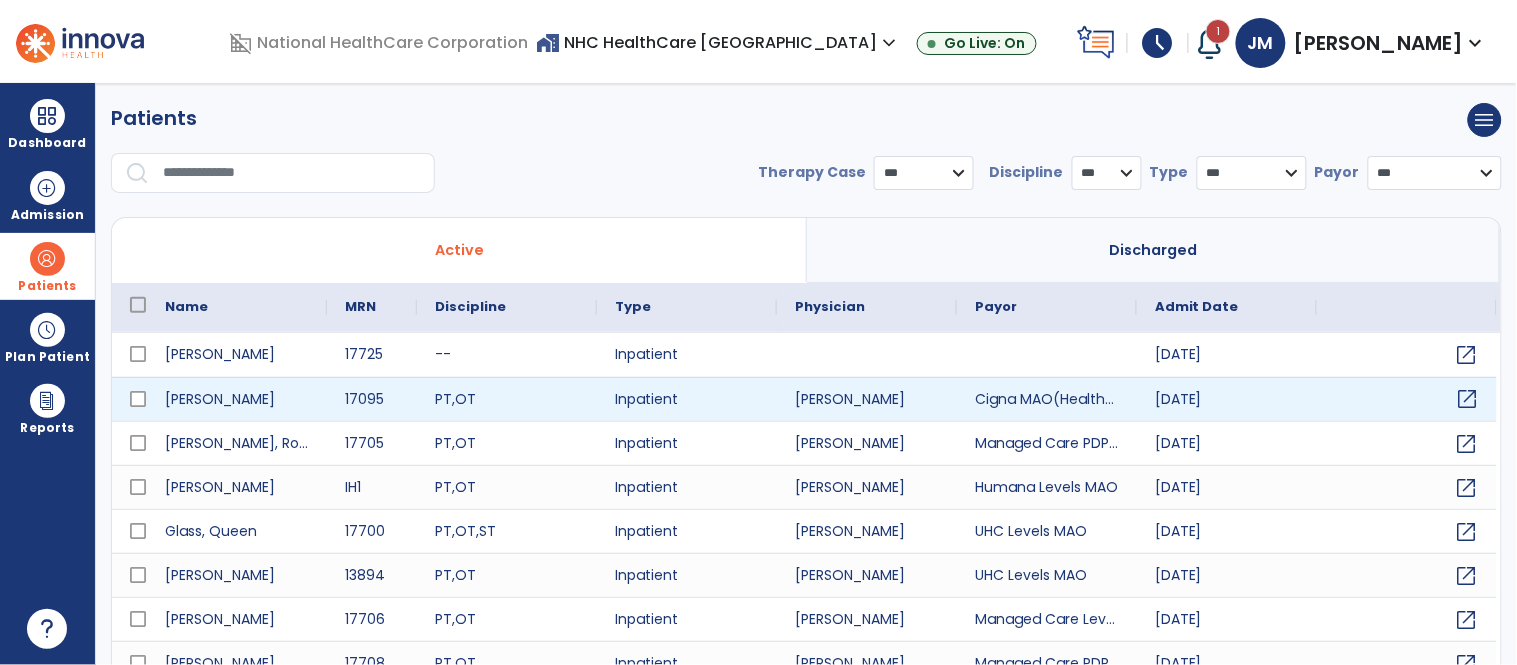 click on "open_in_new" at bounding box center (1468, 399) 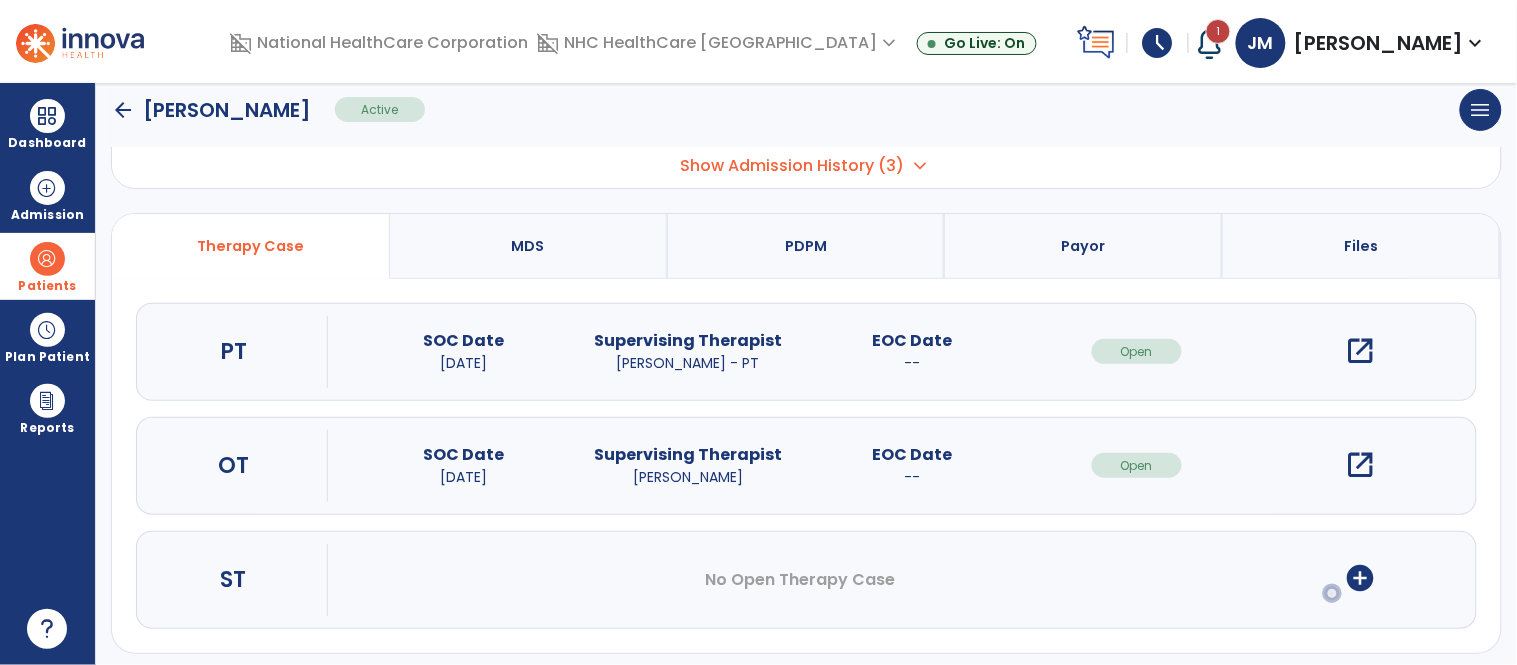 scroll, scrollTop: 134, scrollLeft: 0, axis: vertical 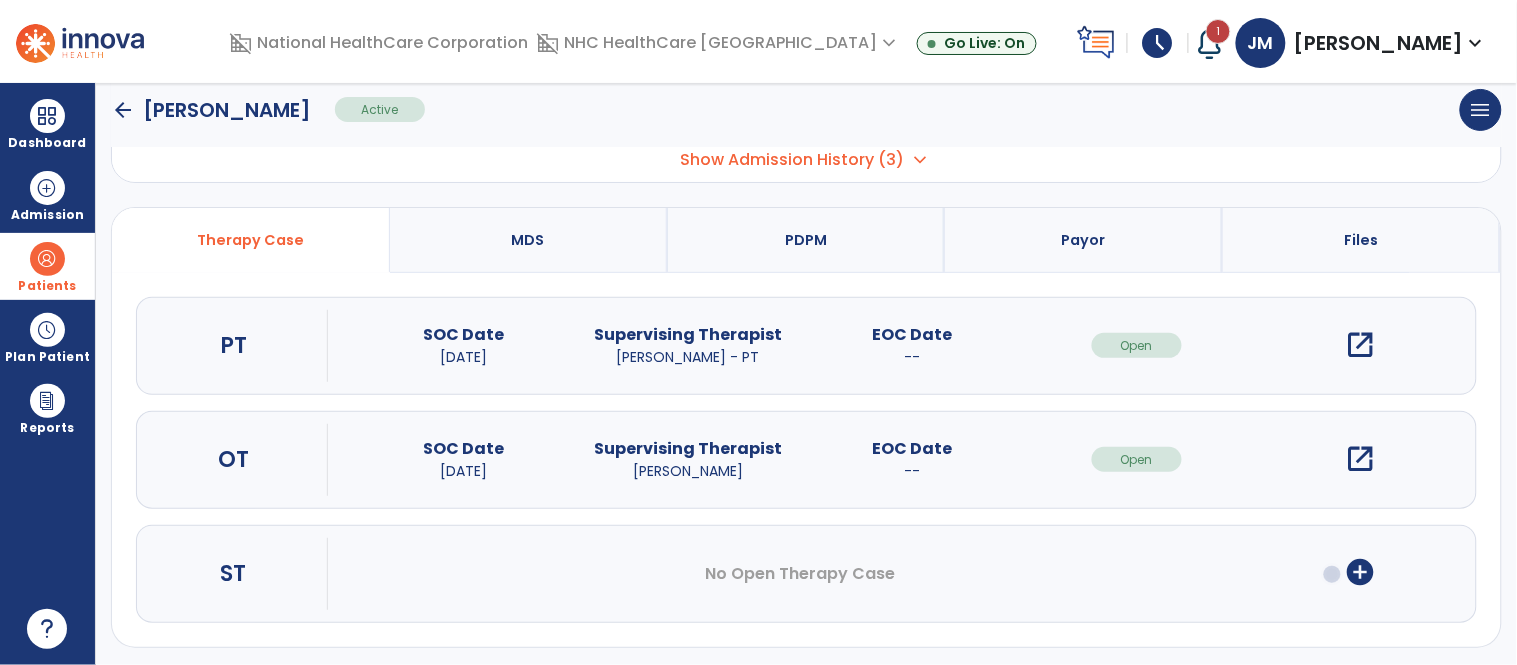 click on "open_in_new" at bounding box center (1361, 459) 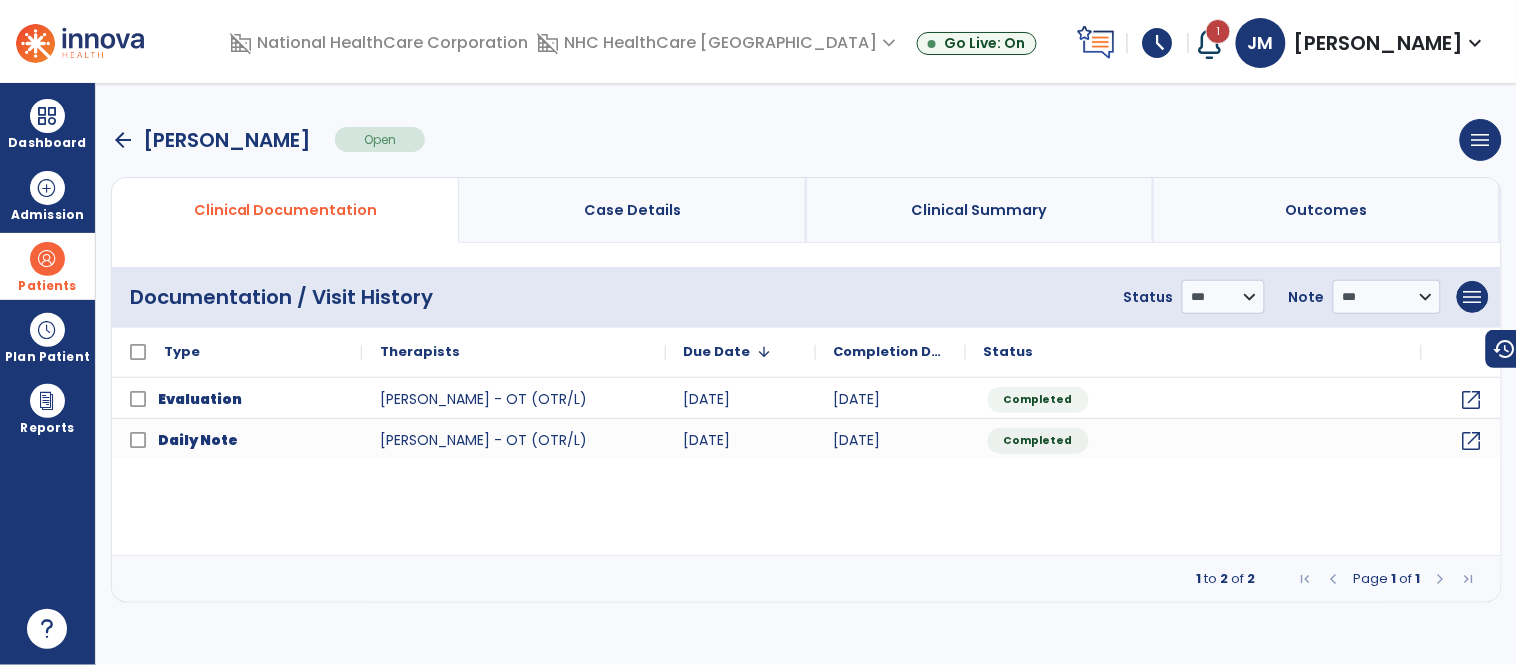 scroll, scrollTop: 0, scrollLeft: 0, axis: both 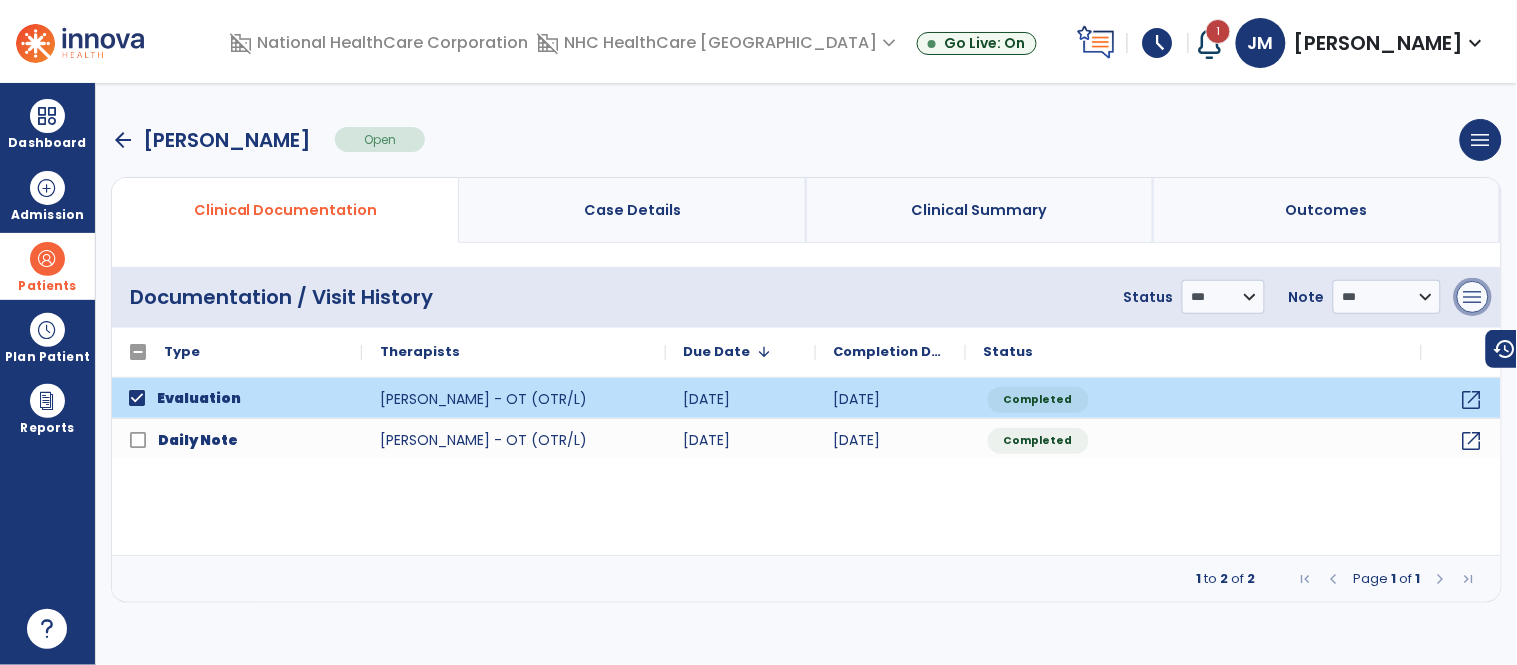 click on "menu" at bounding box center [1473, 297] 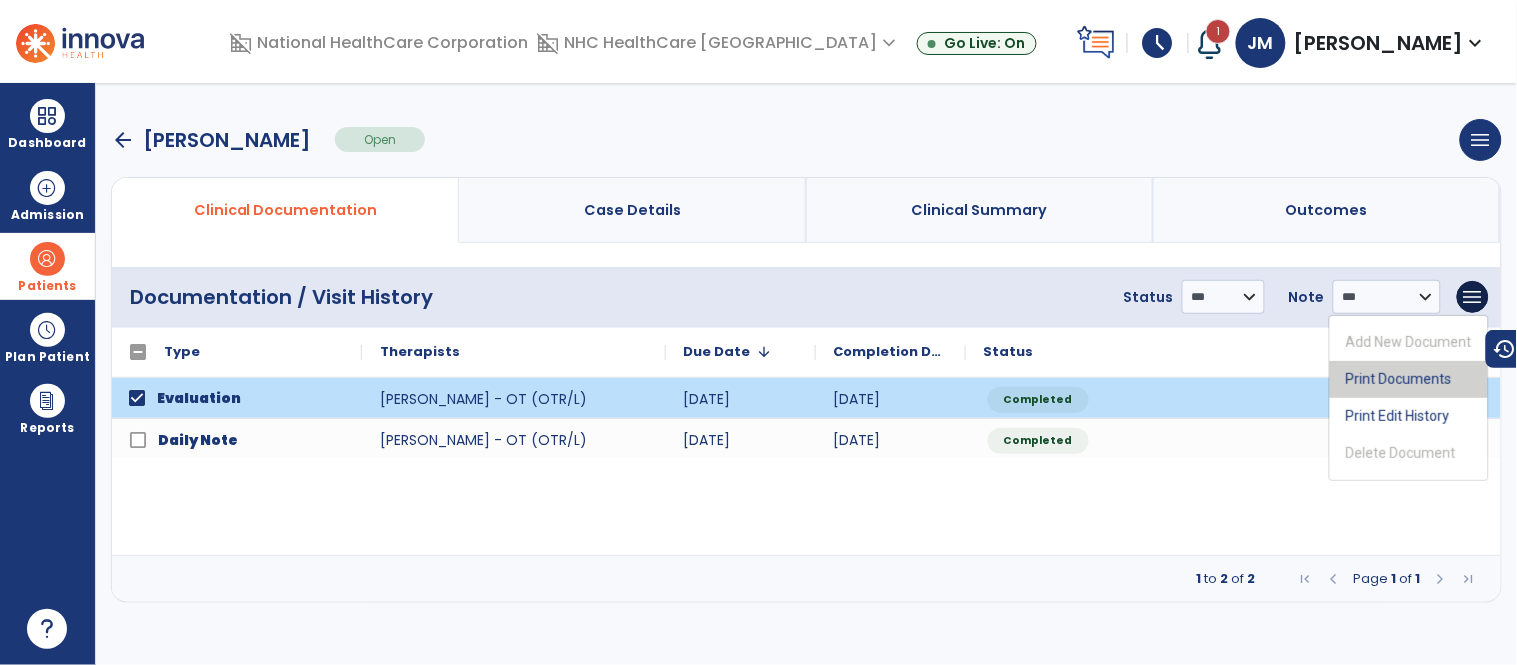 click on "Print Documents" at bounding box center [1409, 379] 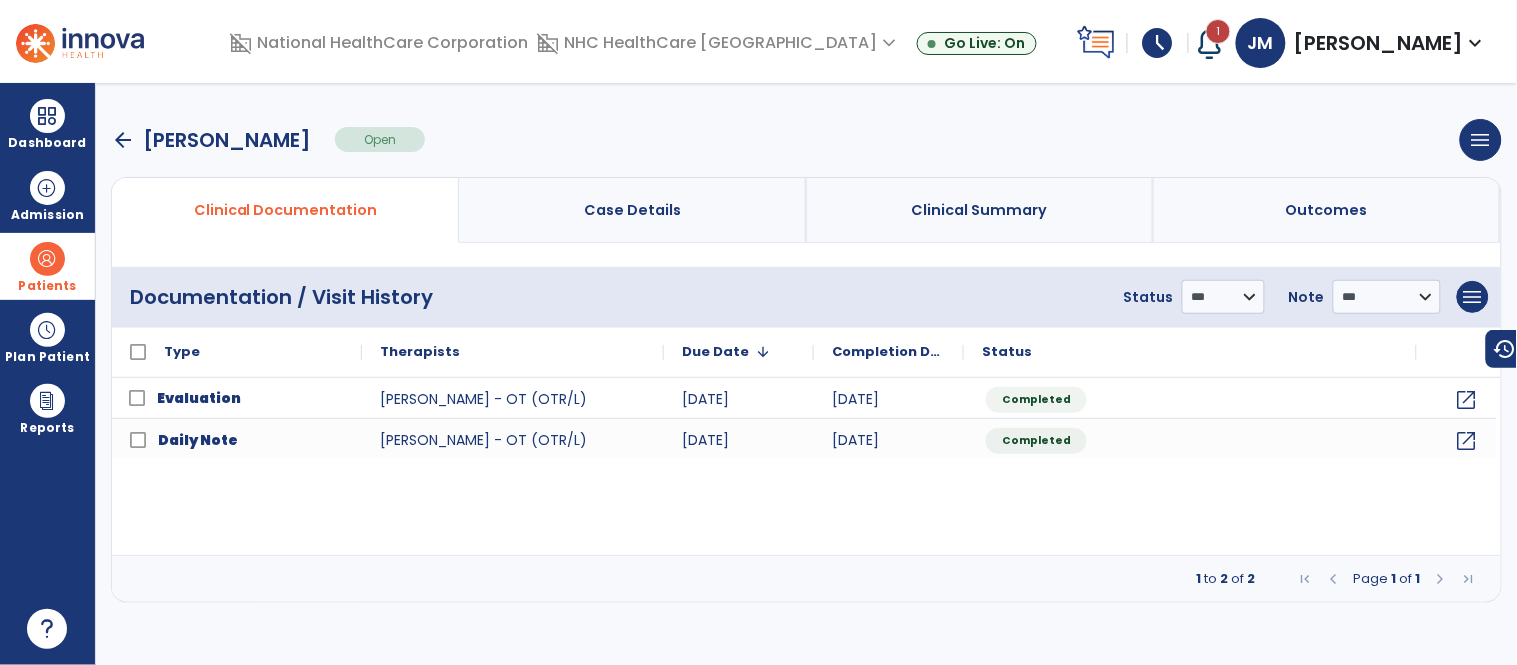 click on "Patients" at bounding box center [47, 266] 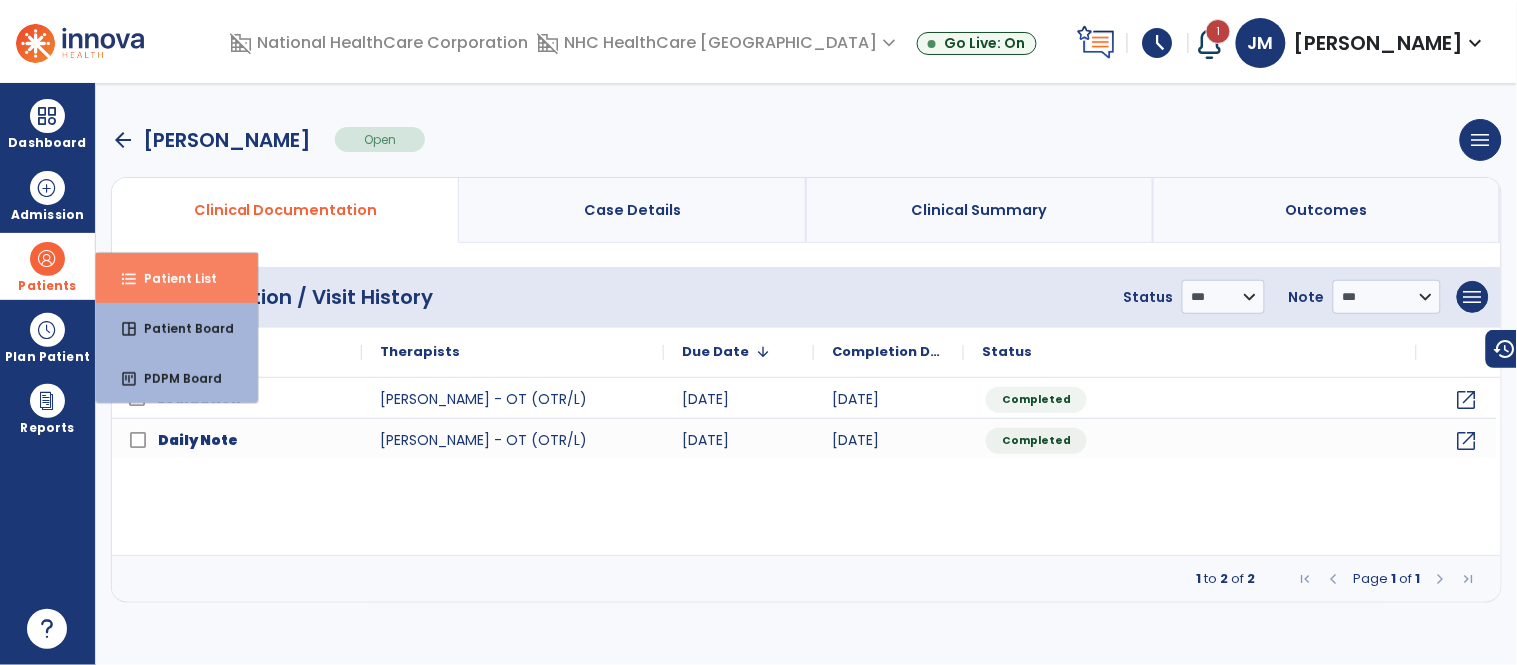 click on "format_list_bulleted  Patient List" at bounding box center [177, 278] 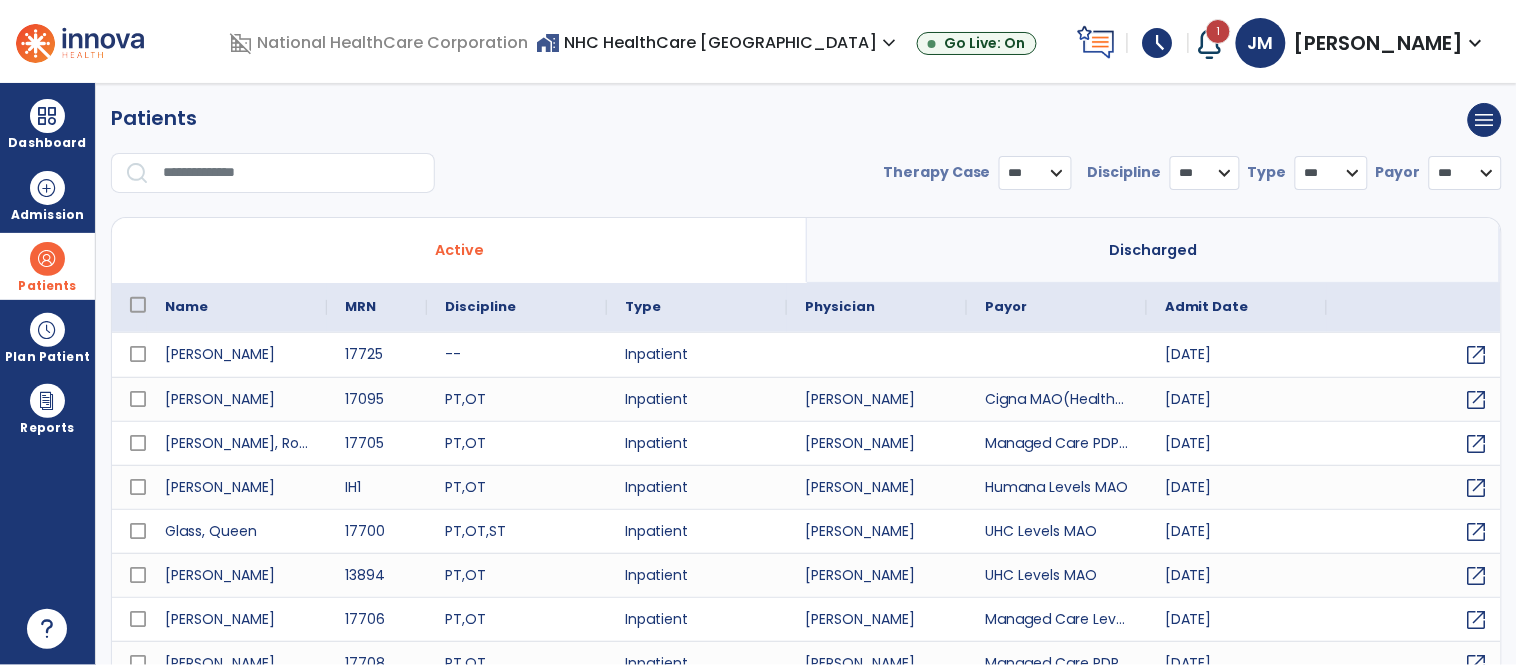 select on "***" 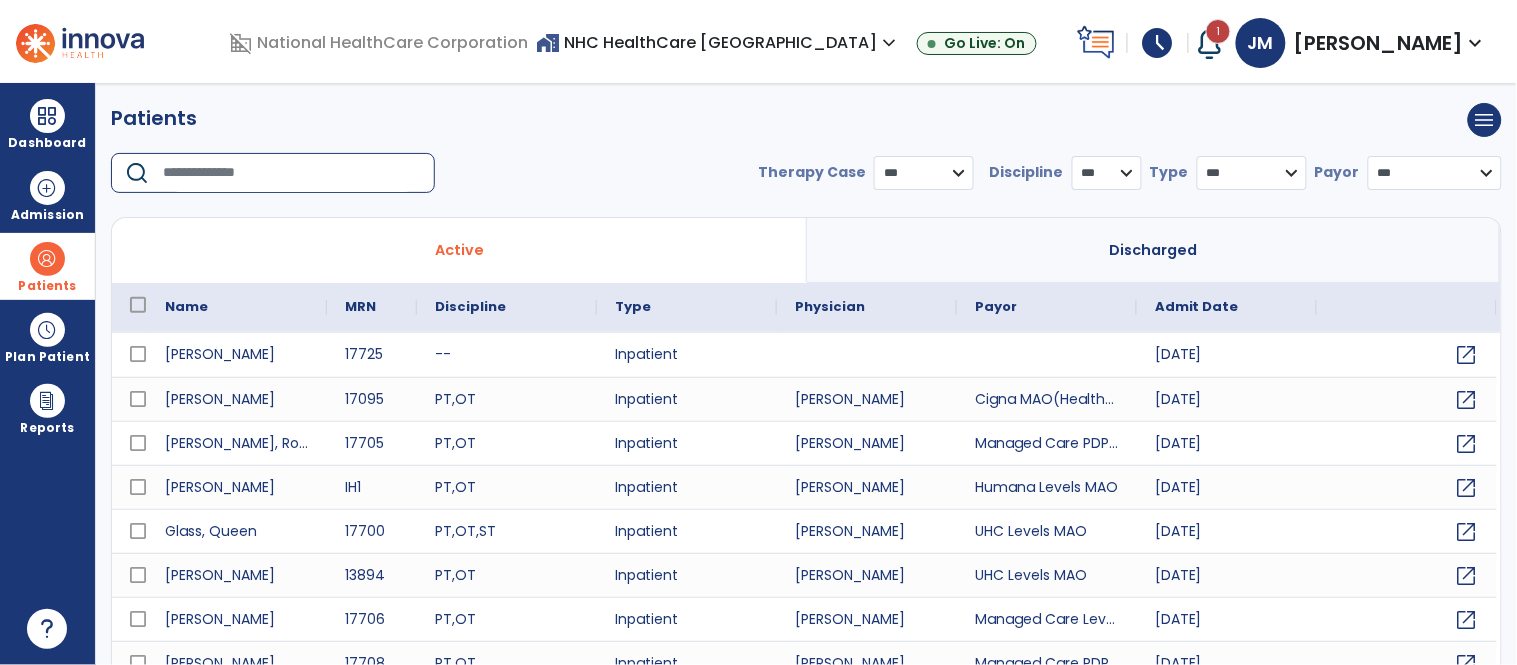click at bounding box center [292, 173] 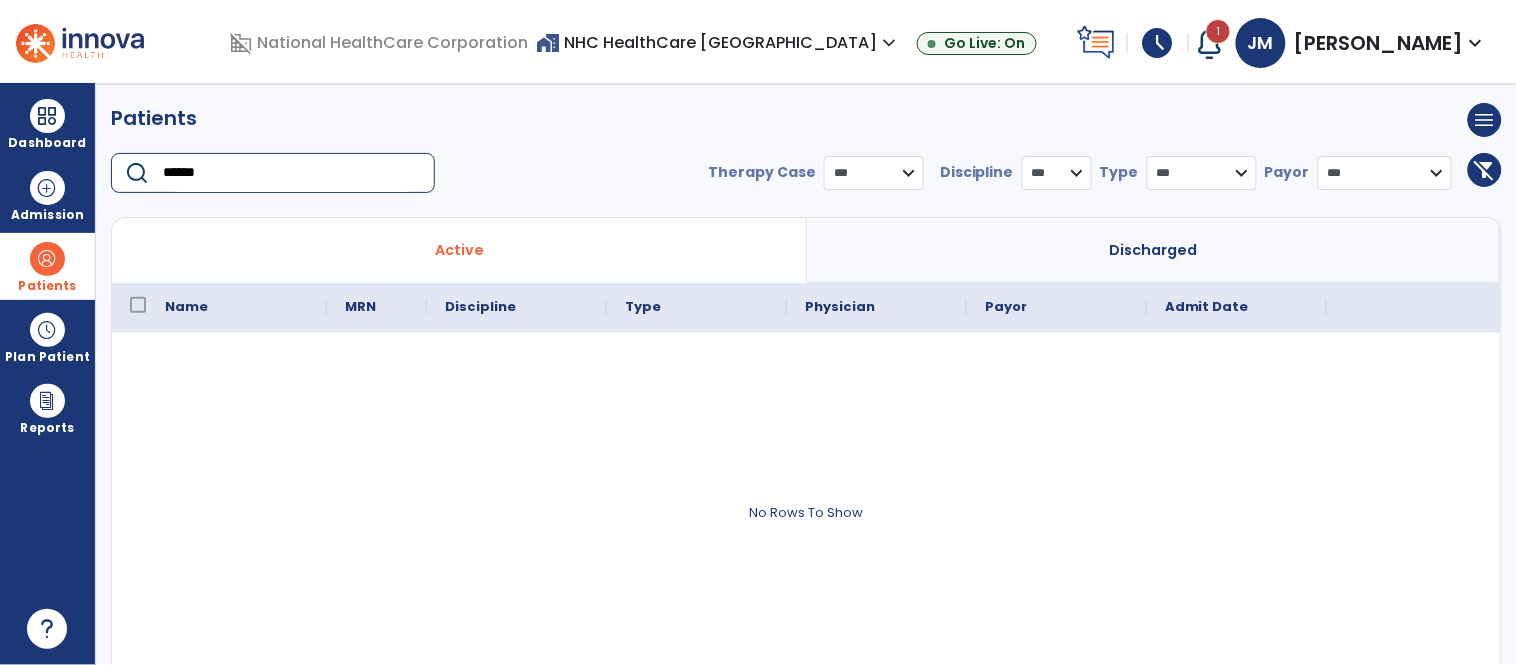 type on "******" 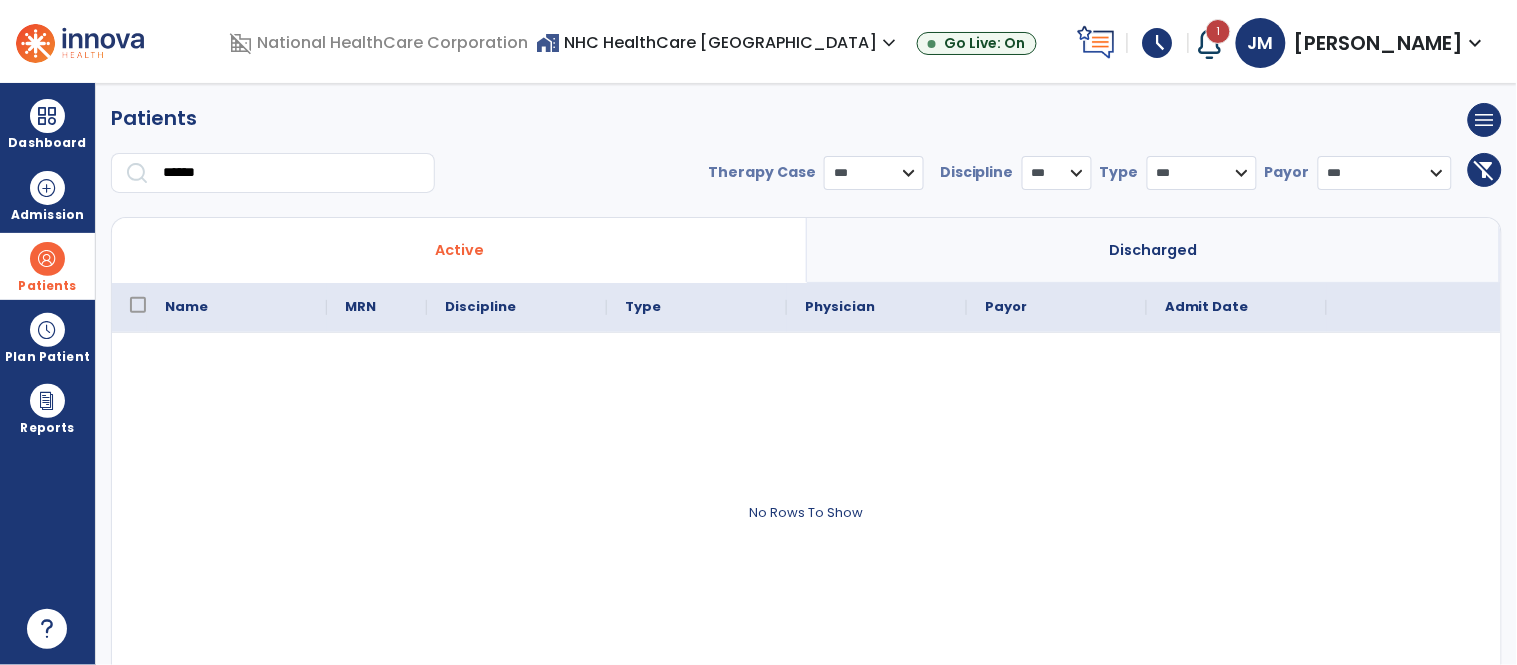 click on "**********" at bounding box center (1076, 181) 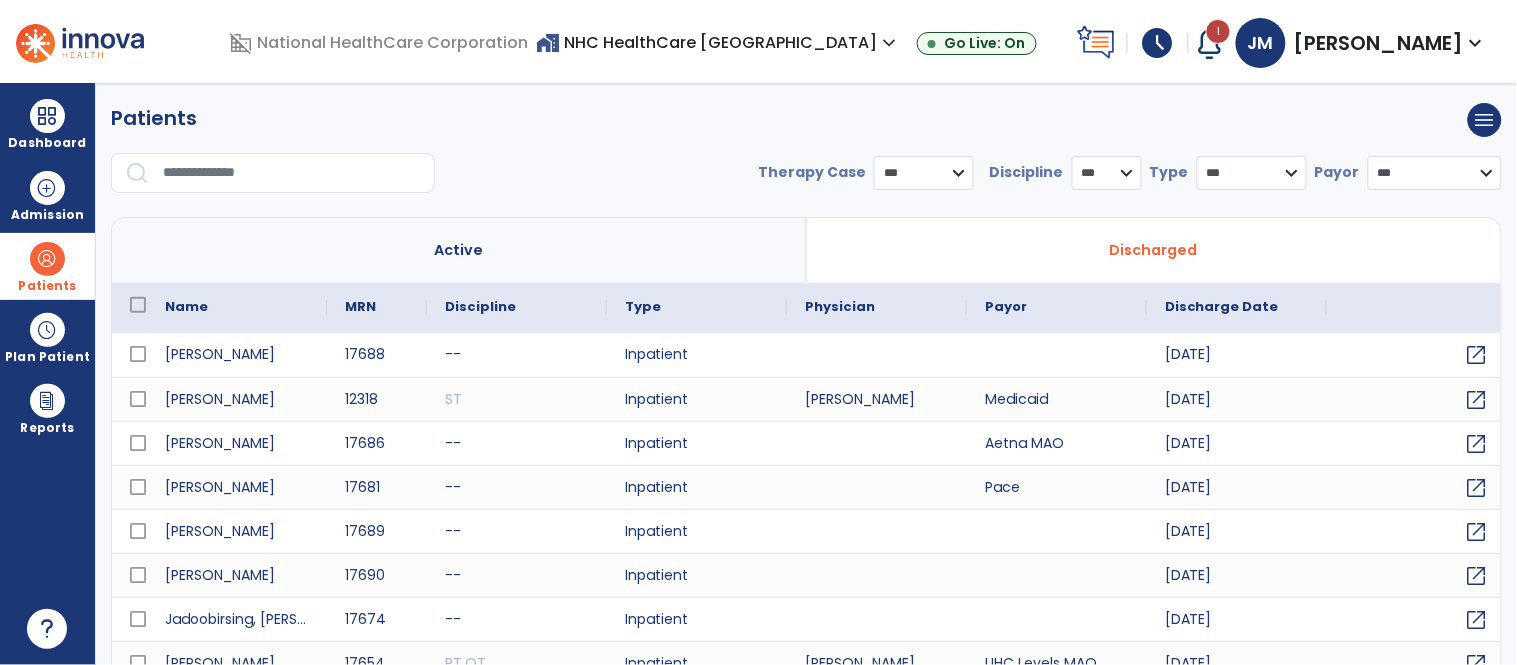 click at bounding box center [292, 173] 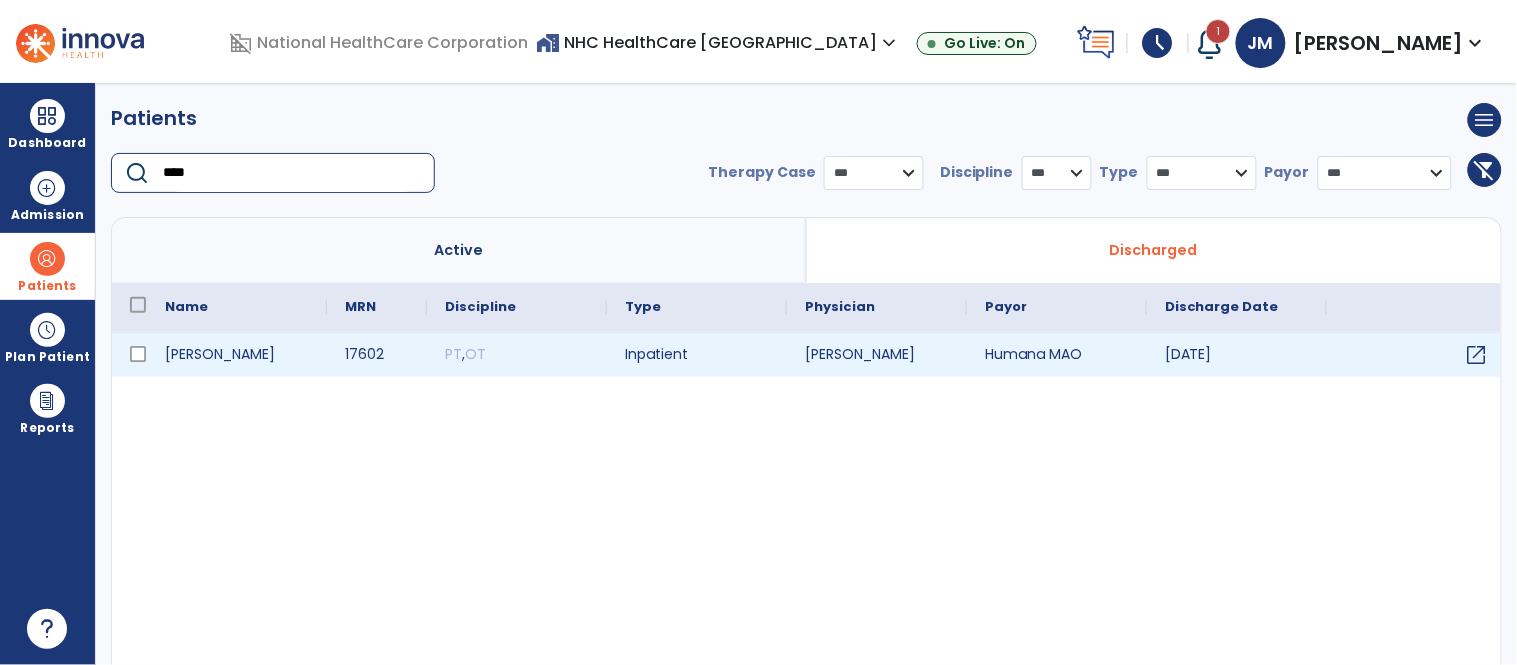type on "****" 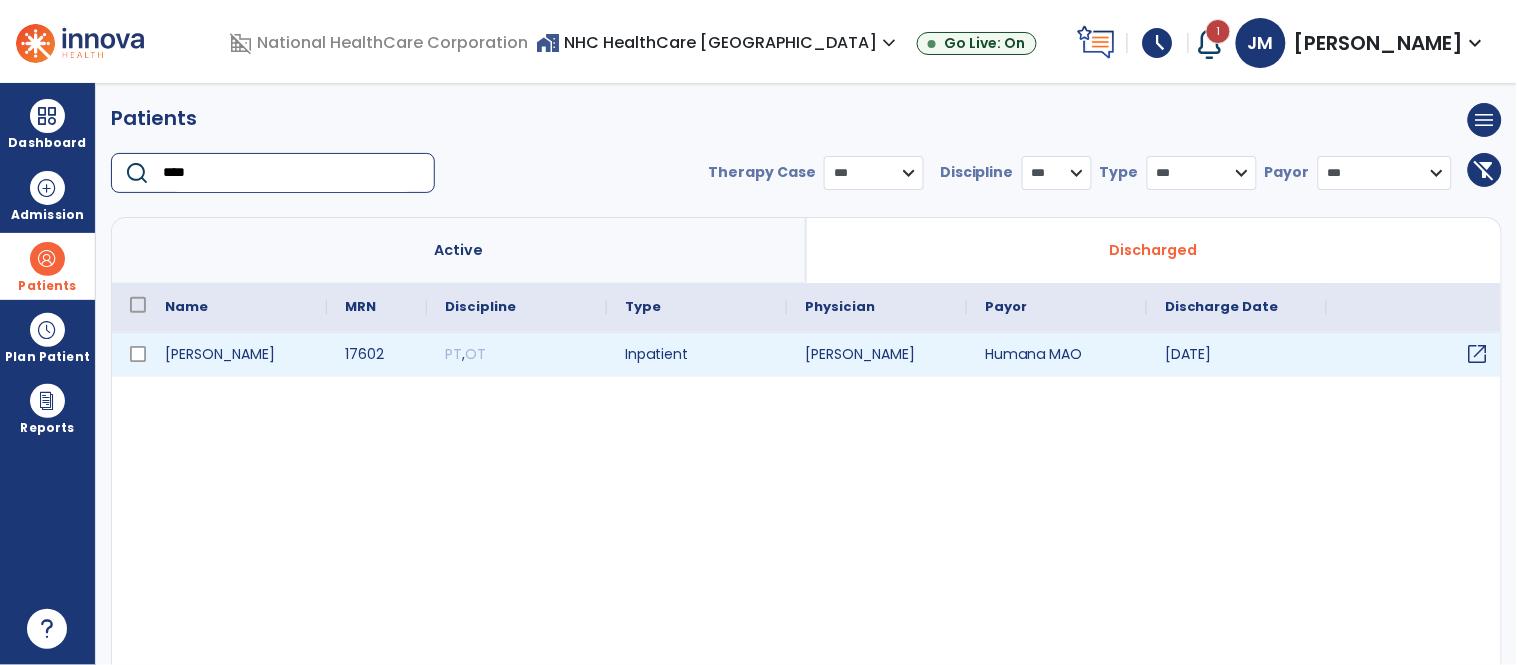 click on "open_in_new" at bounding box center [1478, 354] 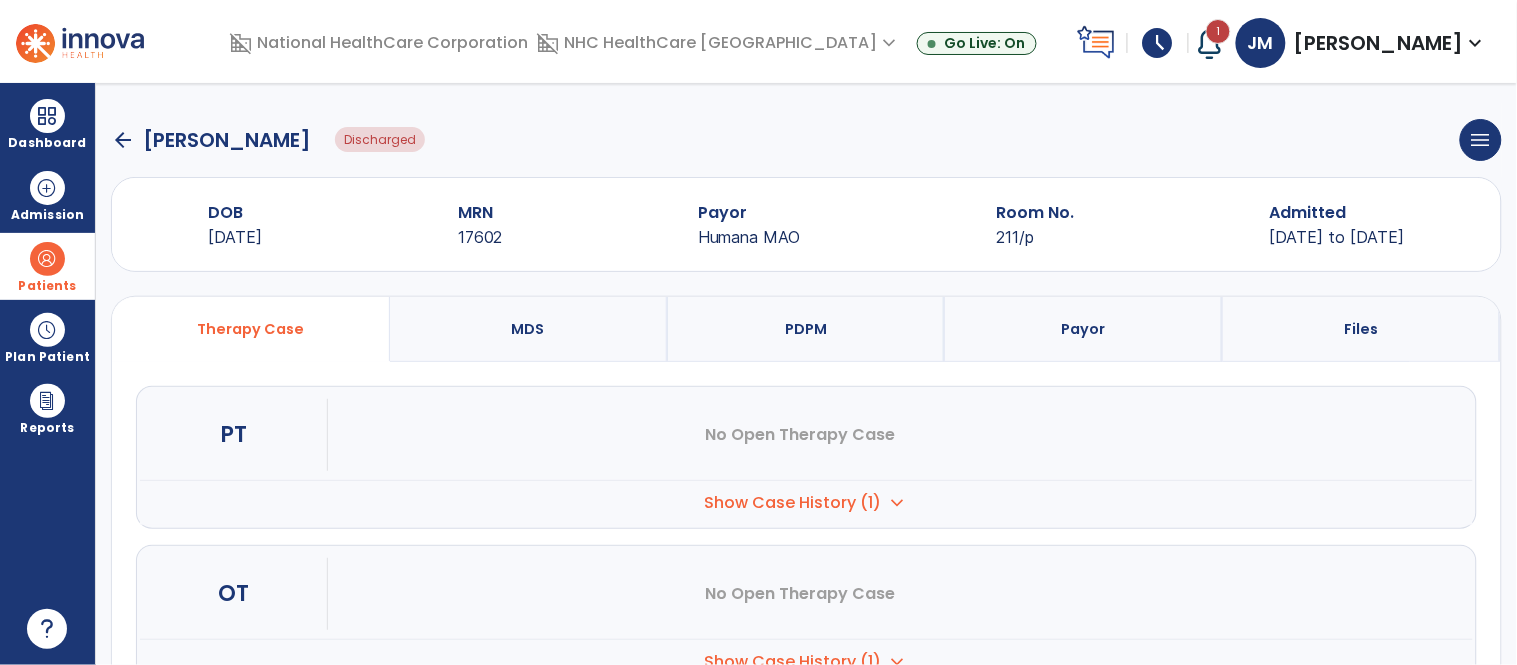 scroll, scrollTop: 186, scrollLeft: 0, axis: vertical 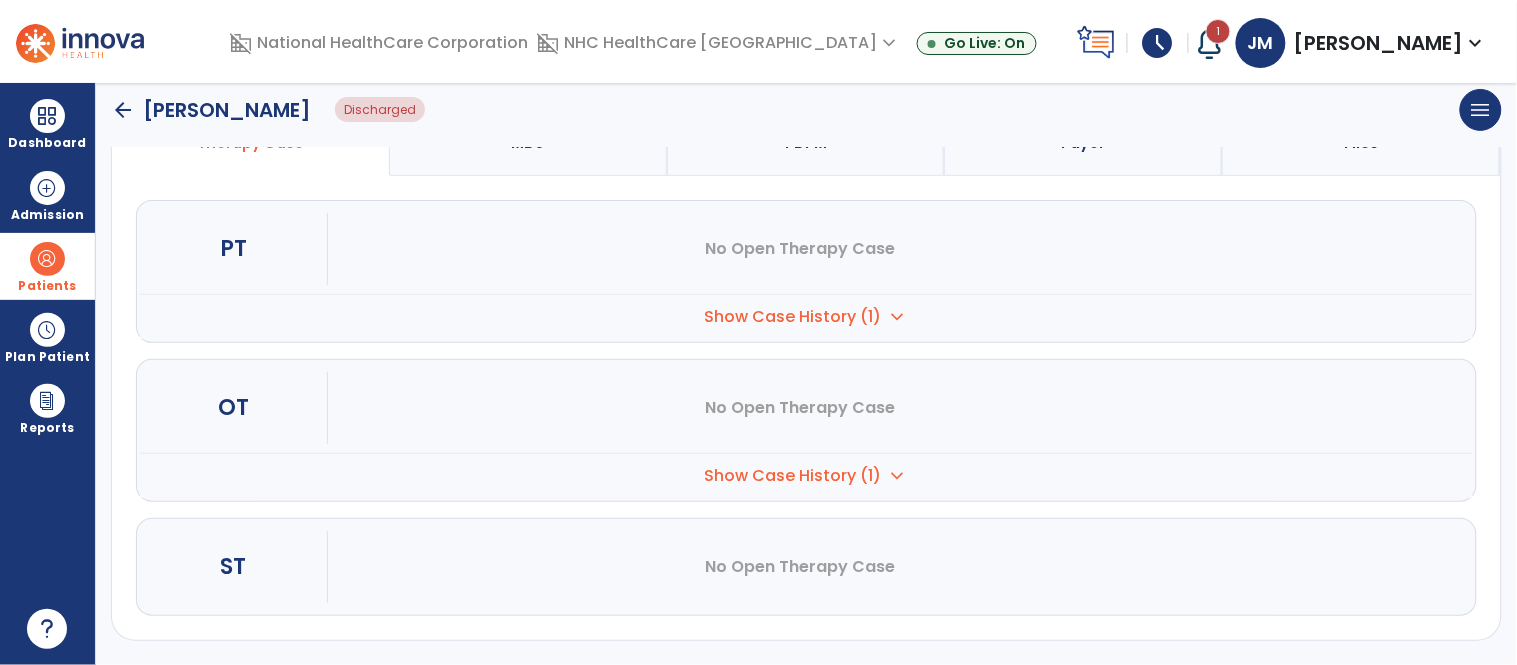 click on "Show Case History (1)" at bounding box center (792, 317) 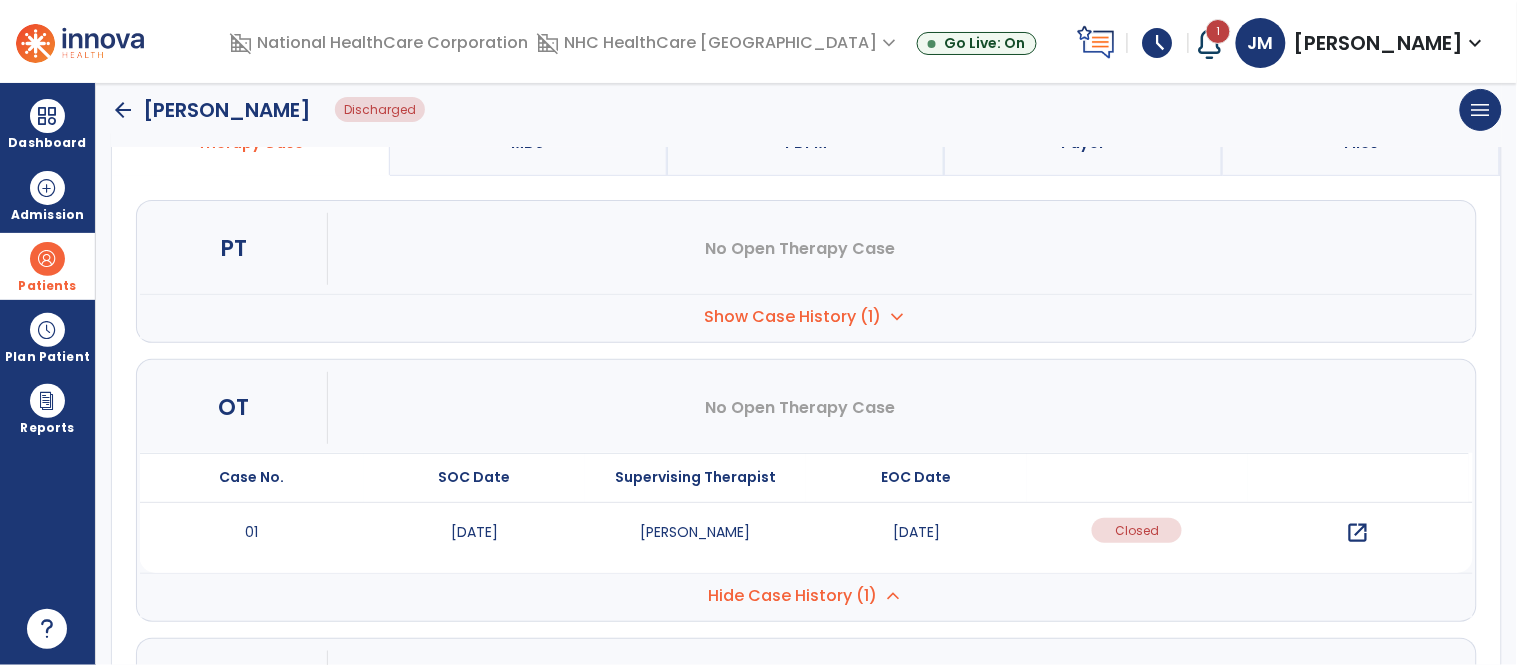 click on "open_in_new" at bounding box center (1358, 533) 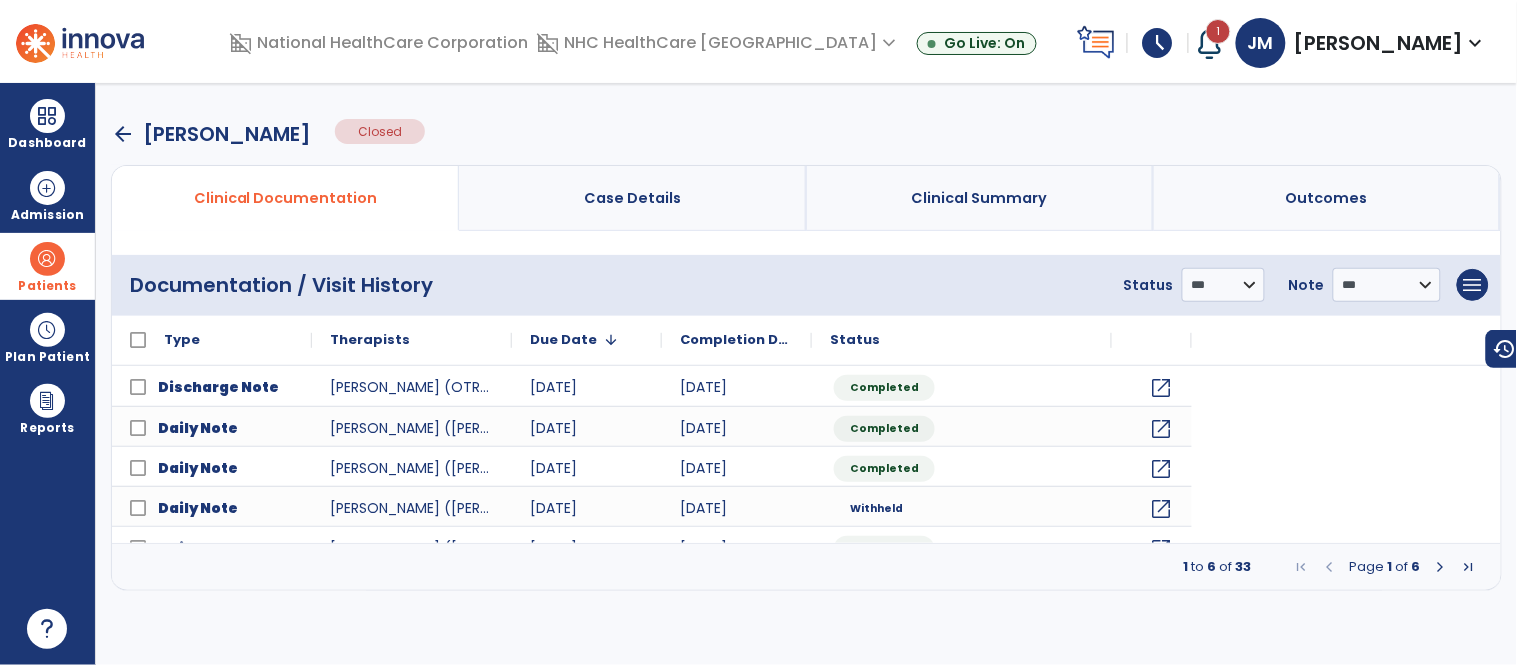scroll, scrollTop: 0, scrollLeft: 0, axis: both 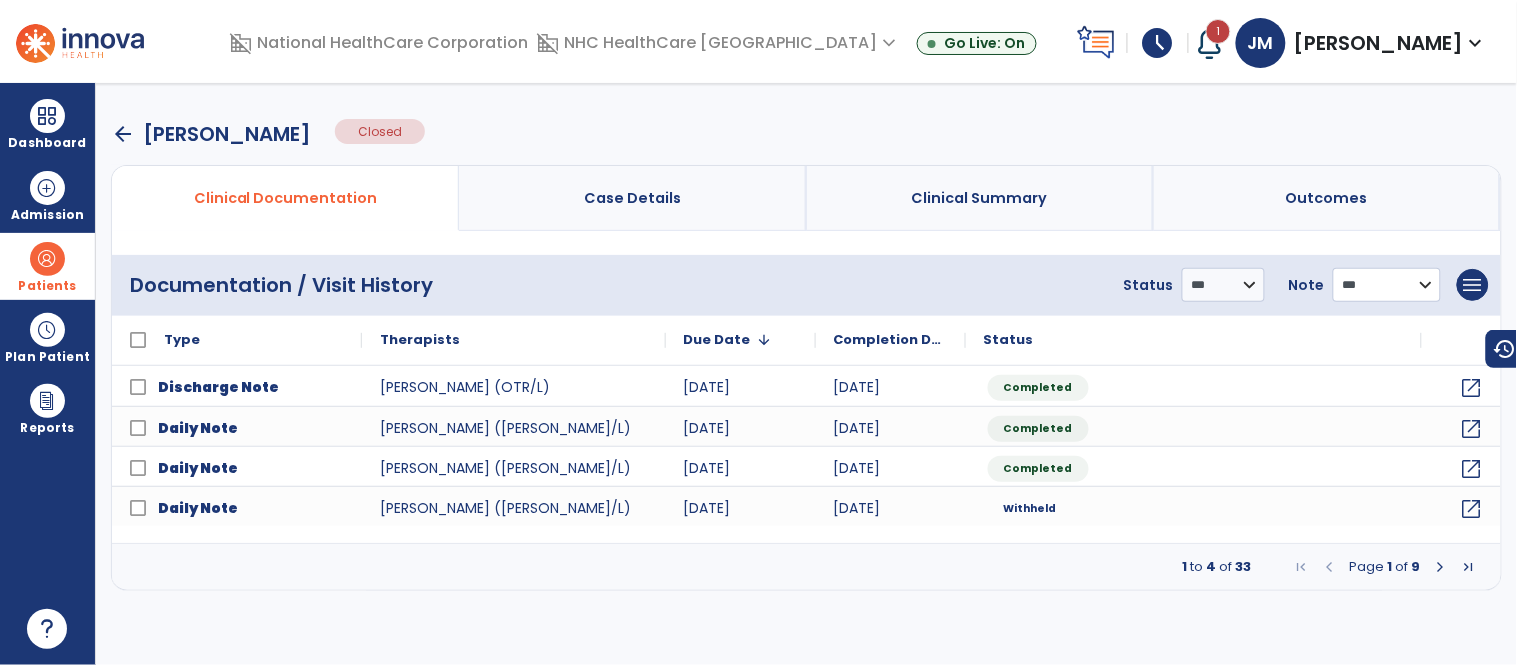 click on "**********" at bounding box center (1223, 285) 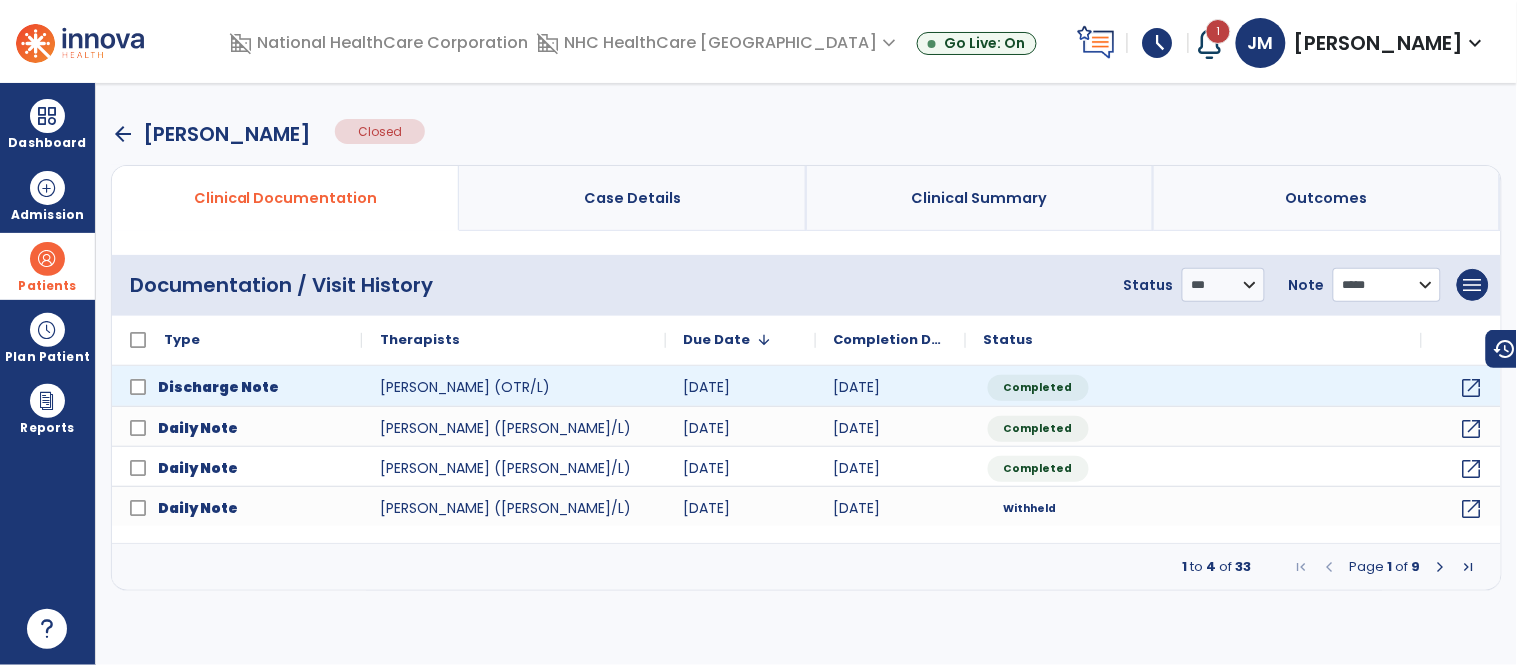 click on "**********" at bounding box center (1223, 285) 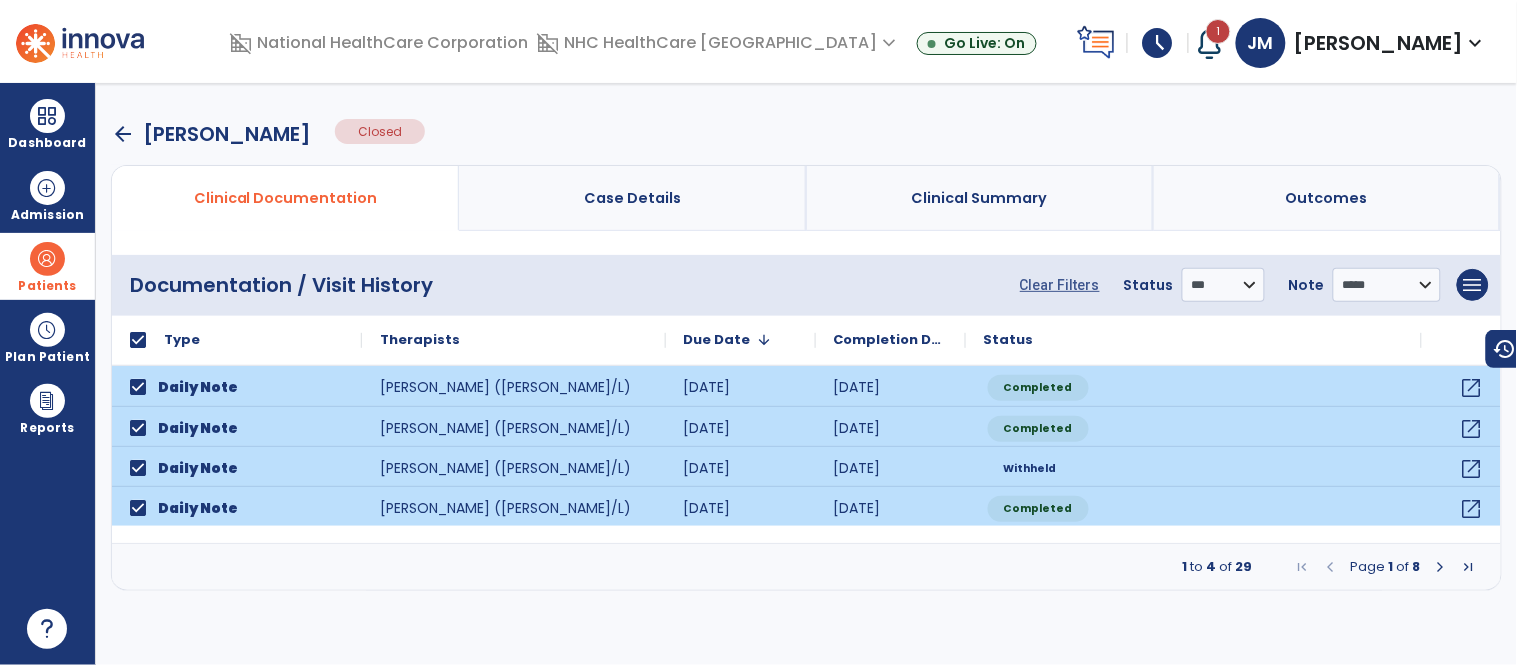 click on "**********" at bounding box center (806, 285) 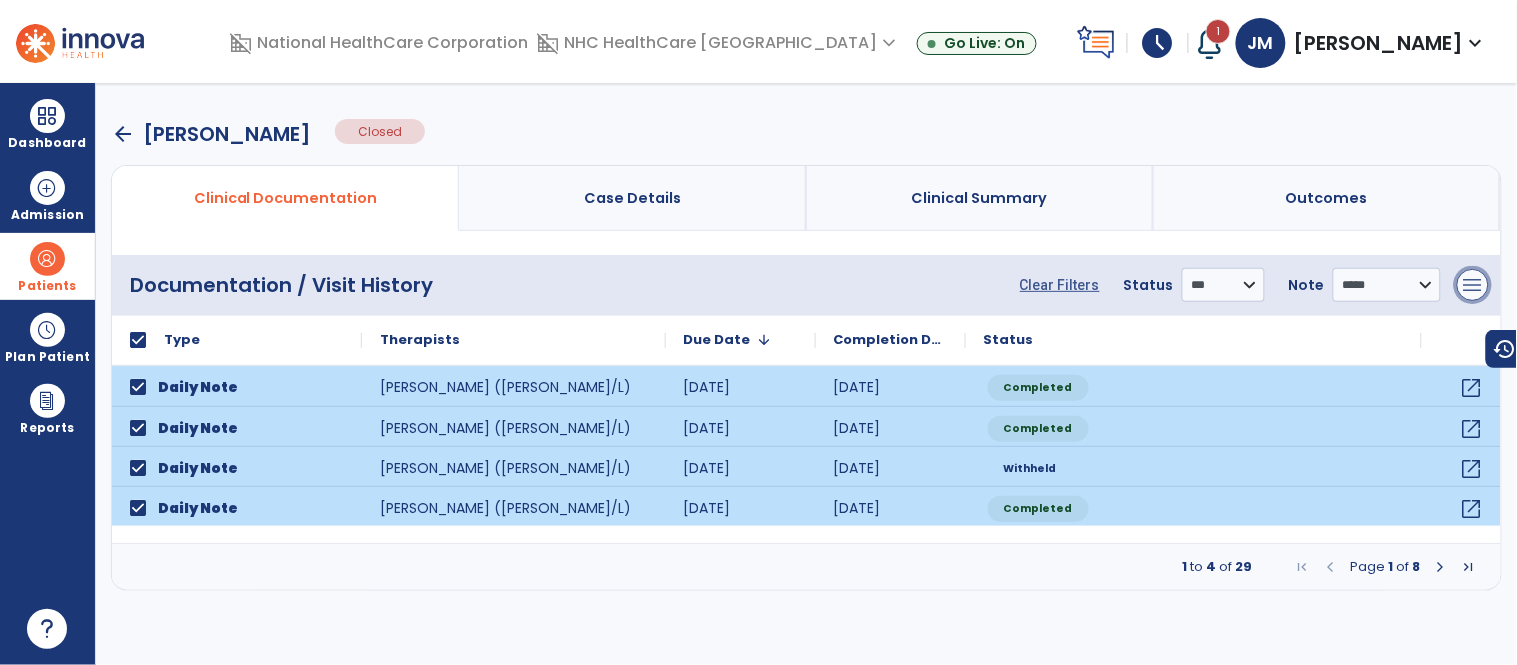 click on "menu" at bounding box center [1473, 285] 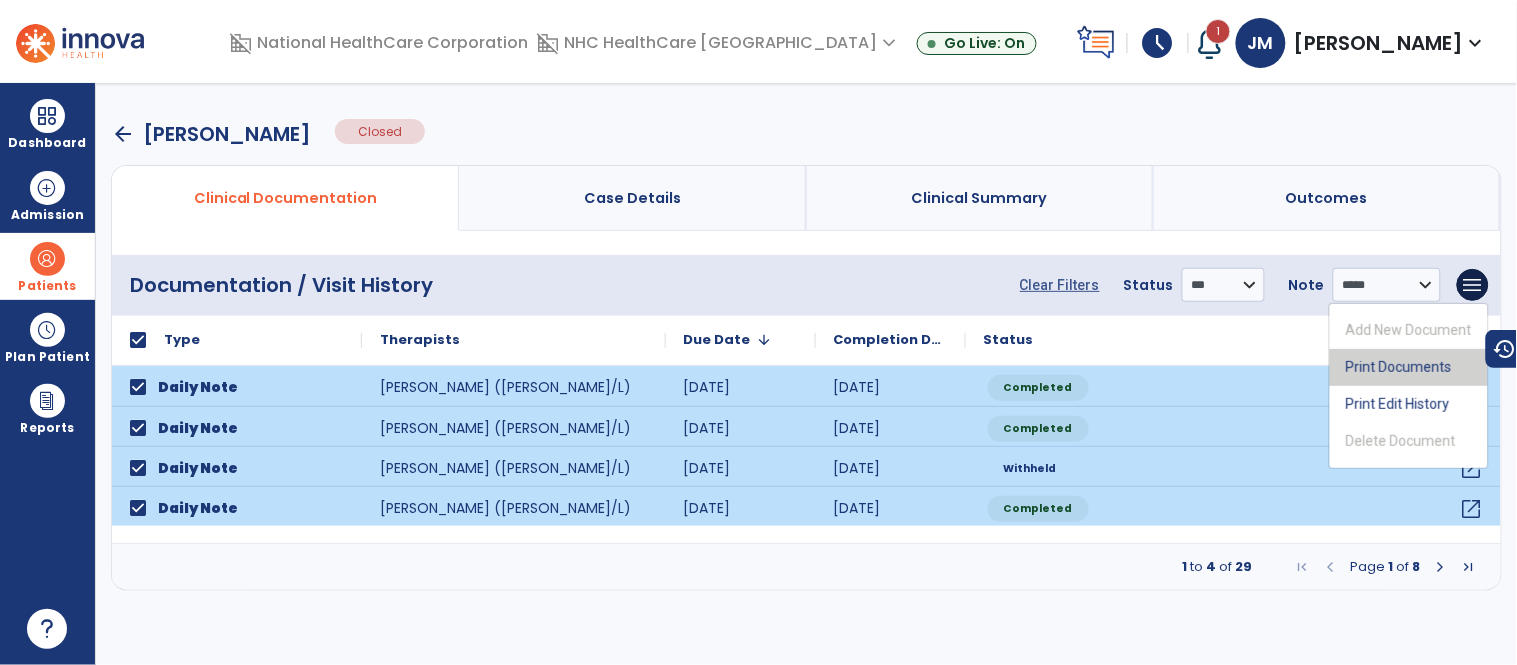 click on "Print Documents" at bounding box center (1409, 367) 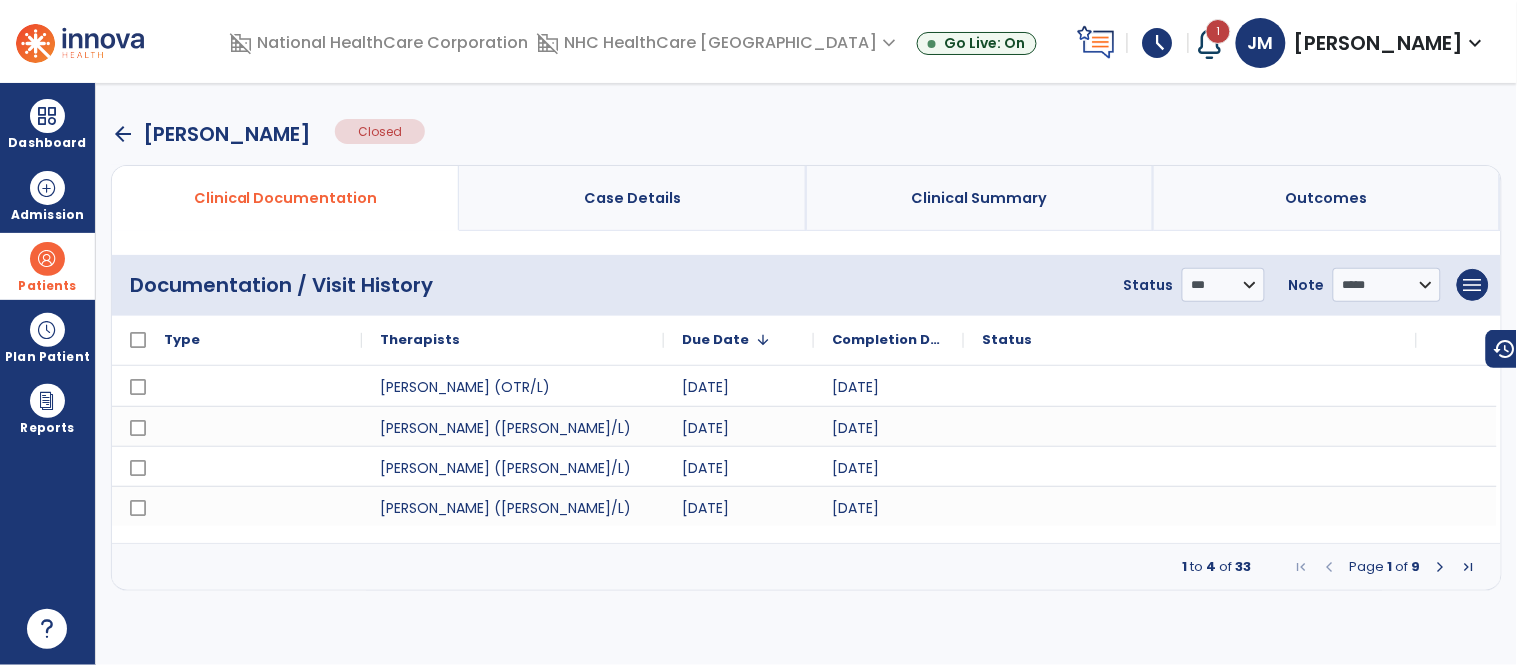 select on "***" 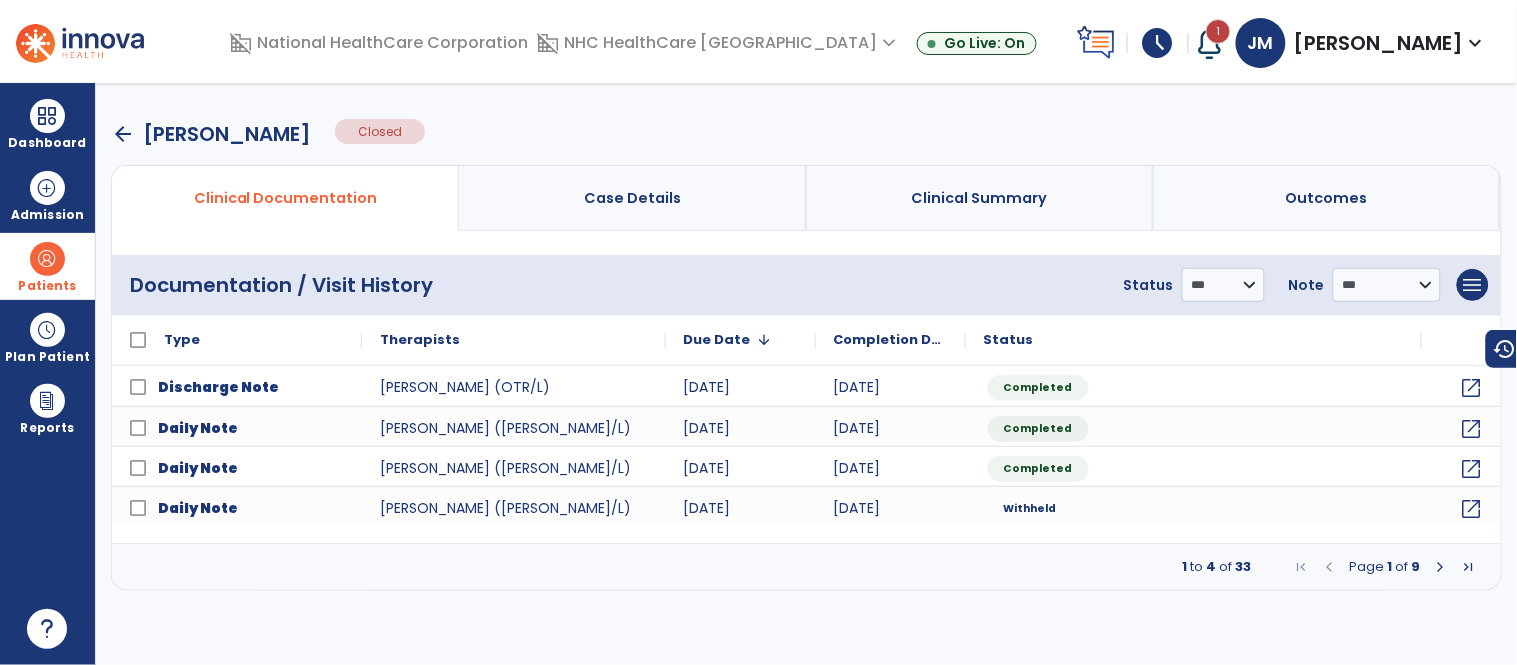 click on "Dashboard  dashboard  Therapist Dashboard Admission Patients  format_list_bulleted  Patient List  space_dashboard  Patient Board  insert_chart  PDPM Board Plan Patient  event_note  Planner  content_paste_go  Scheduler  content_paste_go  Whiteboard Reports  export_notes  Billing Exports  note_alt  EOM Report  event_note  Minutes By Payor  inbox_customize  Service Log  playlist_add_check  Triple Check Report" at bounding box center [48, 374] 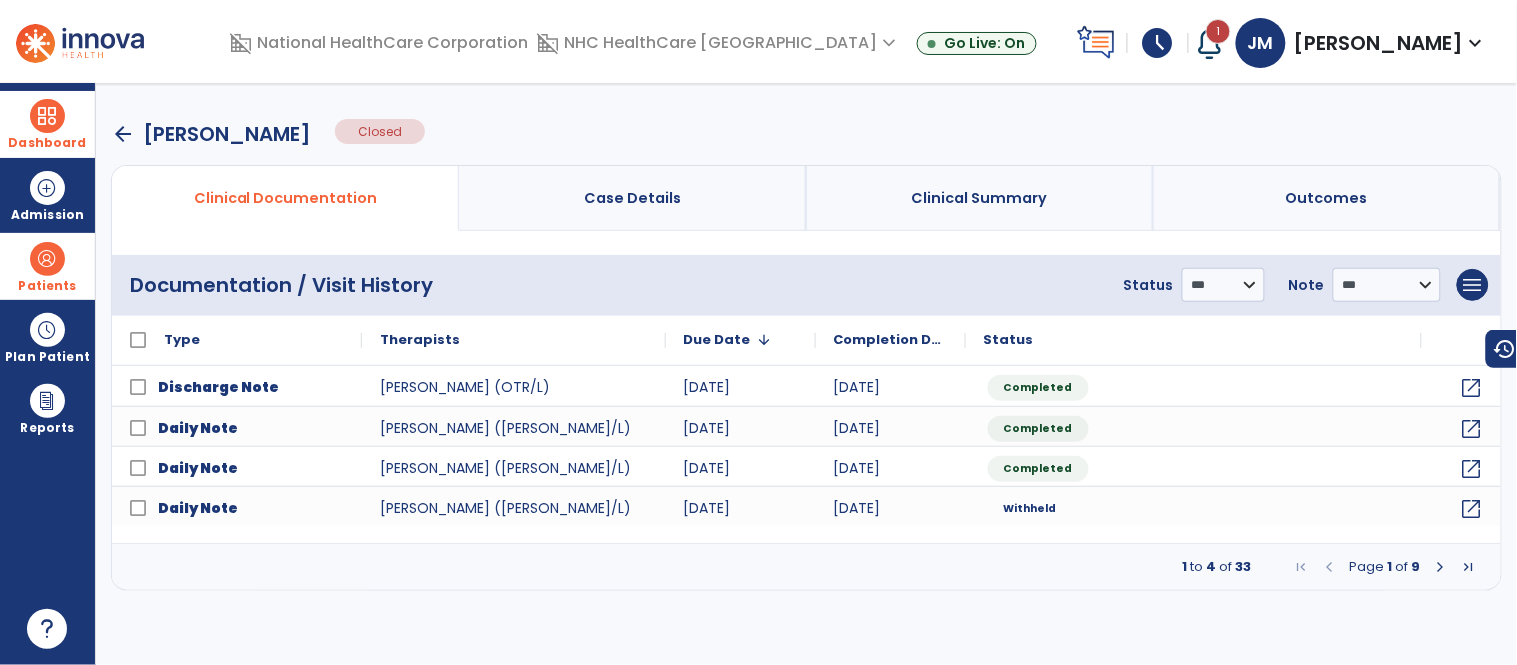 click at bounding box center (47, 116) 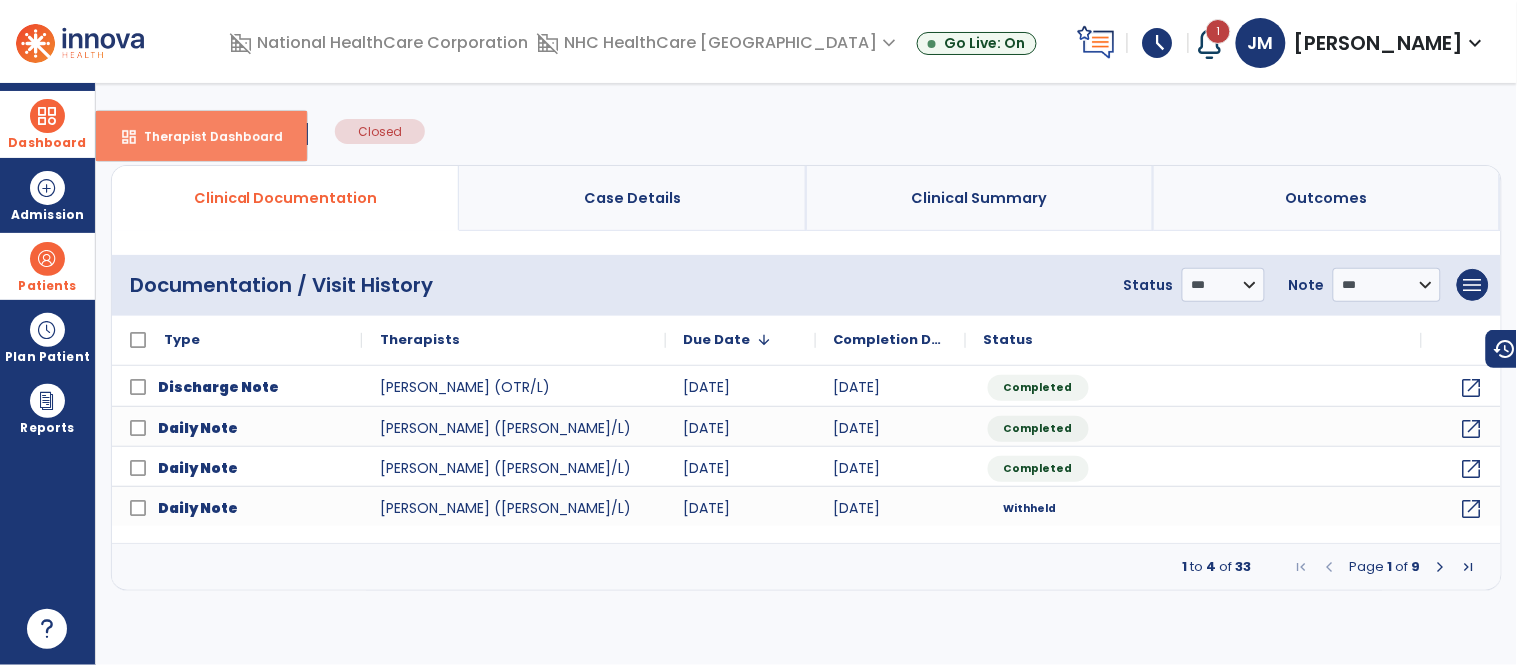 click on "Therapist Dashboard" at bounding box center (205, 136) 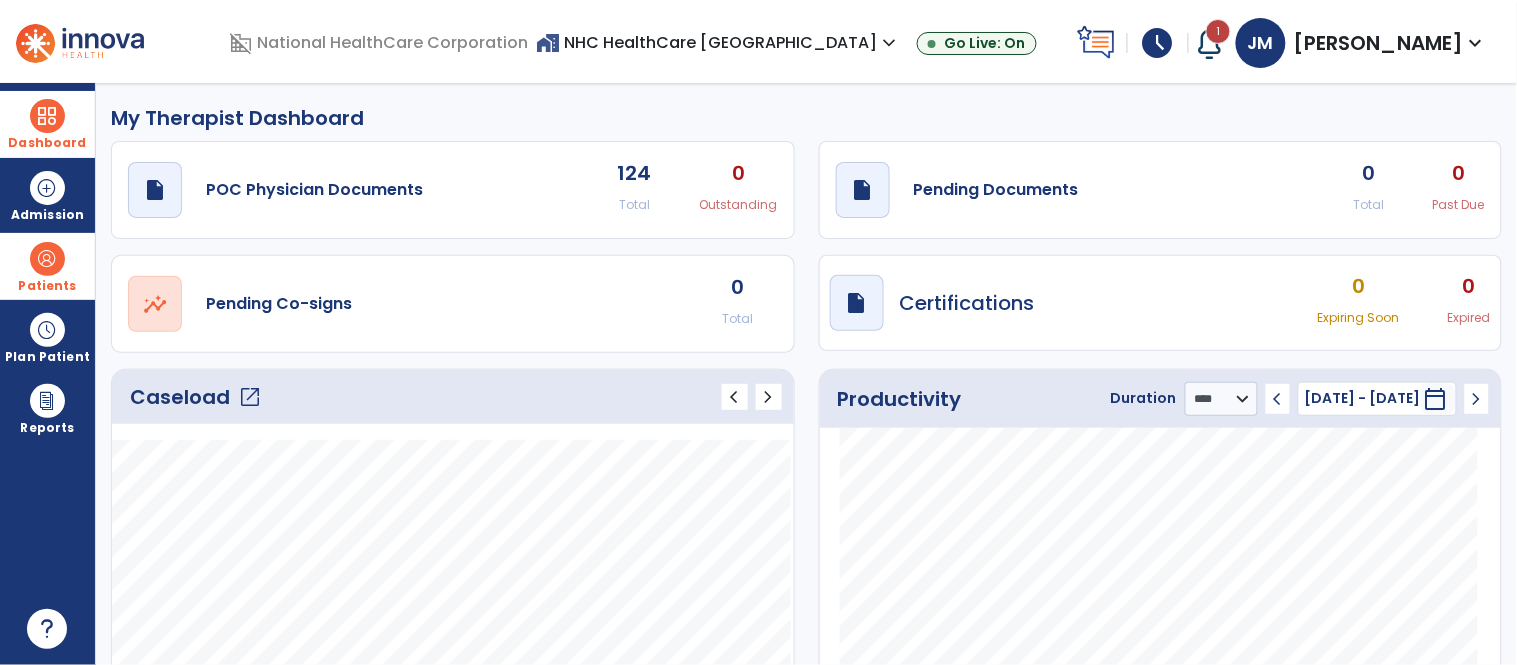 click on "schedule" at bounding box center (1158, 43) 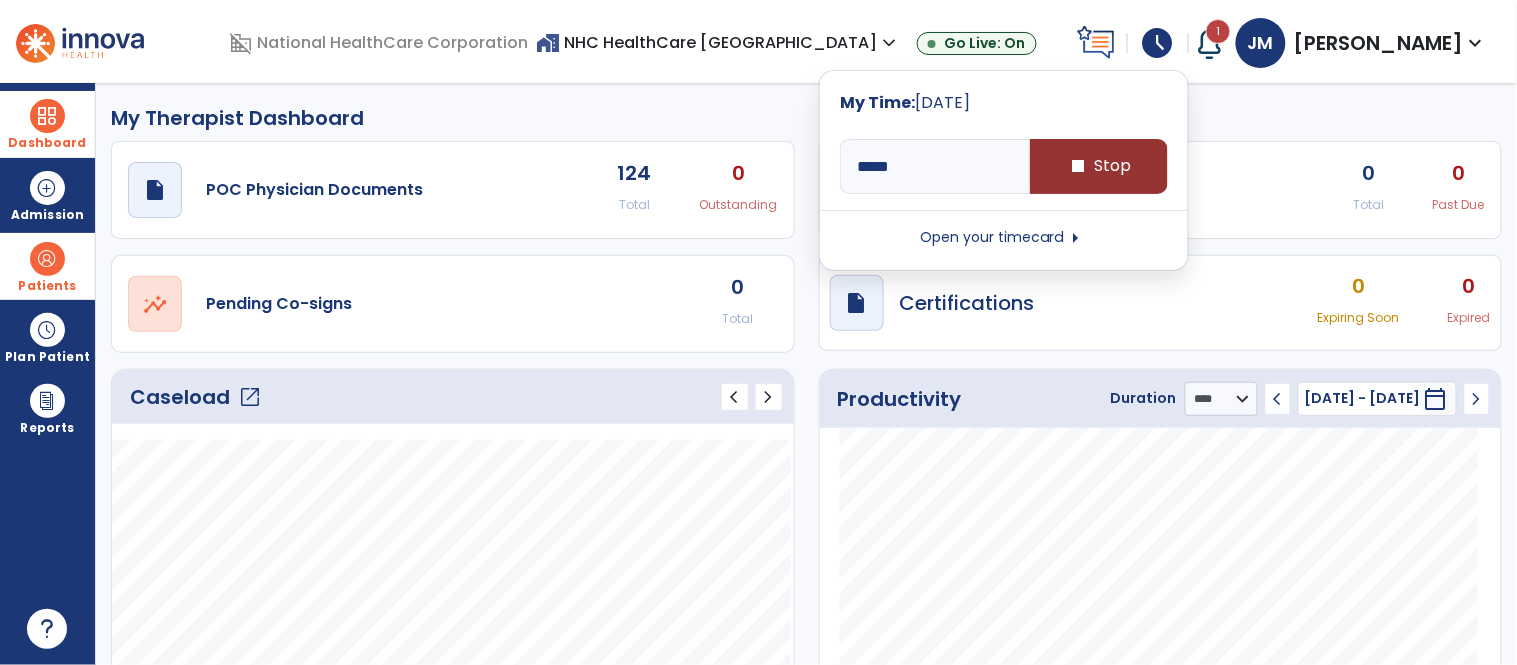 click on "stop  Stop" at bounding box center [1099, 166] 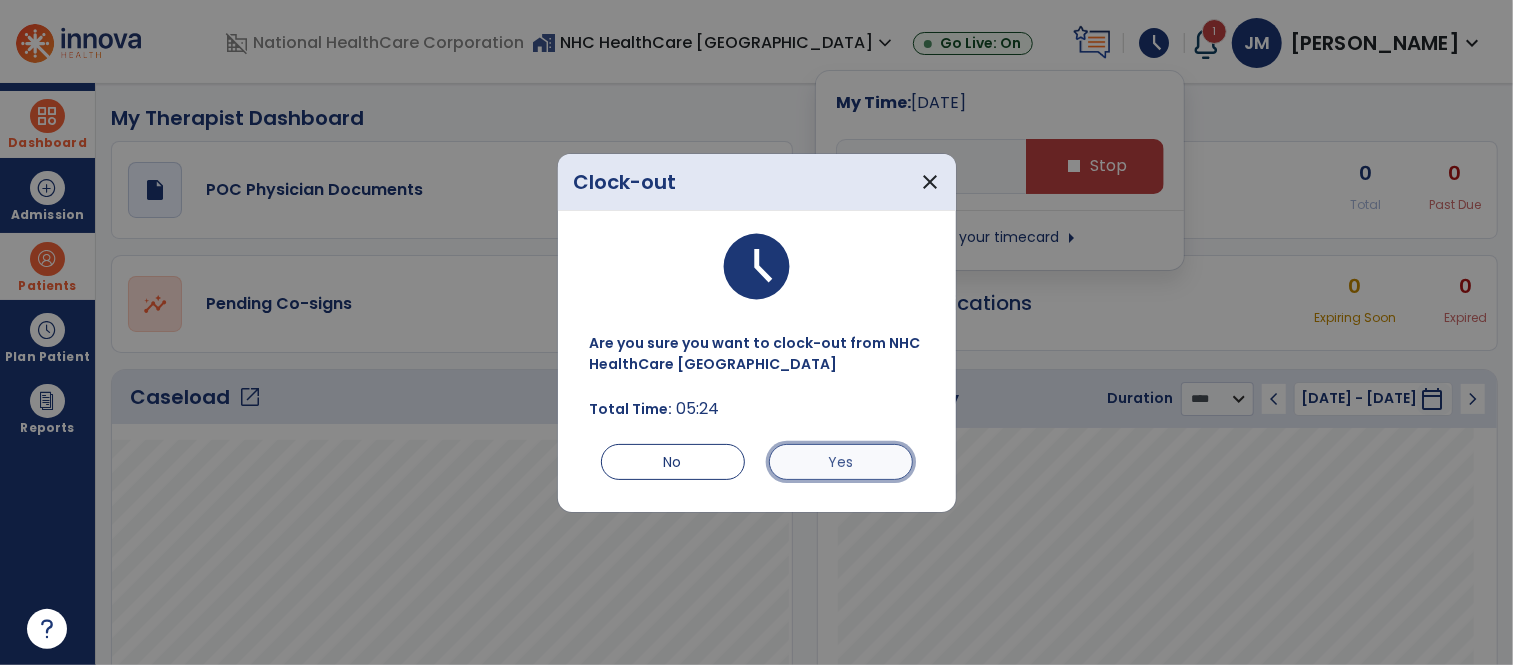 click on "Yes" at bounding box center (841, 462) 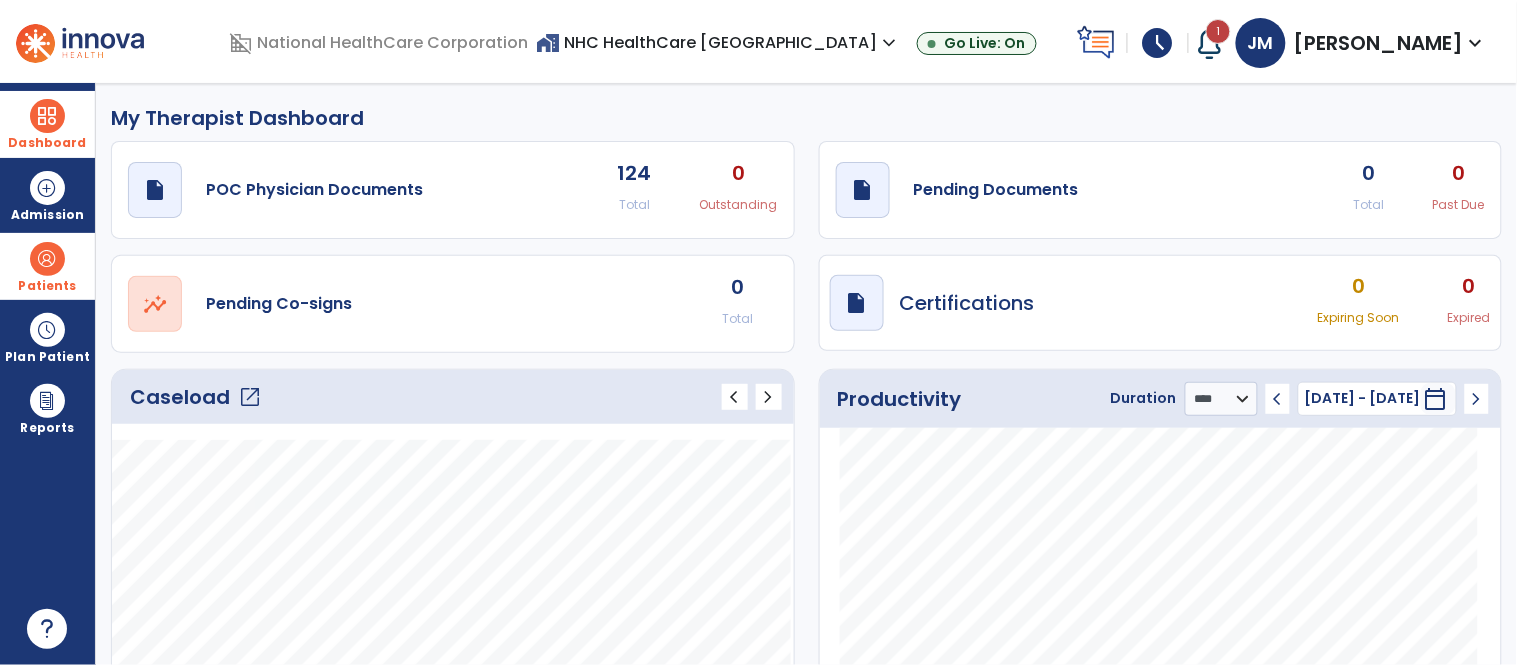 click on "[PERSON_NAME]" at bounding box center [1379, 43] 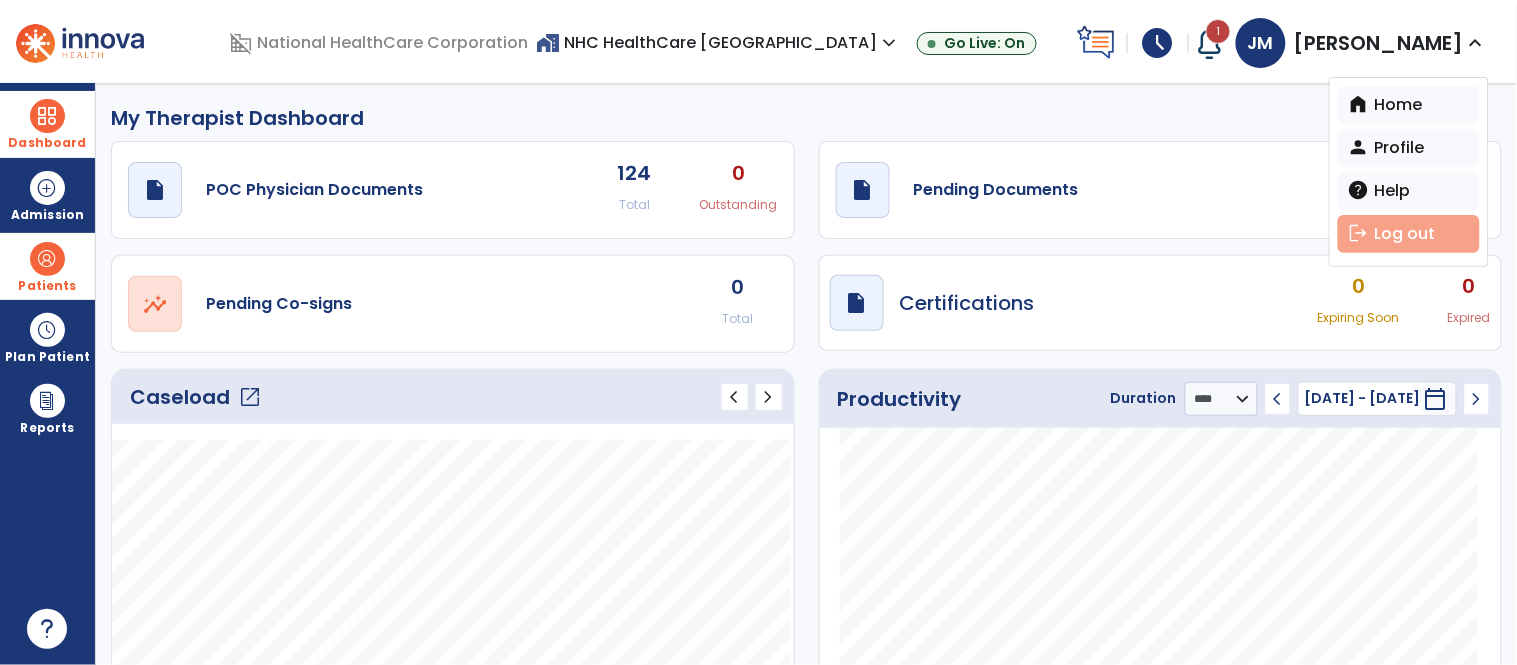 click on "logout   Log out" at bounding box center (1409, 234) 